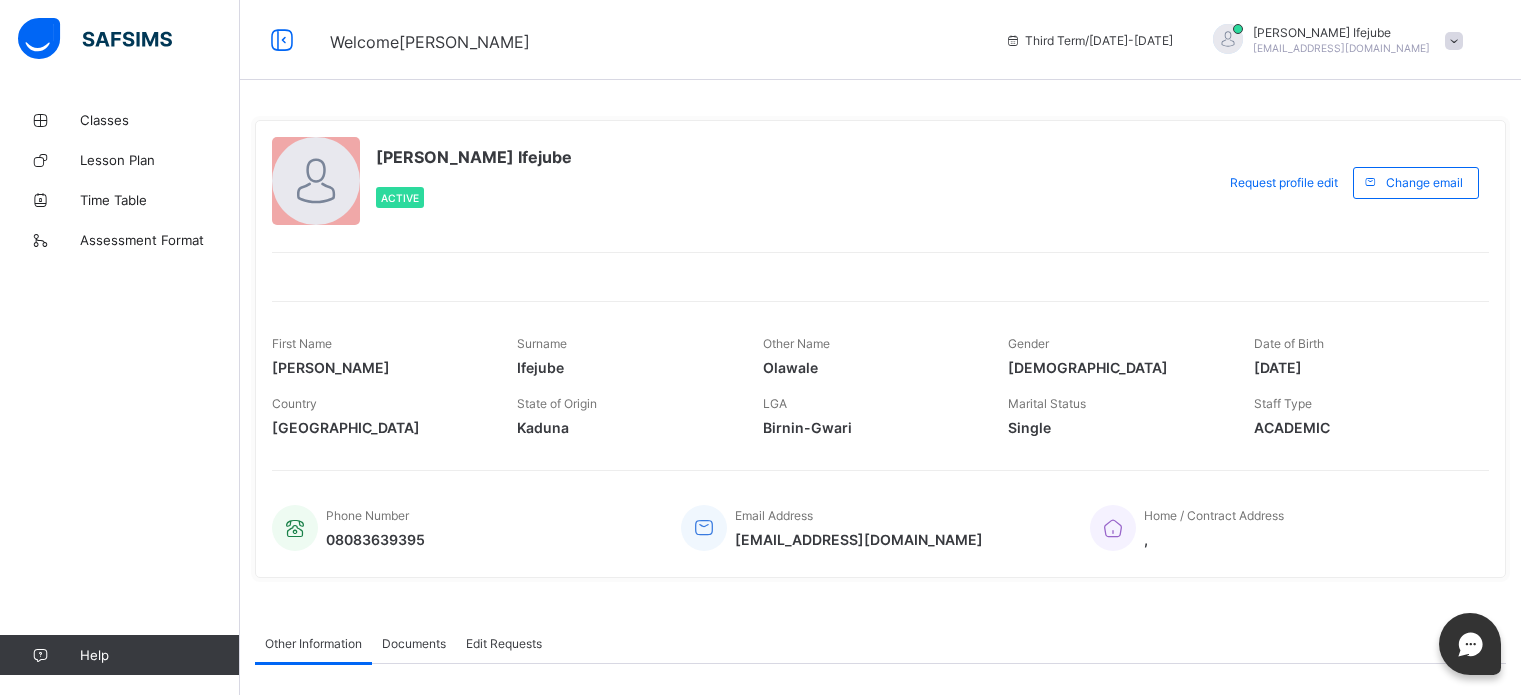 scroll, scrollTop: 0, scrollLeft: 0, axis: both 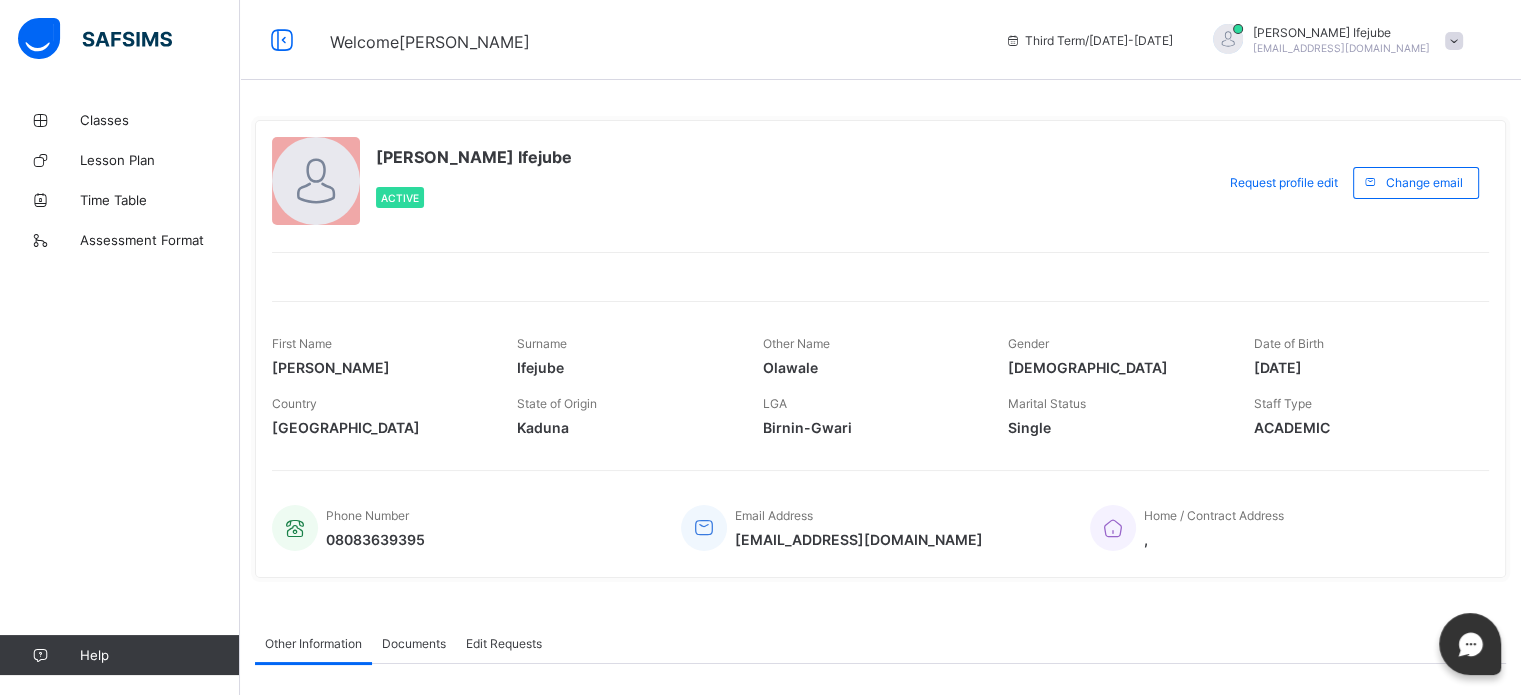 click at bounding box center [1454, 41] 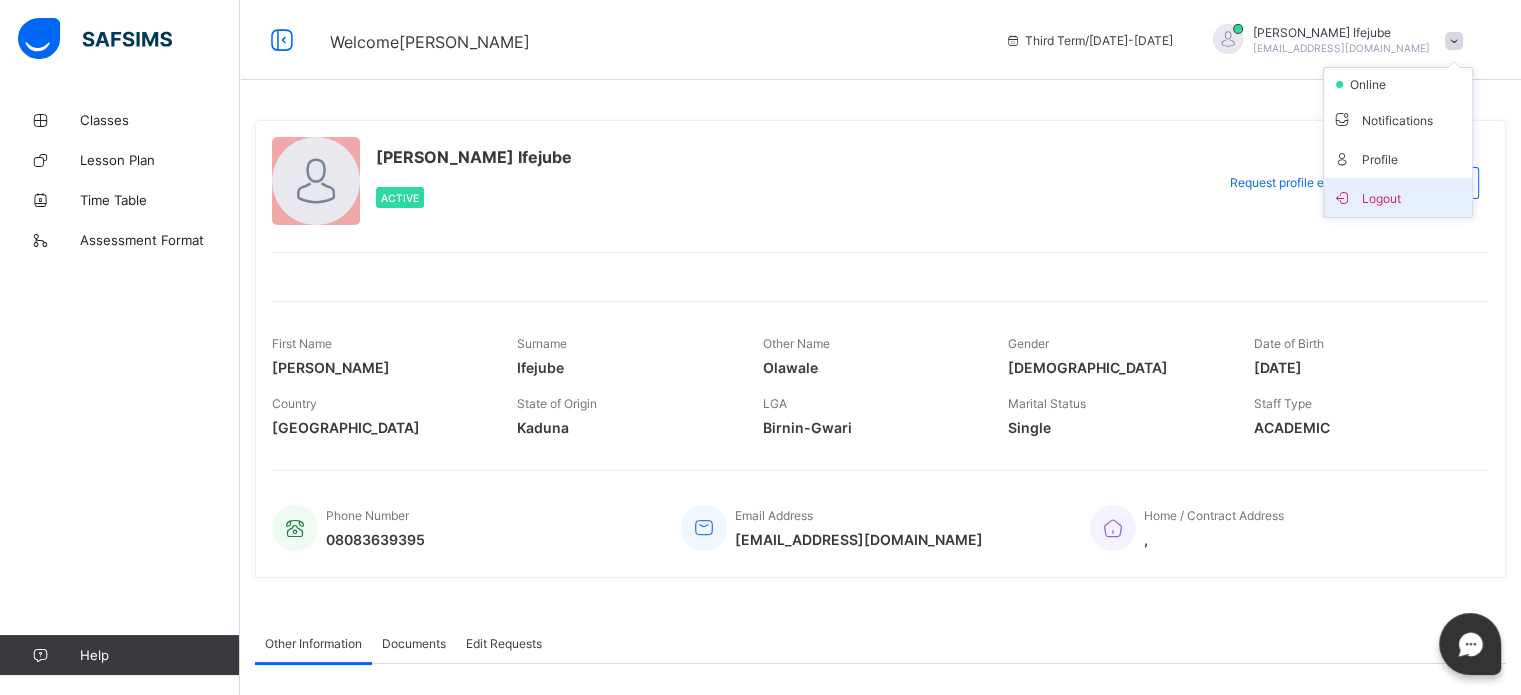 click on "Logout" at bounding box center (1398, 197) 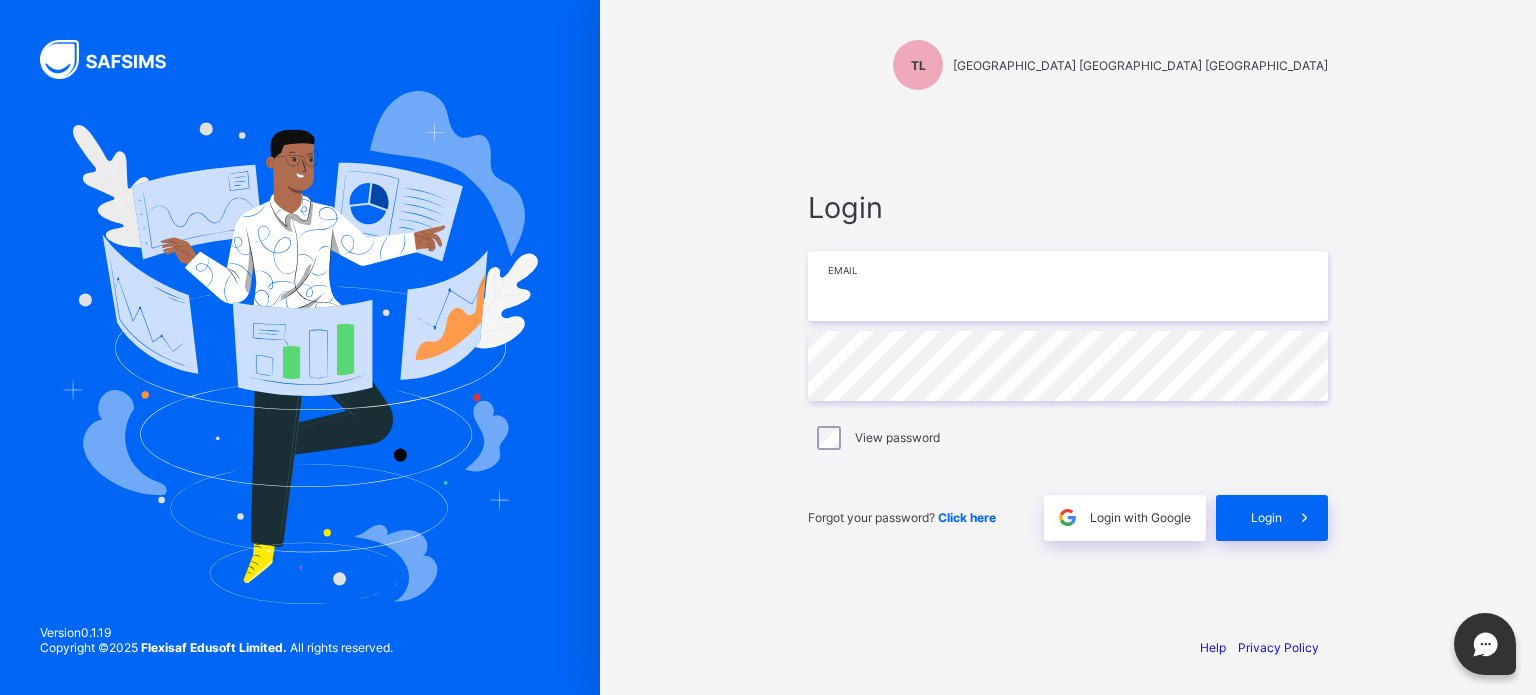 click at bounding box center [1068, 286] 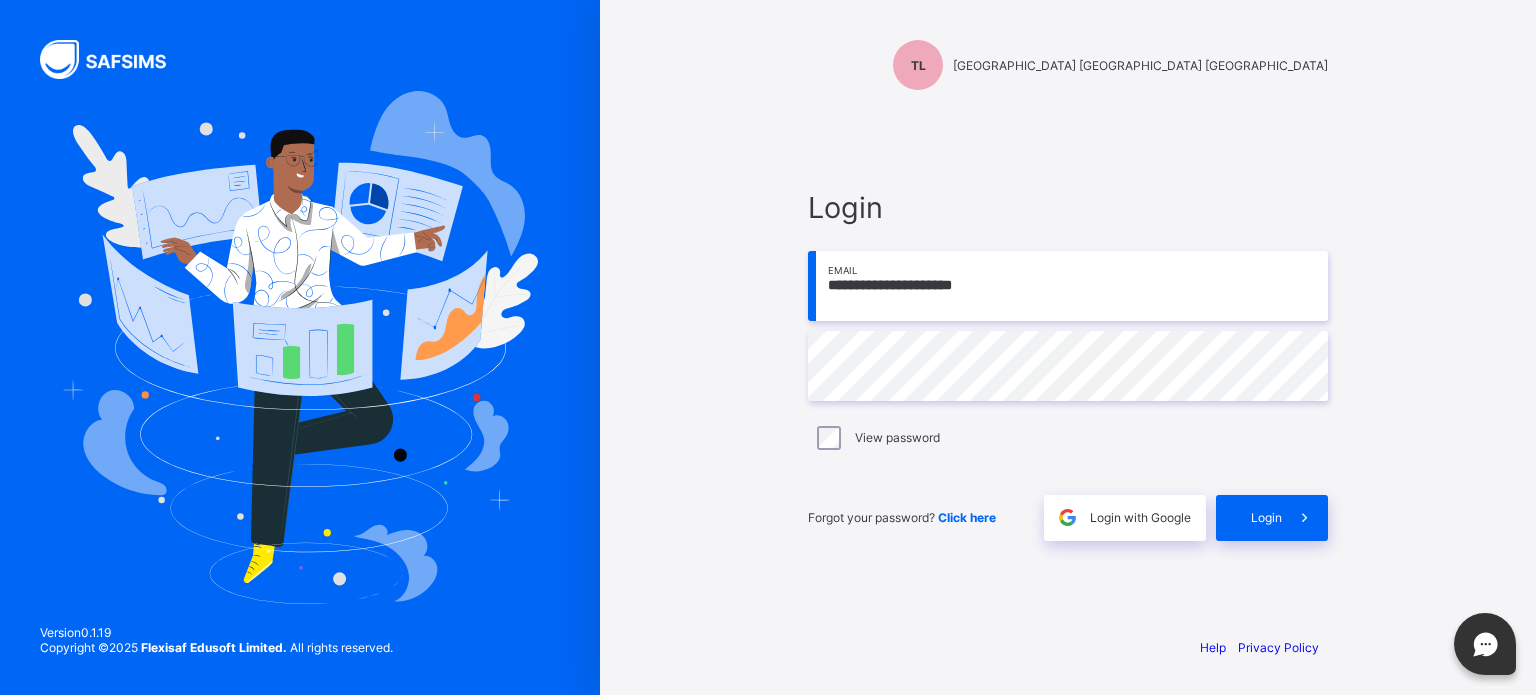 type on "**********" 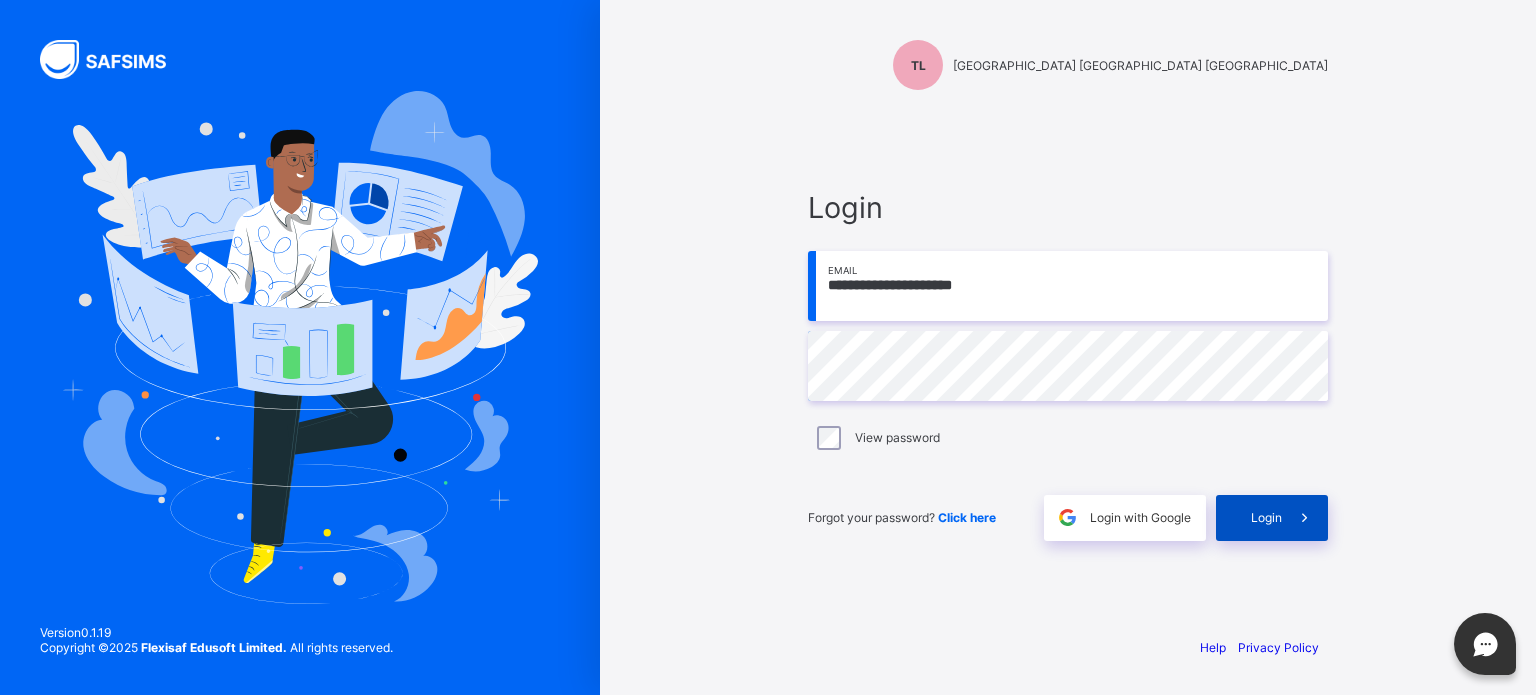 click on "Login" at bounding box center (1272, 518) 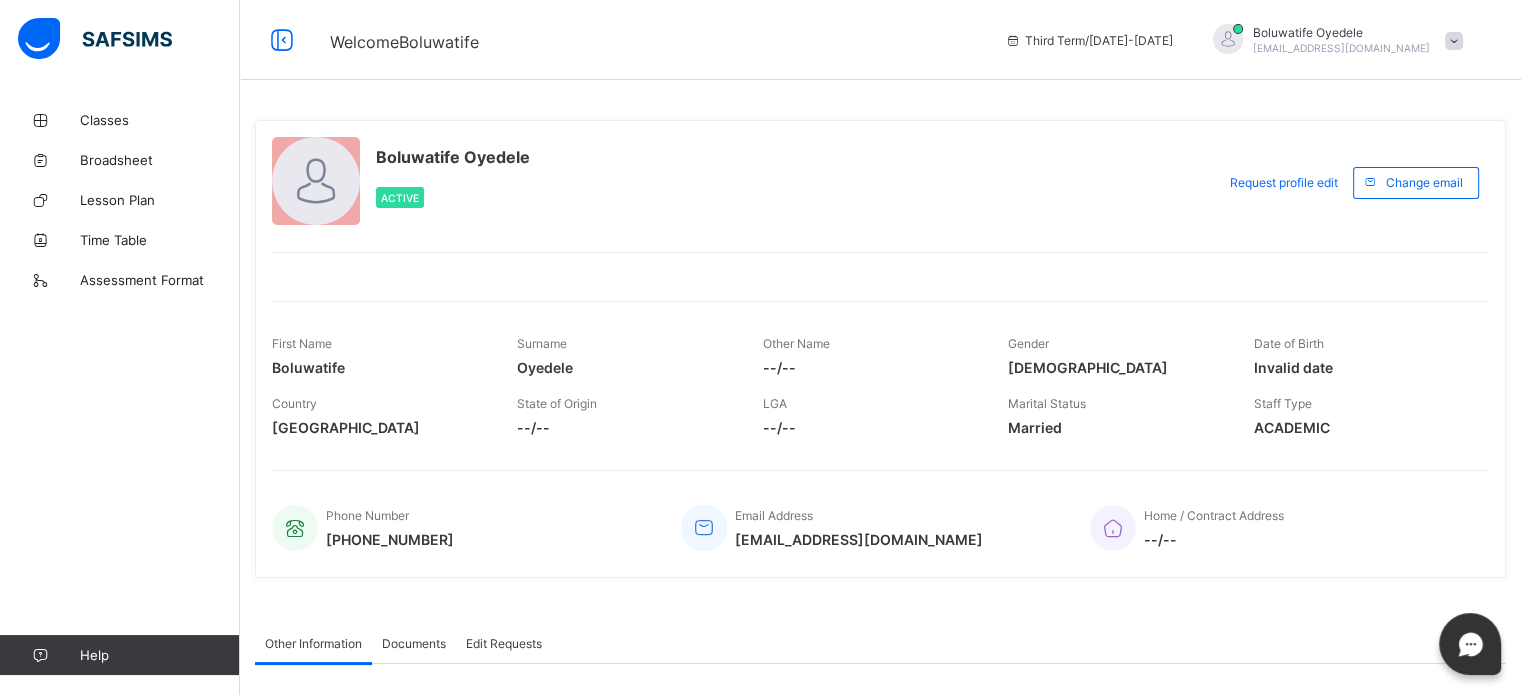 click on "Marital Status" at bounding box center [1047, 403] 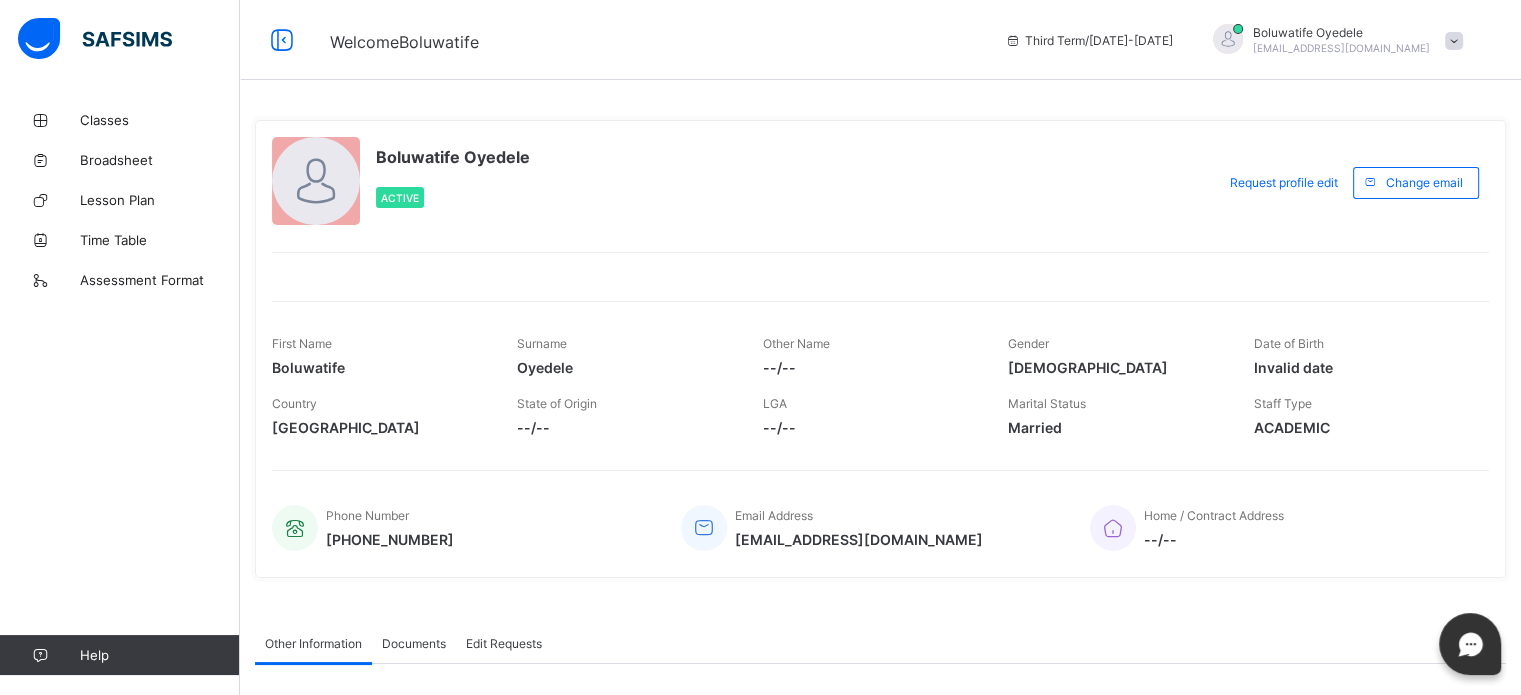 click on "Married" at bounding box center [1115, 427] 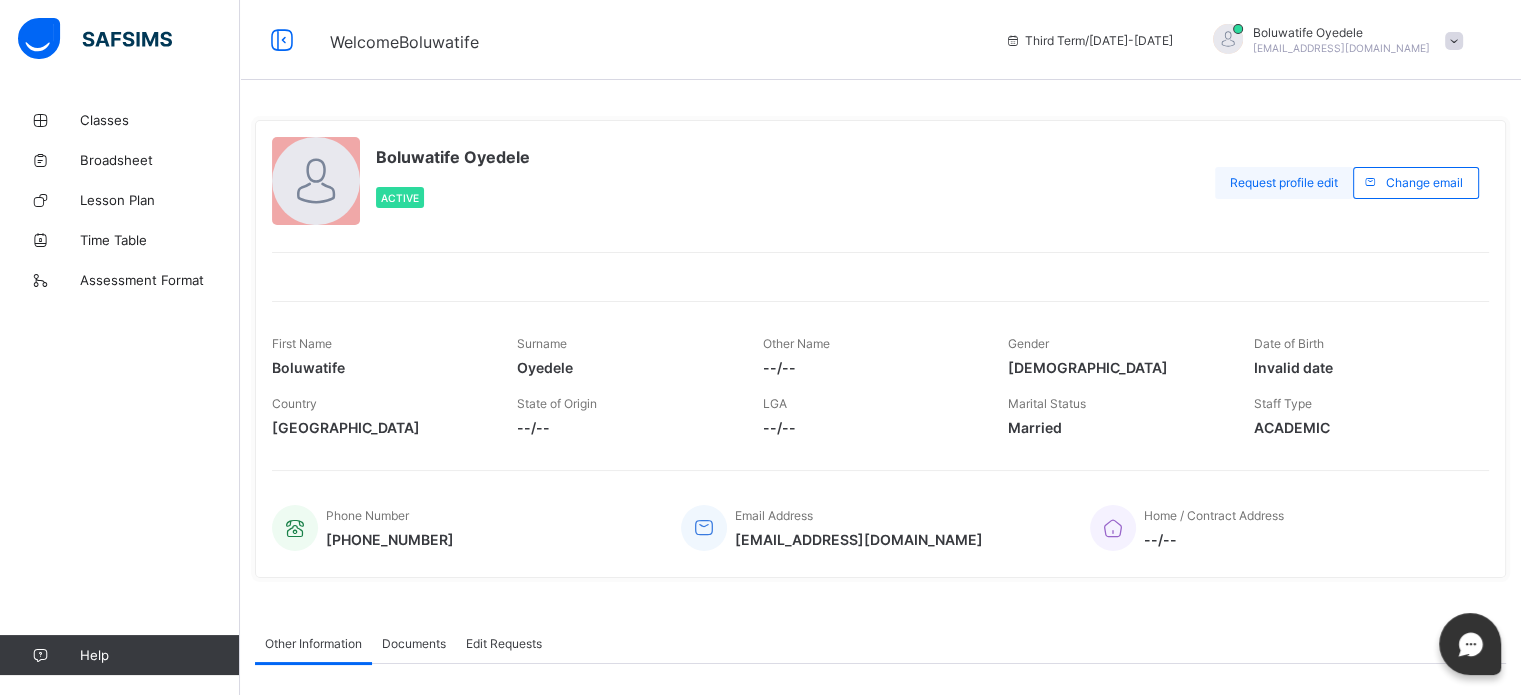 click on "Request profile edit" at bounding box center (1284, 182) 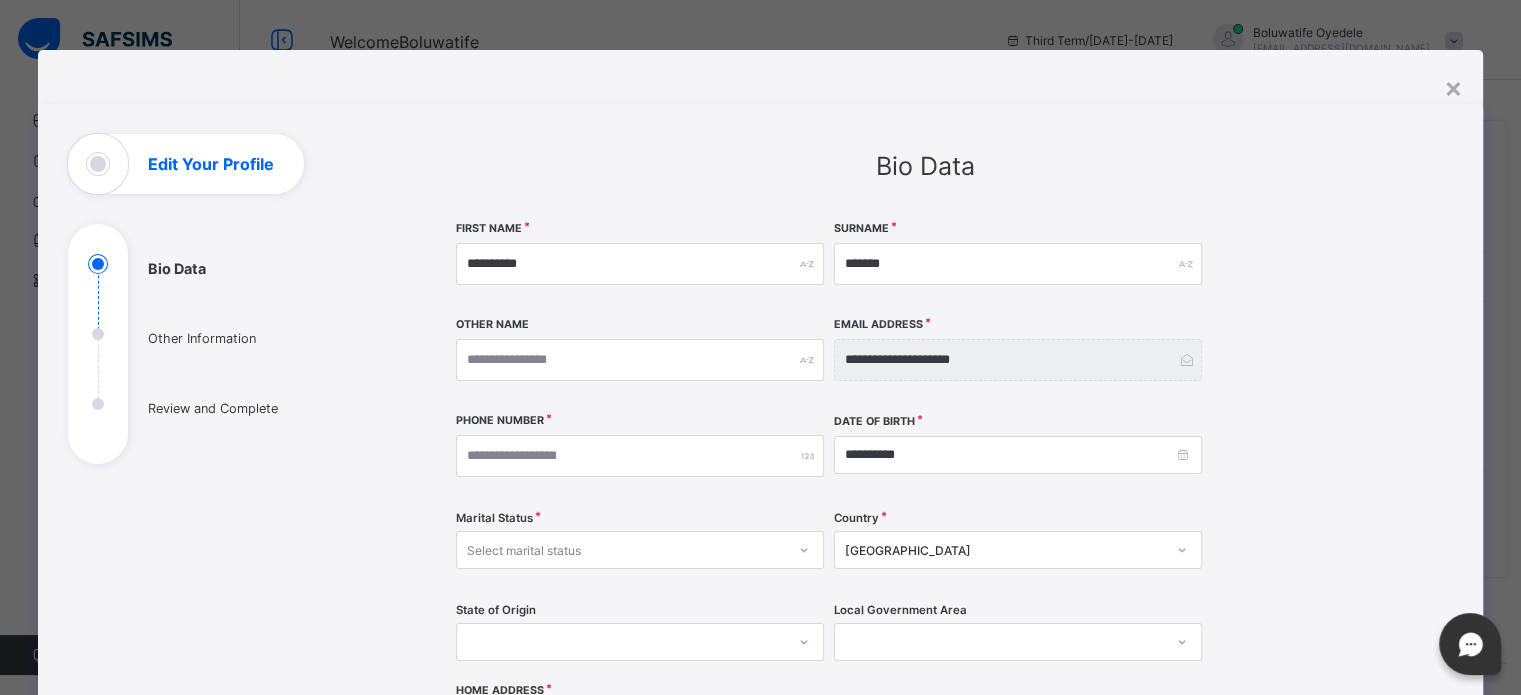 click on "Select marital status" at bounding box center [621, 550] 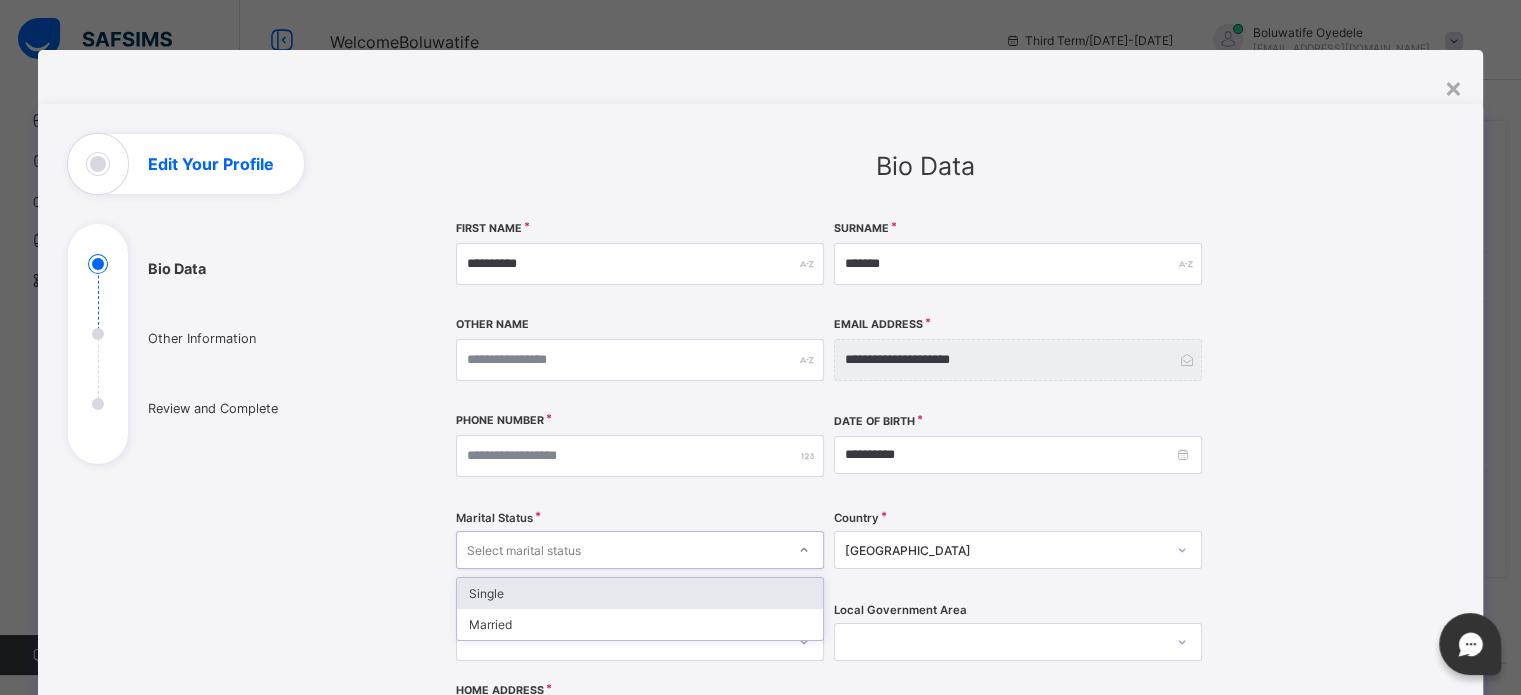 click on "Single" at bounding box center (640, 593) 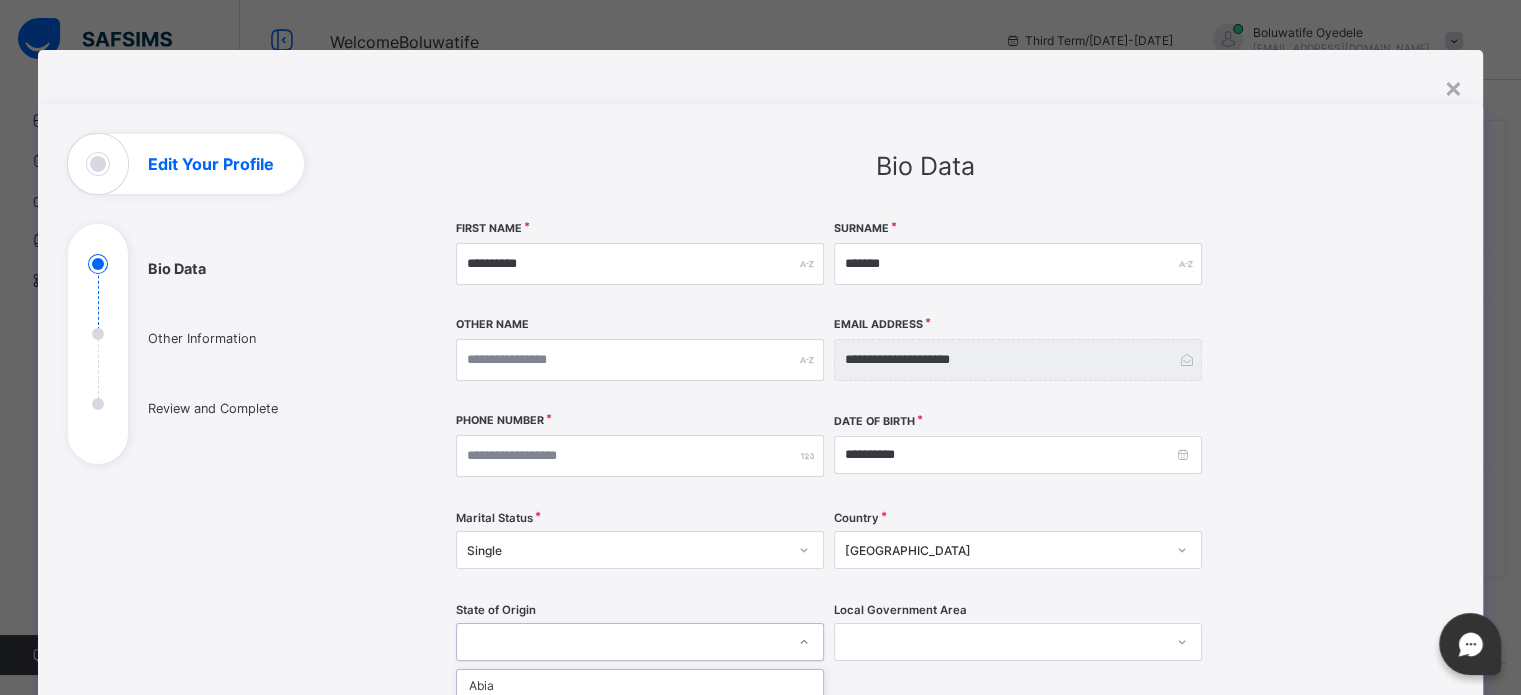 scroll, scrollTop: 284, scrollLeft: 0, axis: vertical 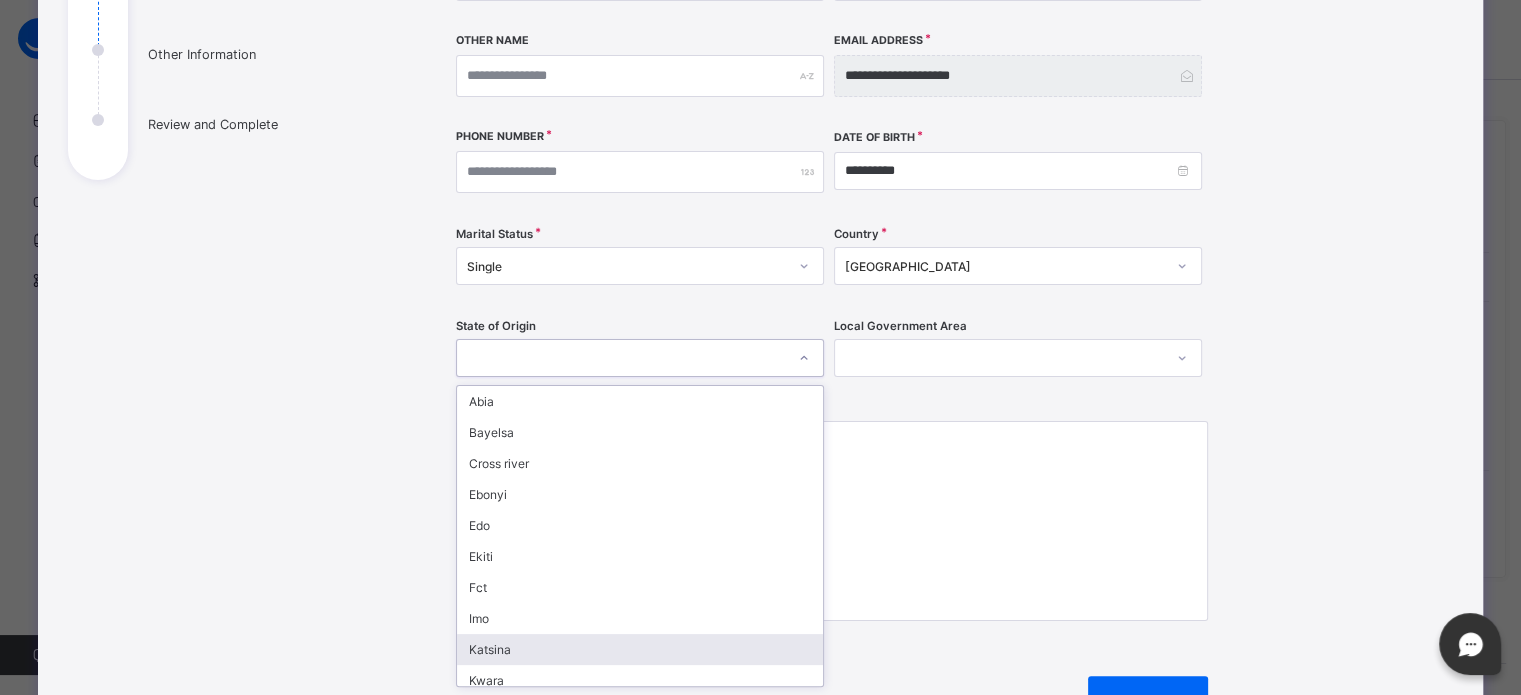 click on "option Katsina focused, 9 of 37. 37 results available. Use Up and Down to choose options, press Enter to select the currently focused option, press Escape to exit the menu, press Tab to select the option and exit the menu. Abia Bayelsa Cross river Ebonyi Edo Ekiti Fct Imo Katsina Kwara Ogun Osun Oyo Sokoto Gombe Jigawa Nassarawa Ondo Zamfara Akwa ibom Anambra Kebbi Kaduna Kano Adamawa Enugu Lagos Bauchi Benue Borno Delta Kogi Niger Plateau Rivers Taraba Yobe" at bounding box center [640, 358] 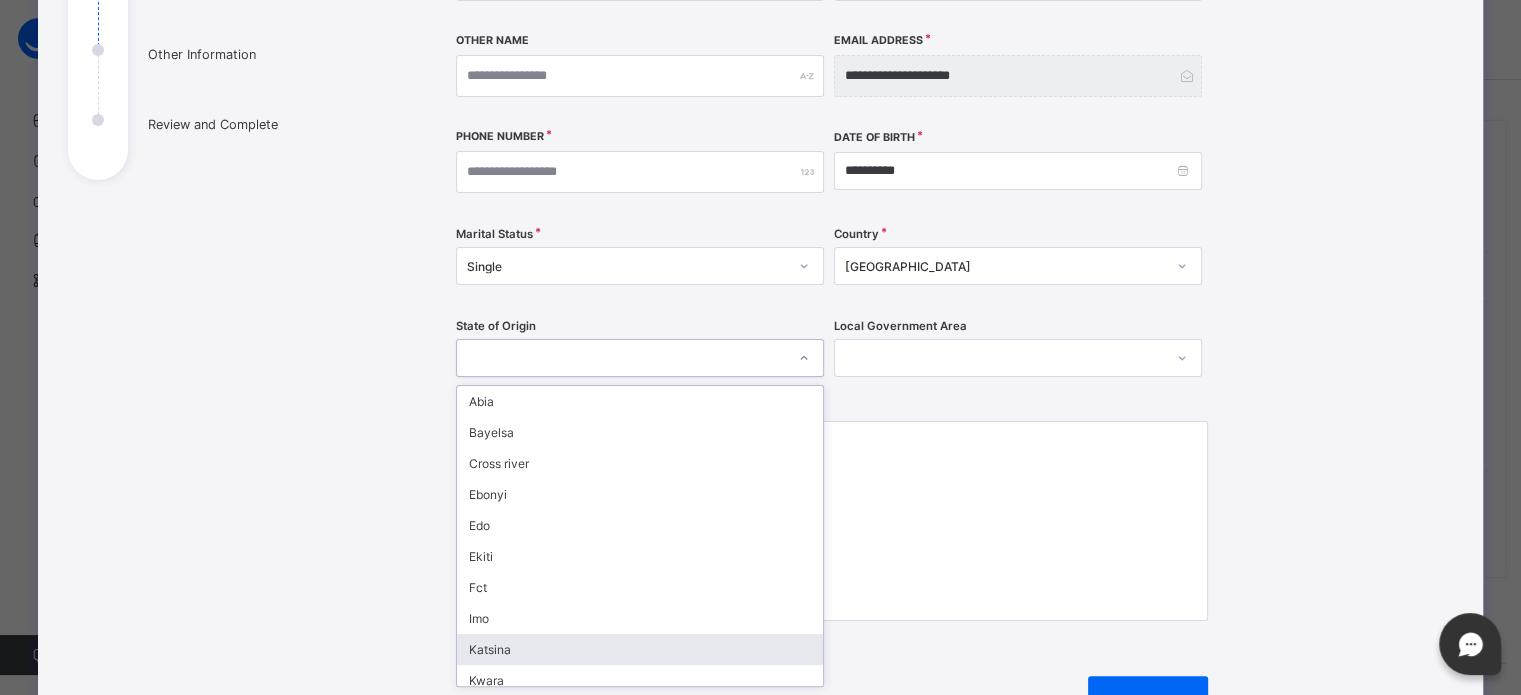 type on "*" 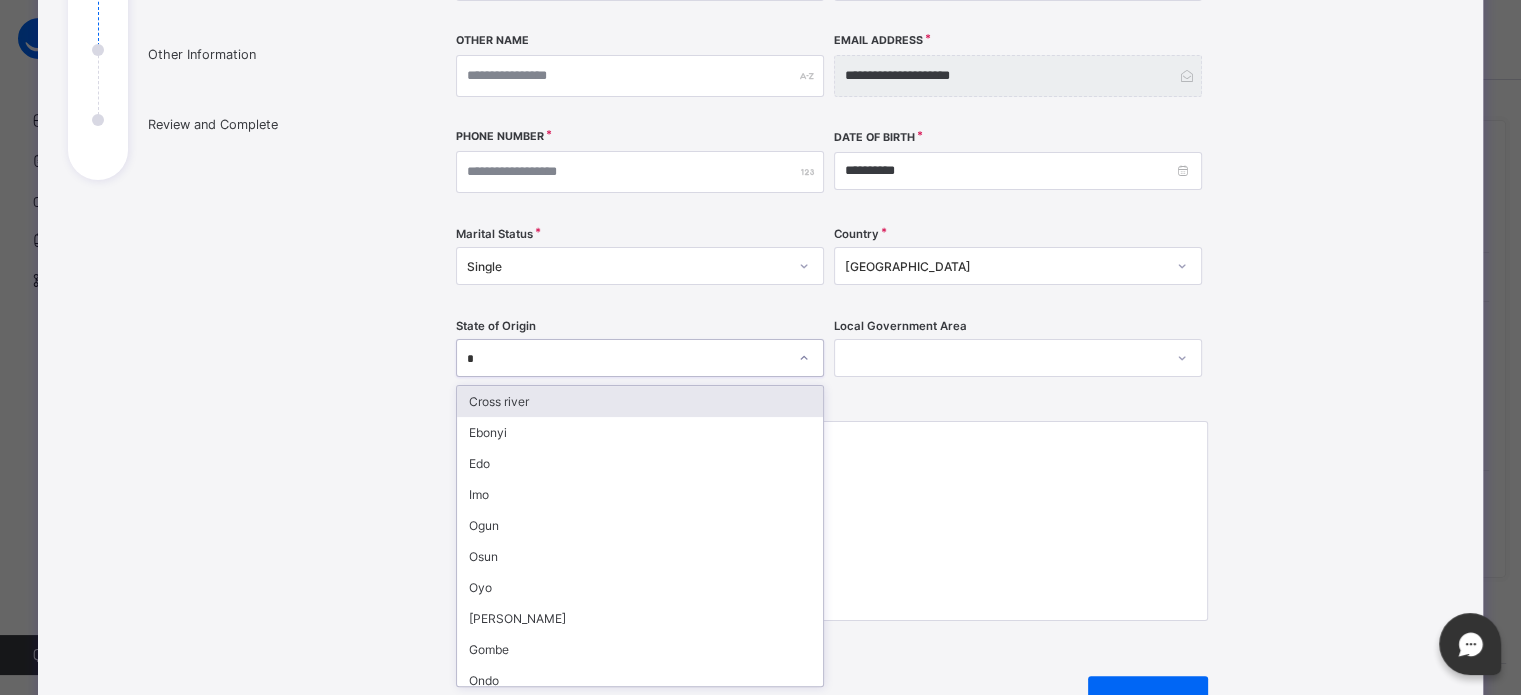 type 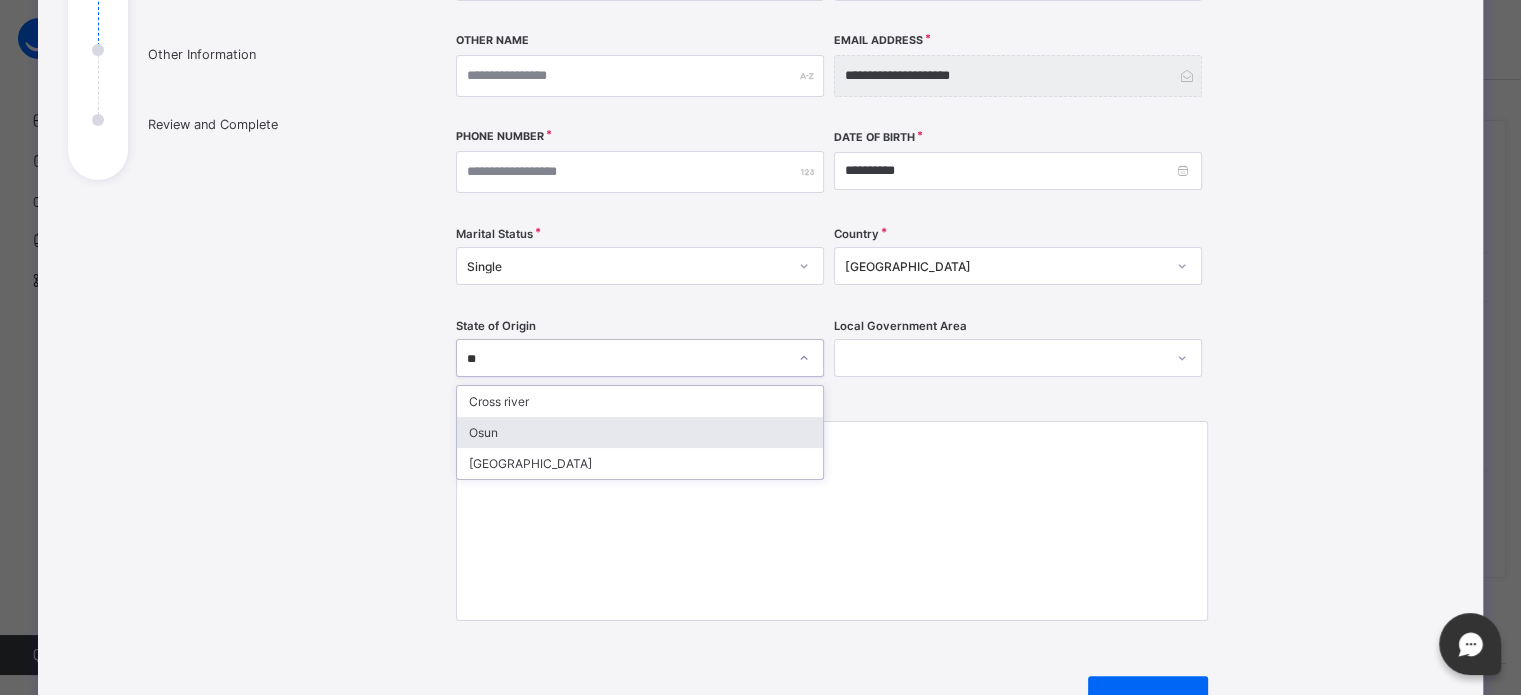 click on "Osun" at bounding box center [640, 432] 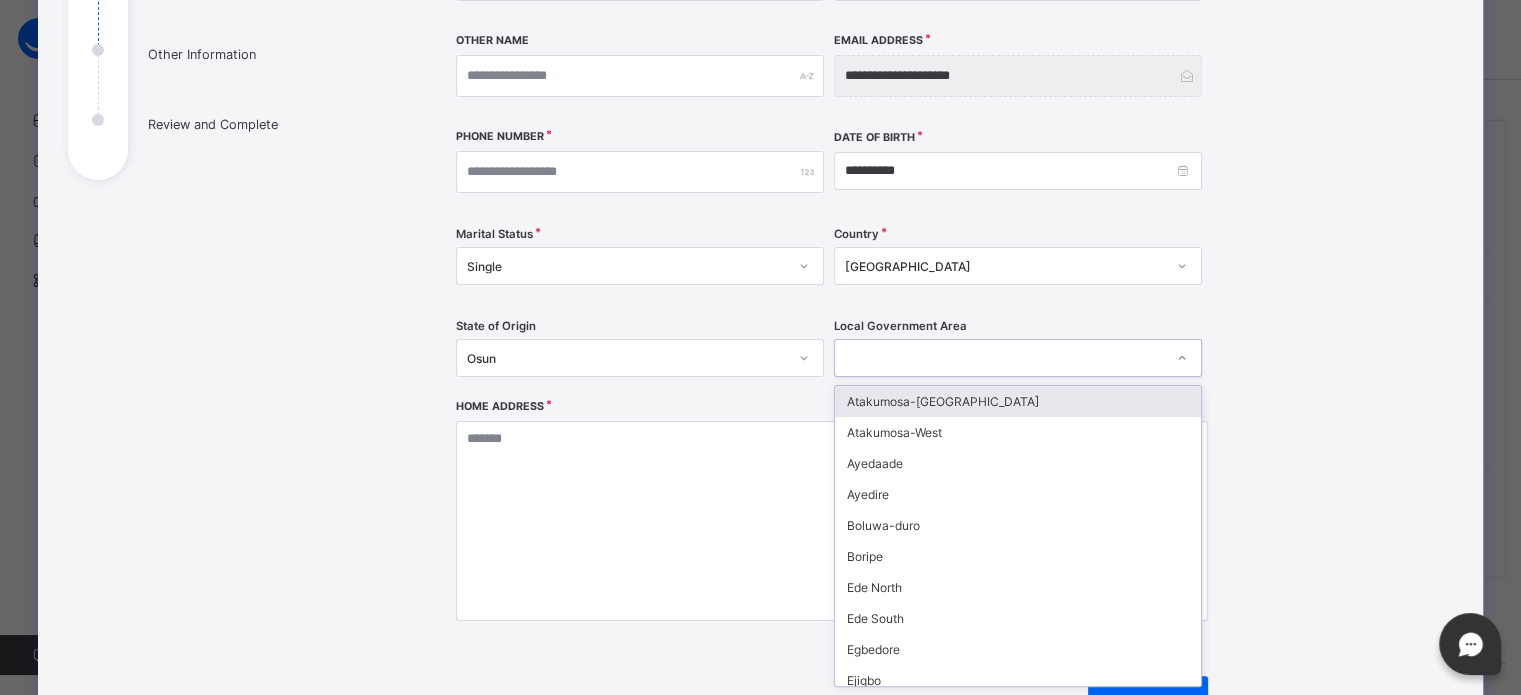 click at bounding box center (999, 358) 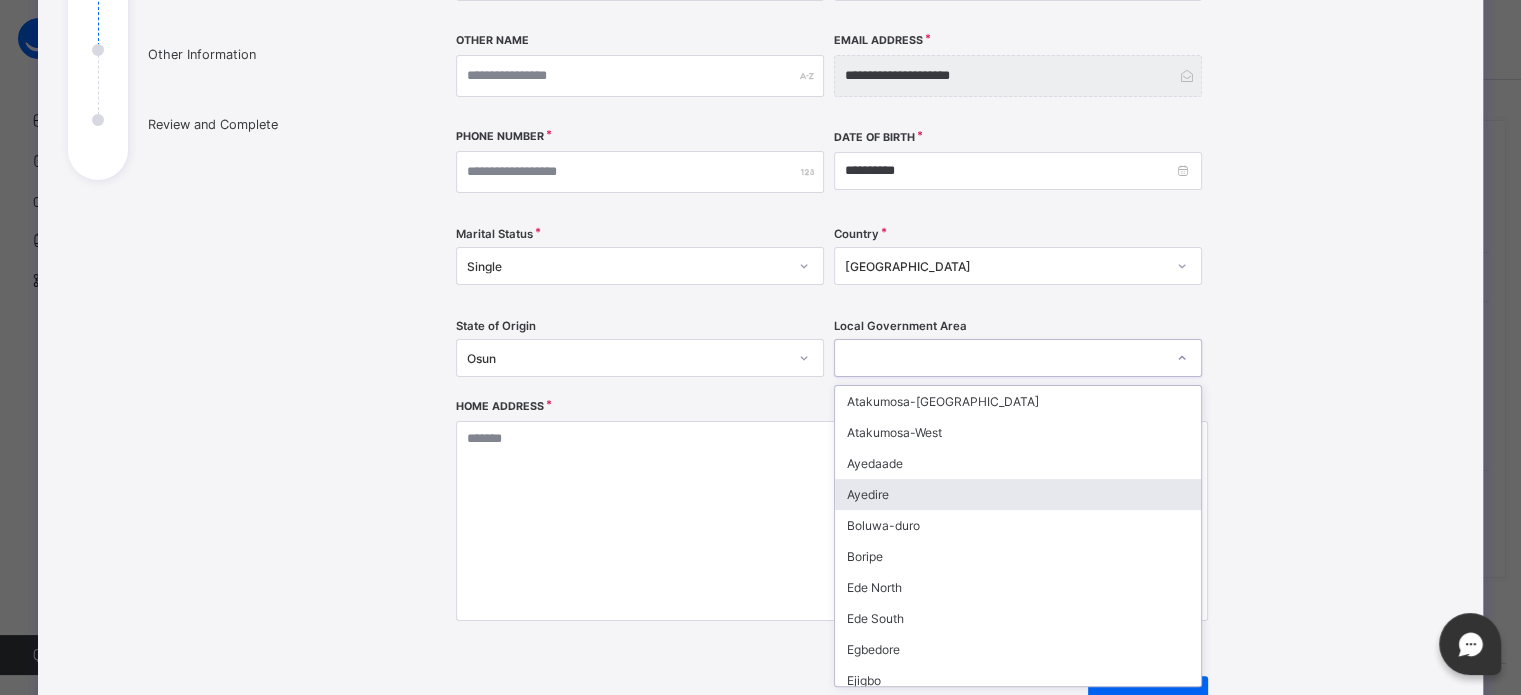 type 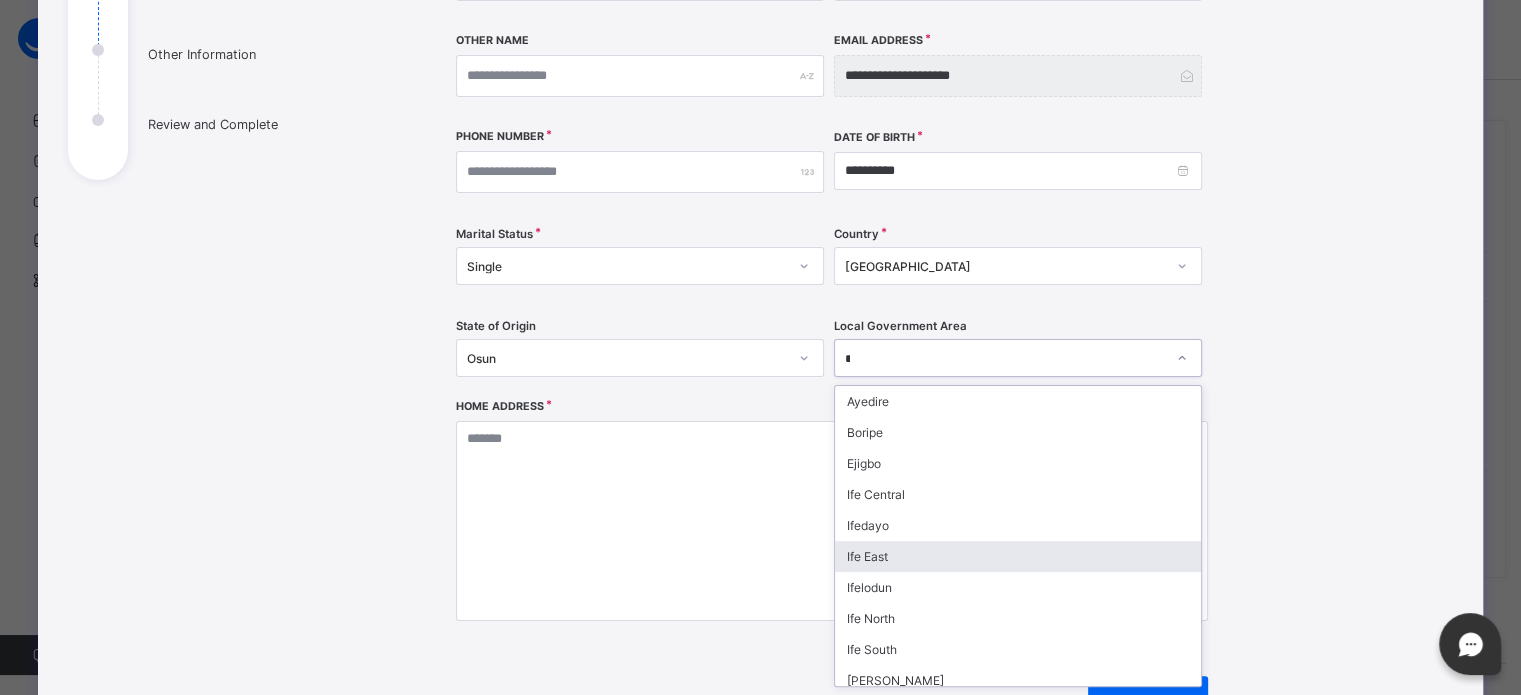 click on "Ife East" at bounding box center (1018, 556) 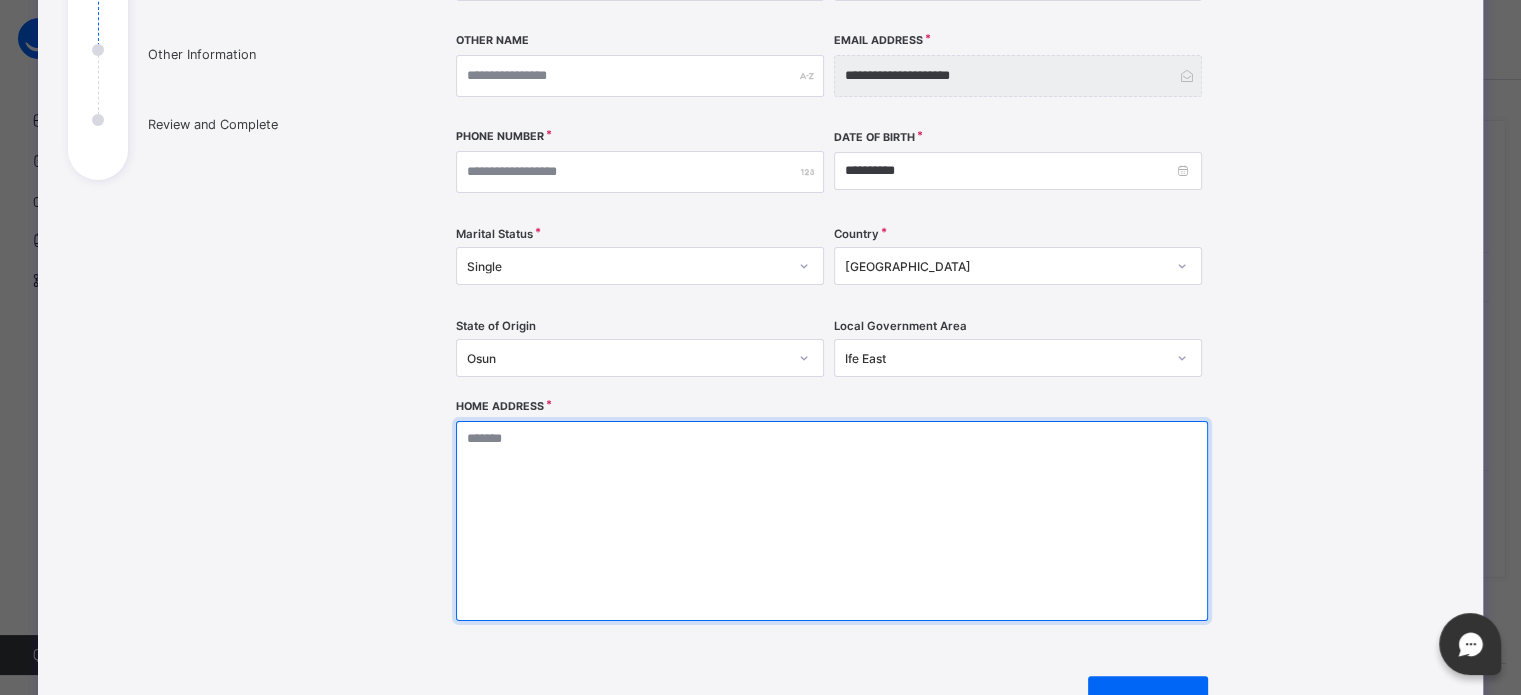 click at bounding box center [832, 521] 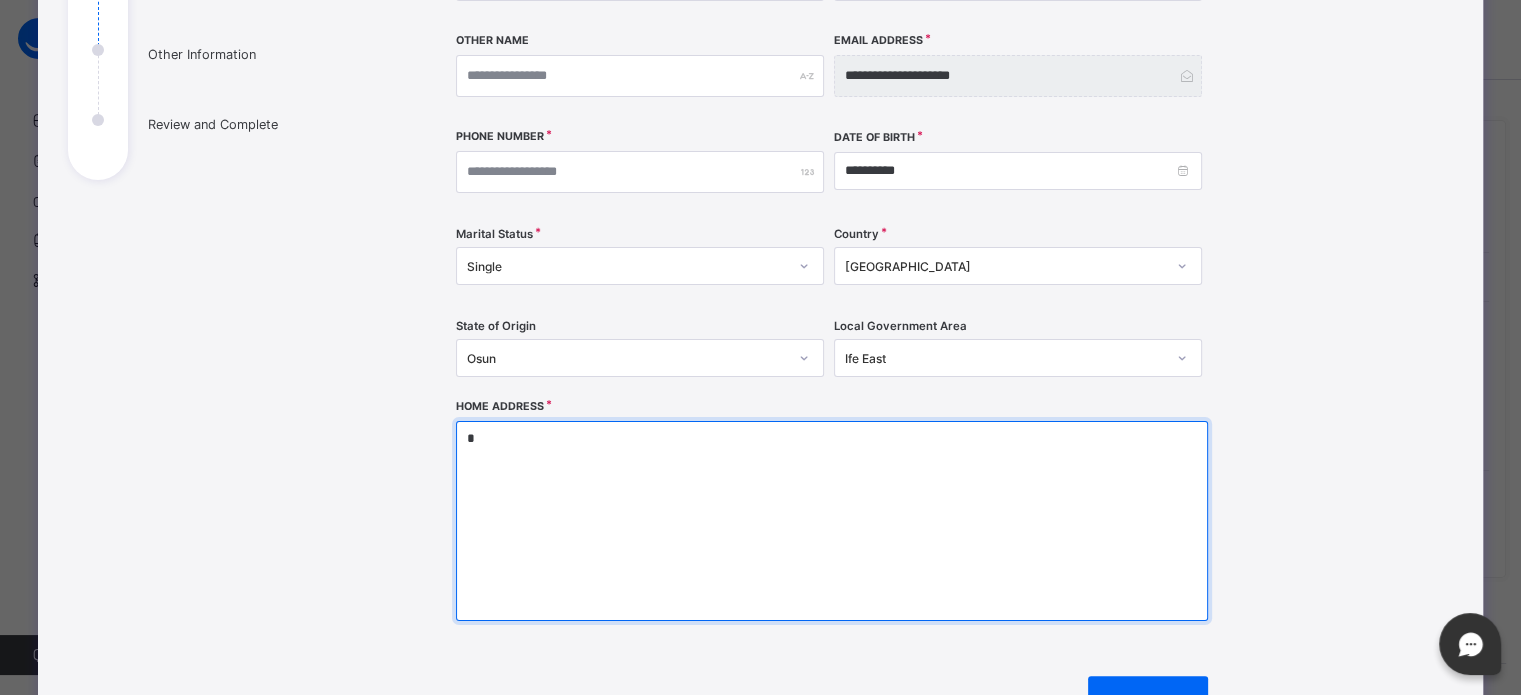 type 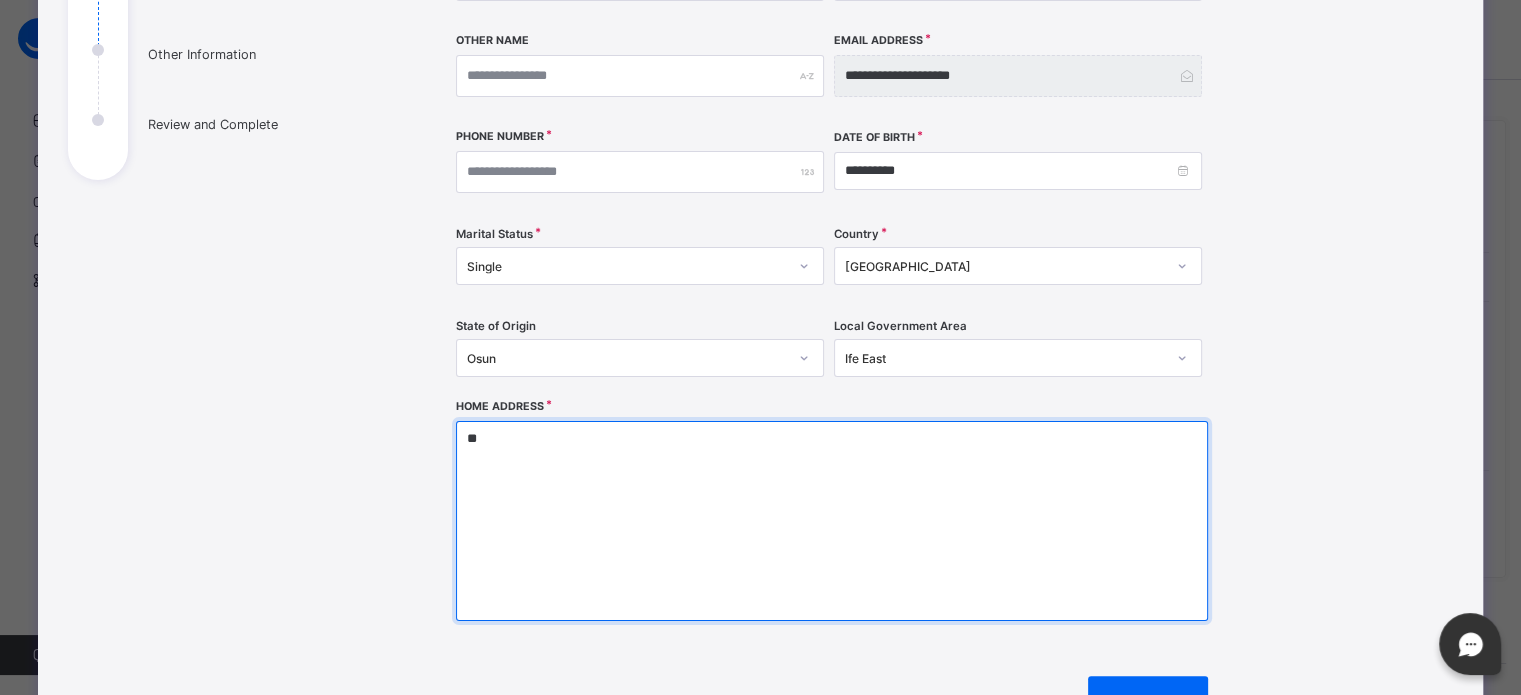 type 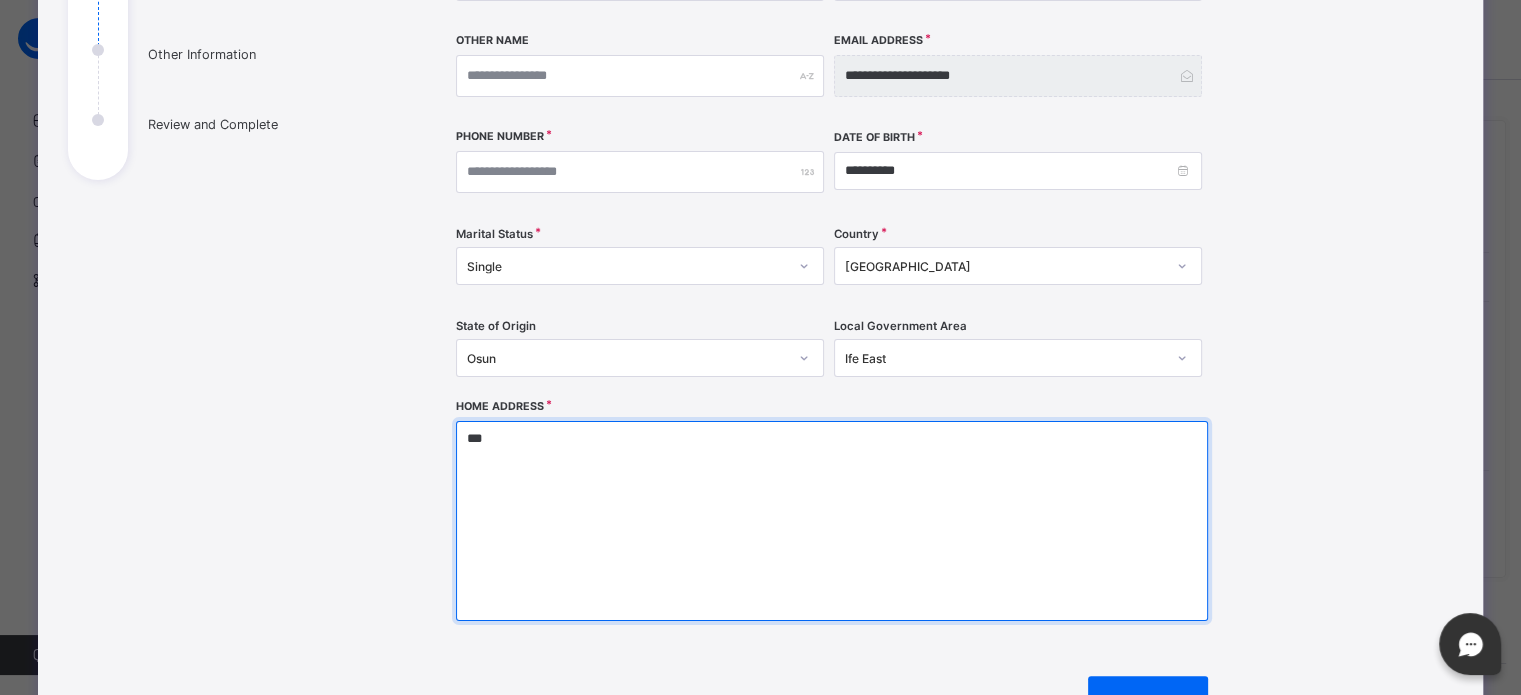 type 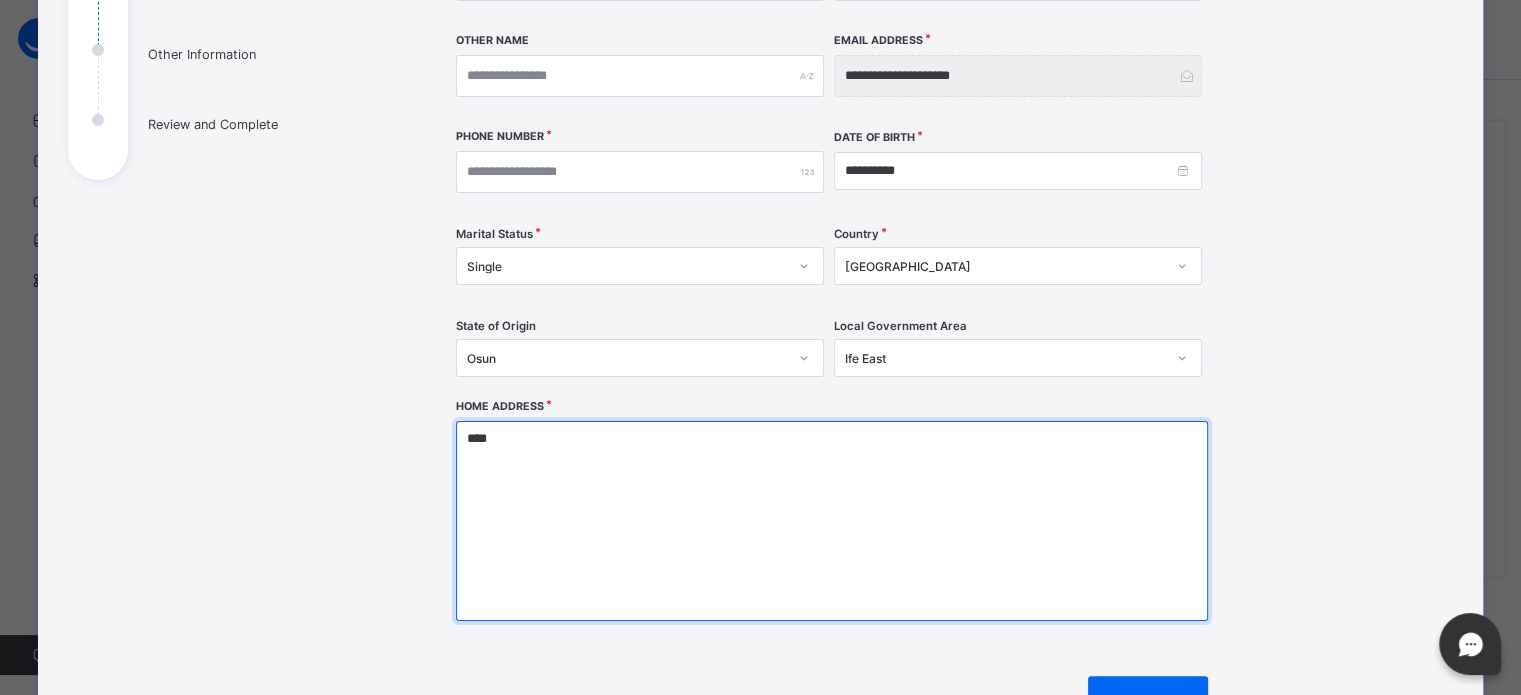 type 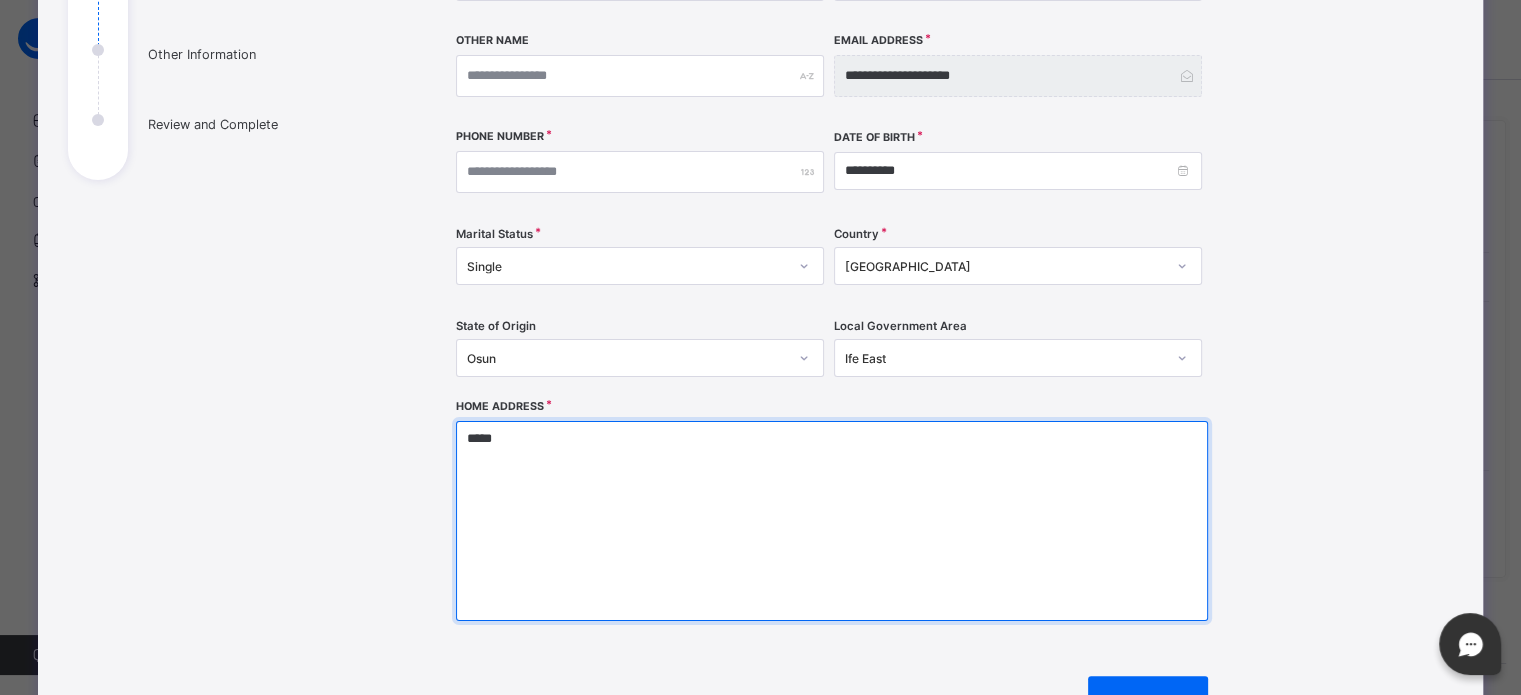 type 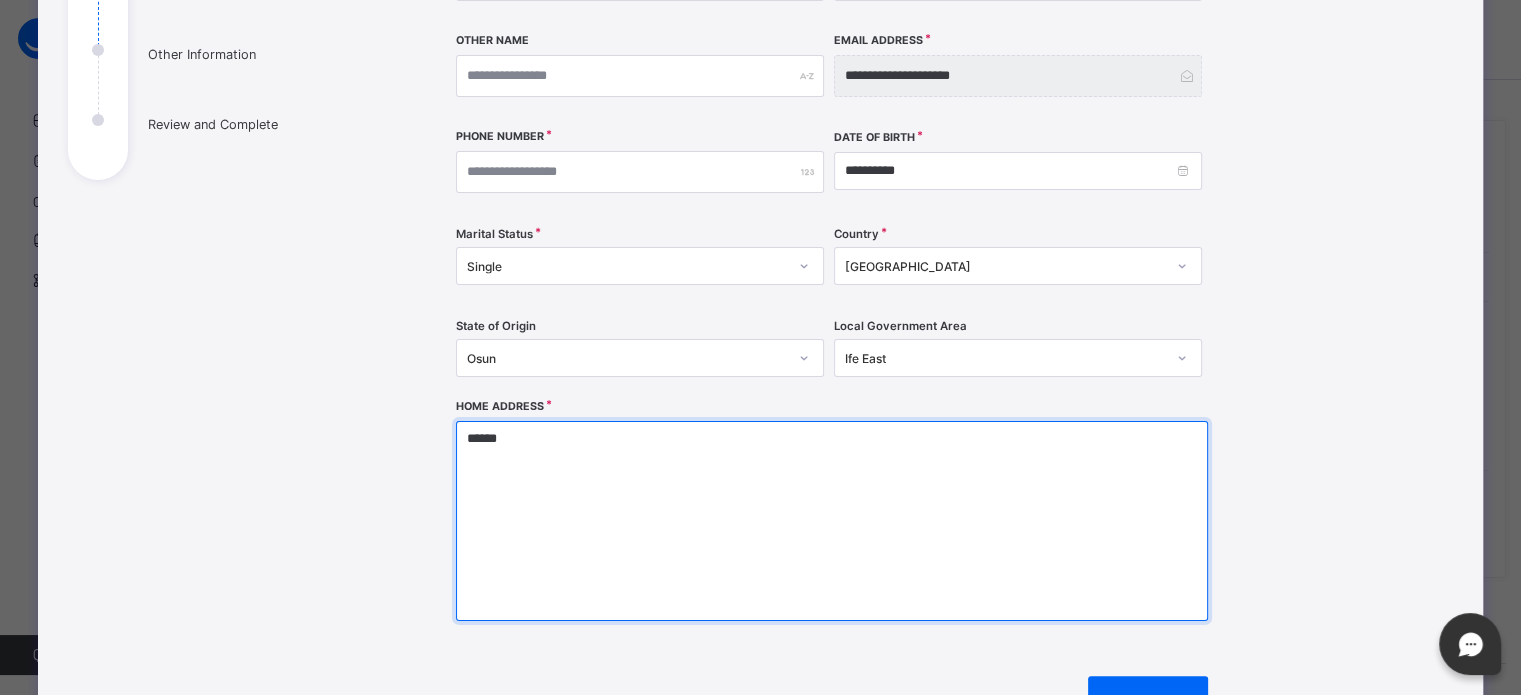 type on "*******" 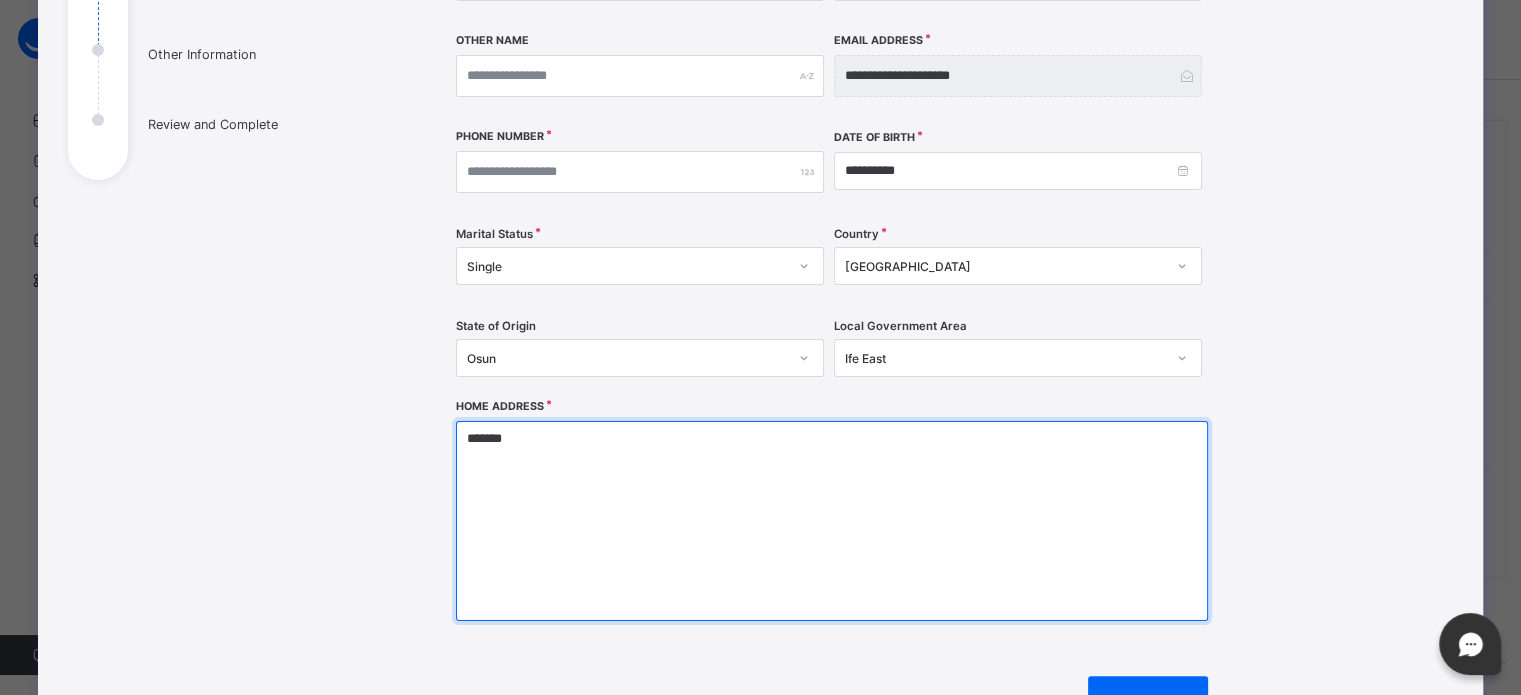 type 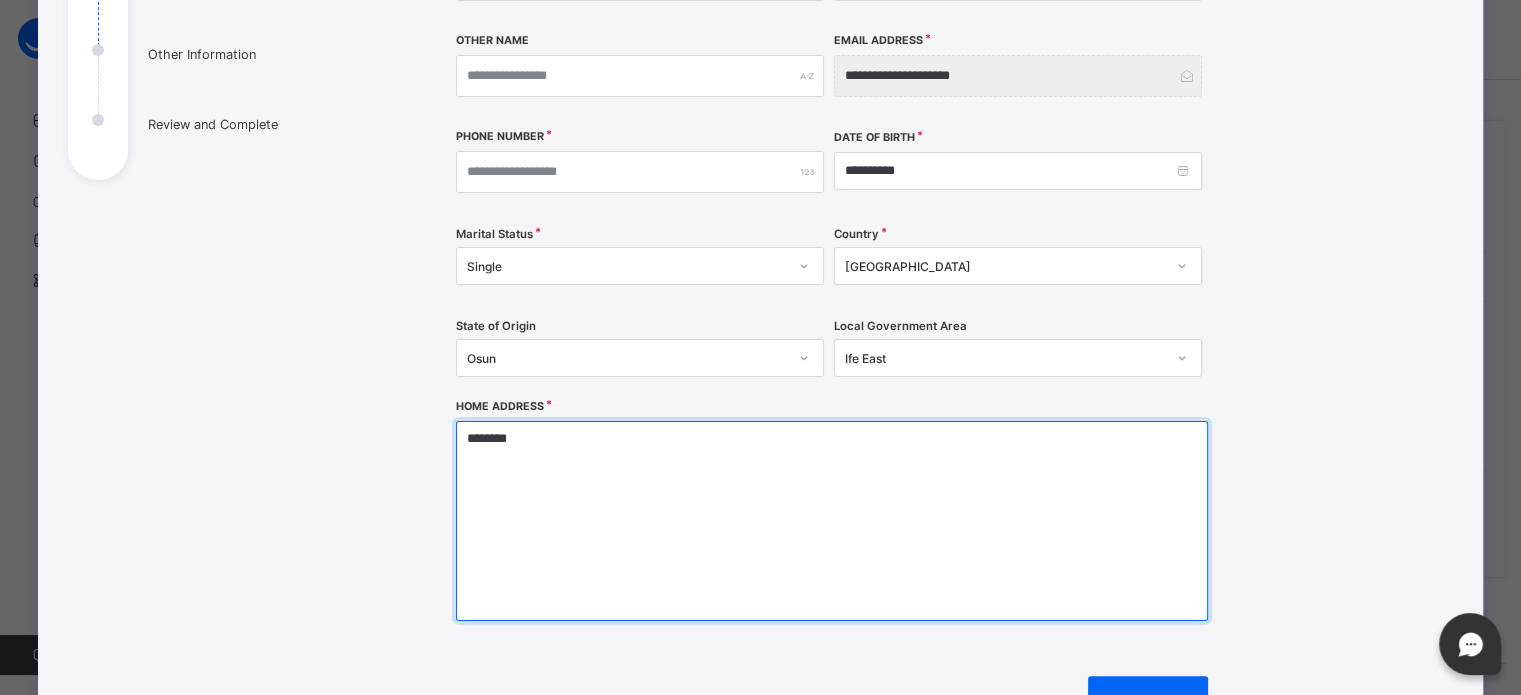 type 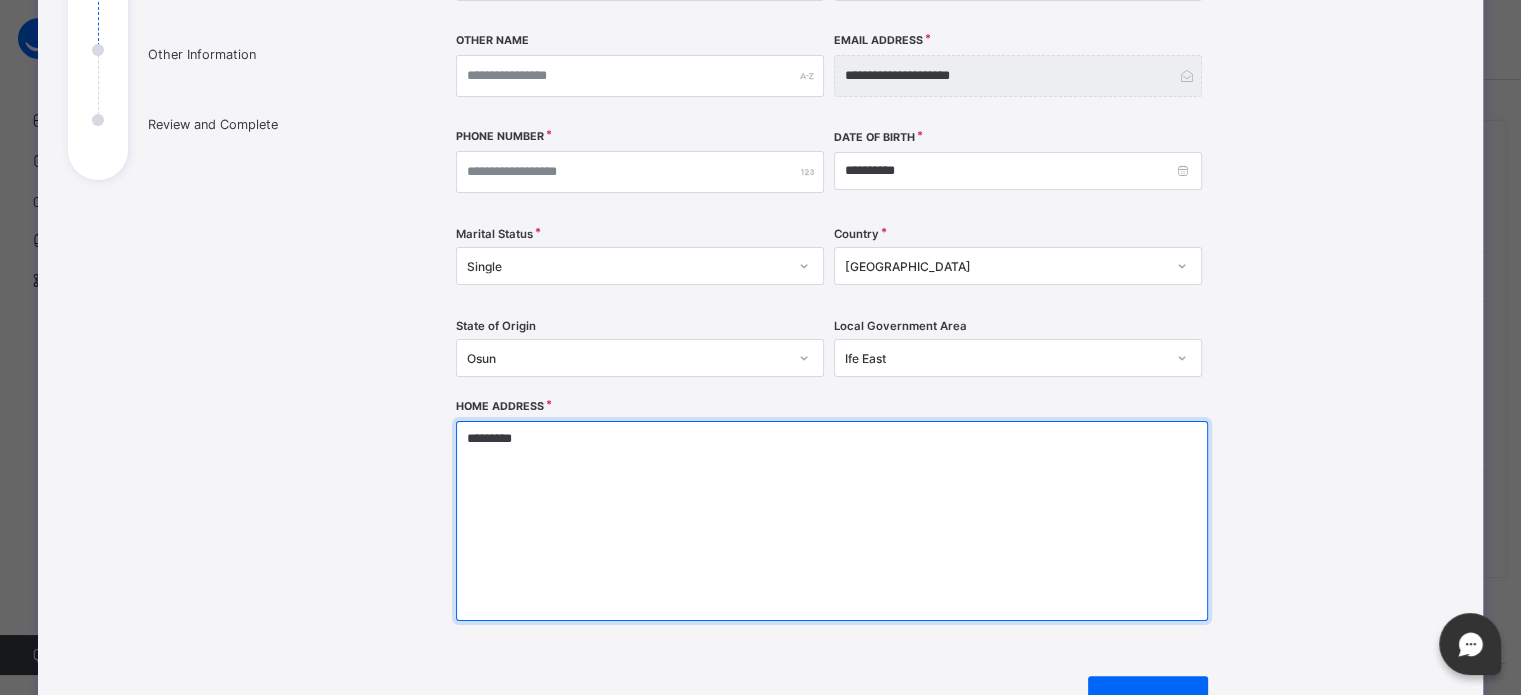 type 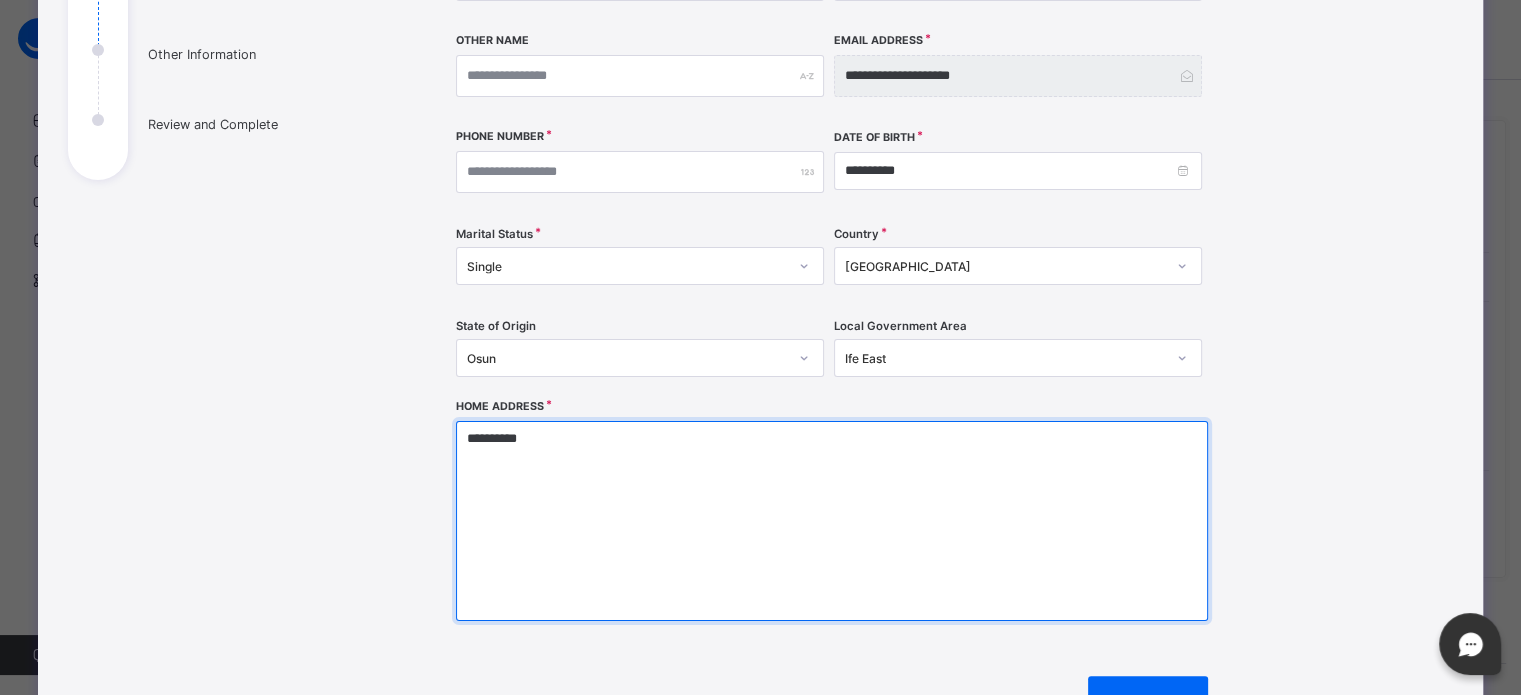 type 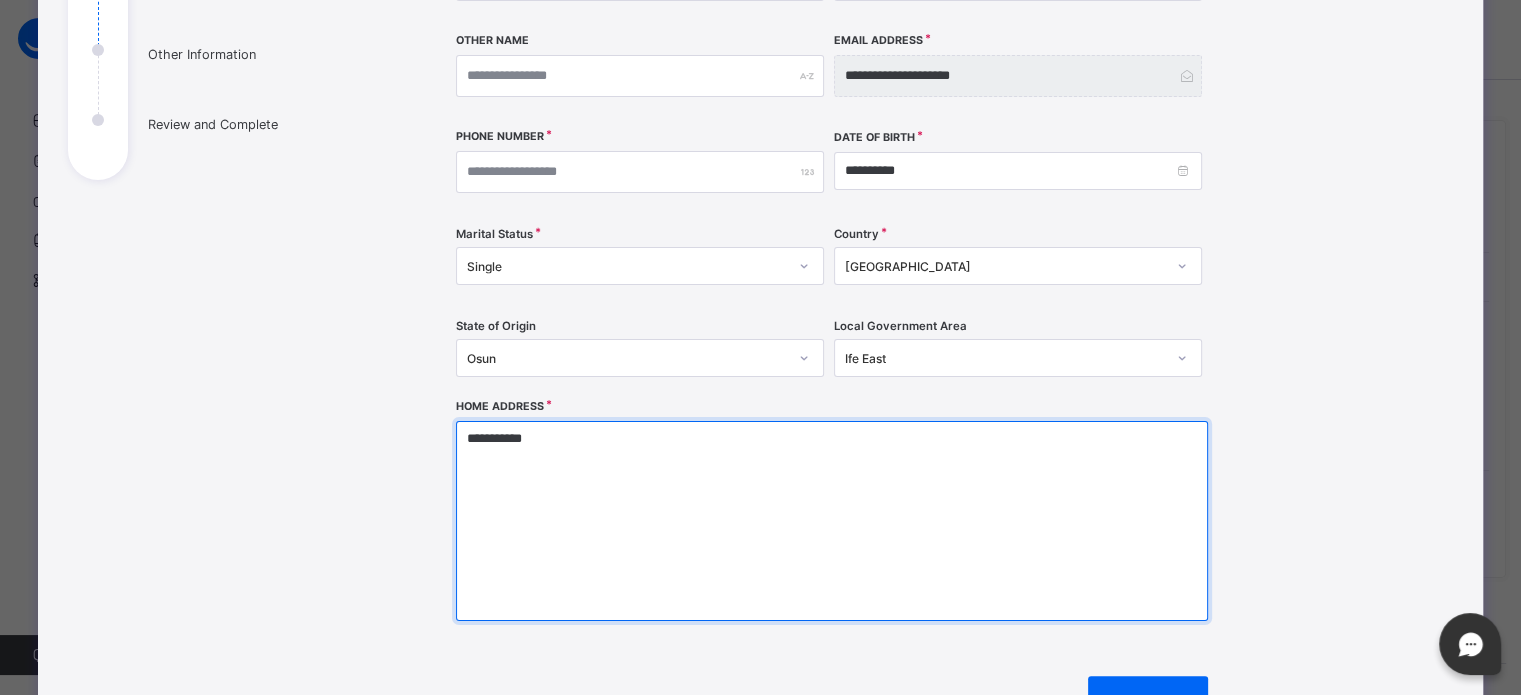 type 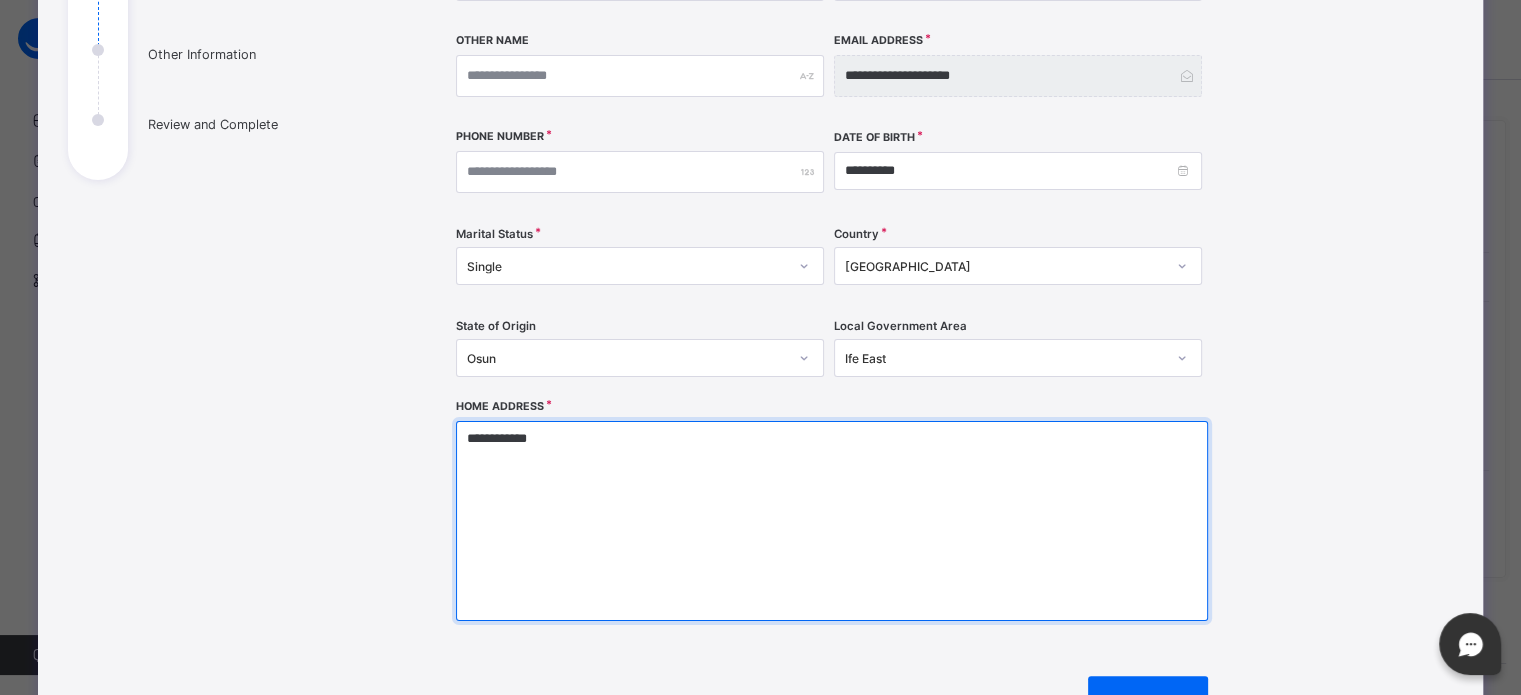 type 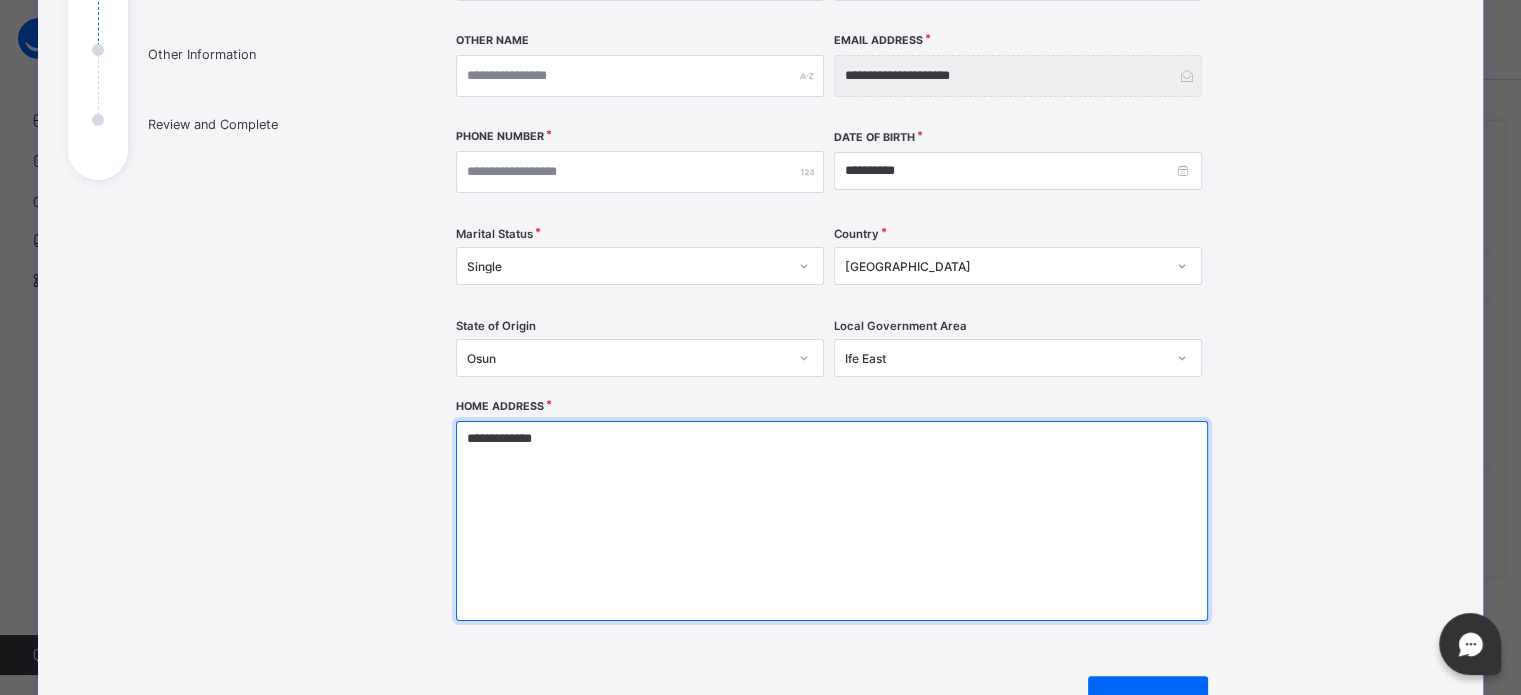 type 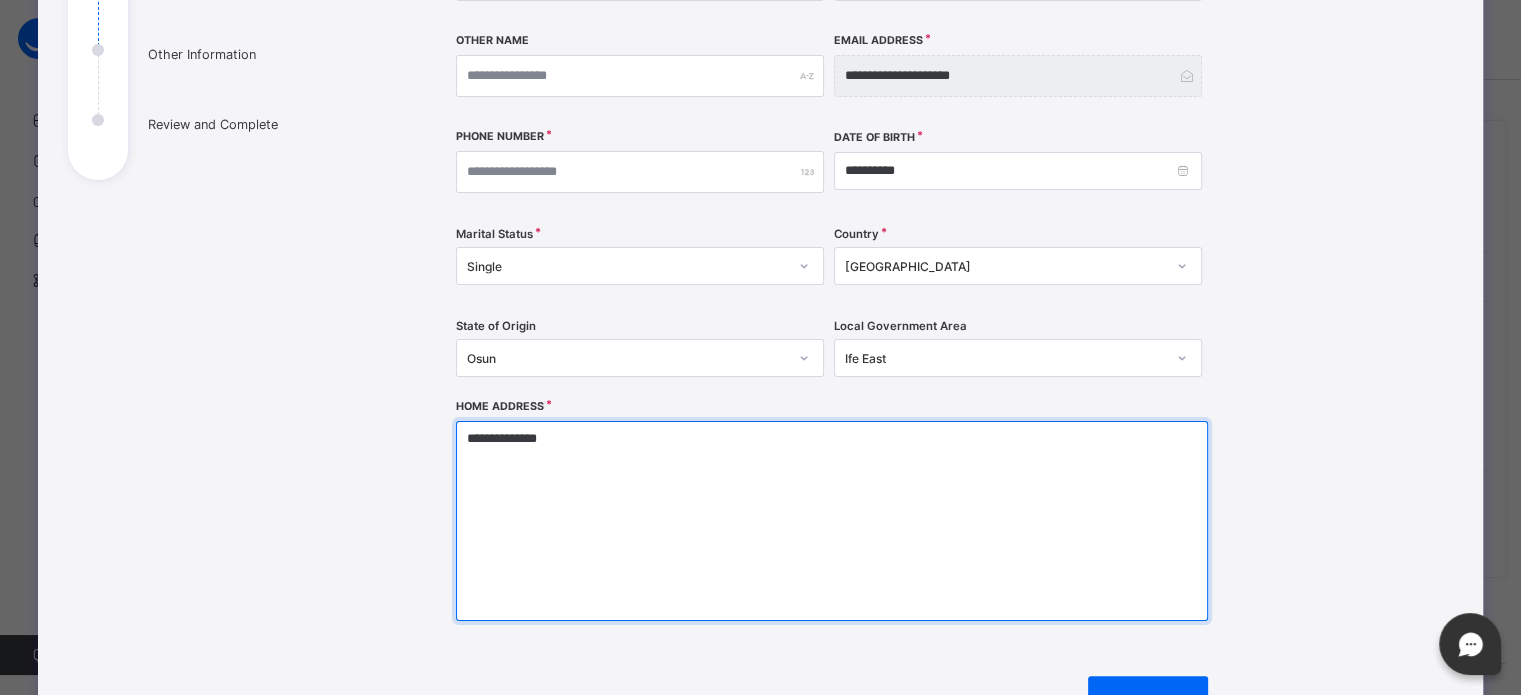 type 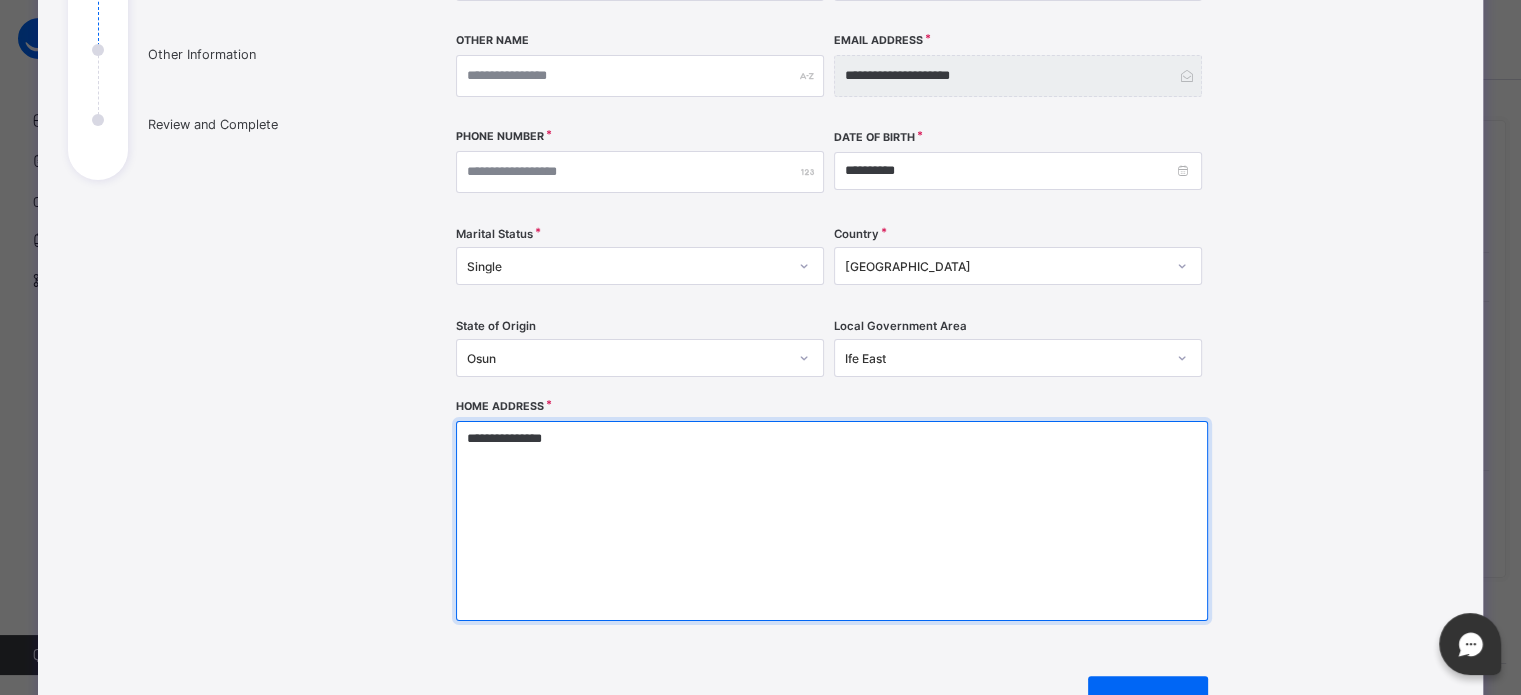 type 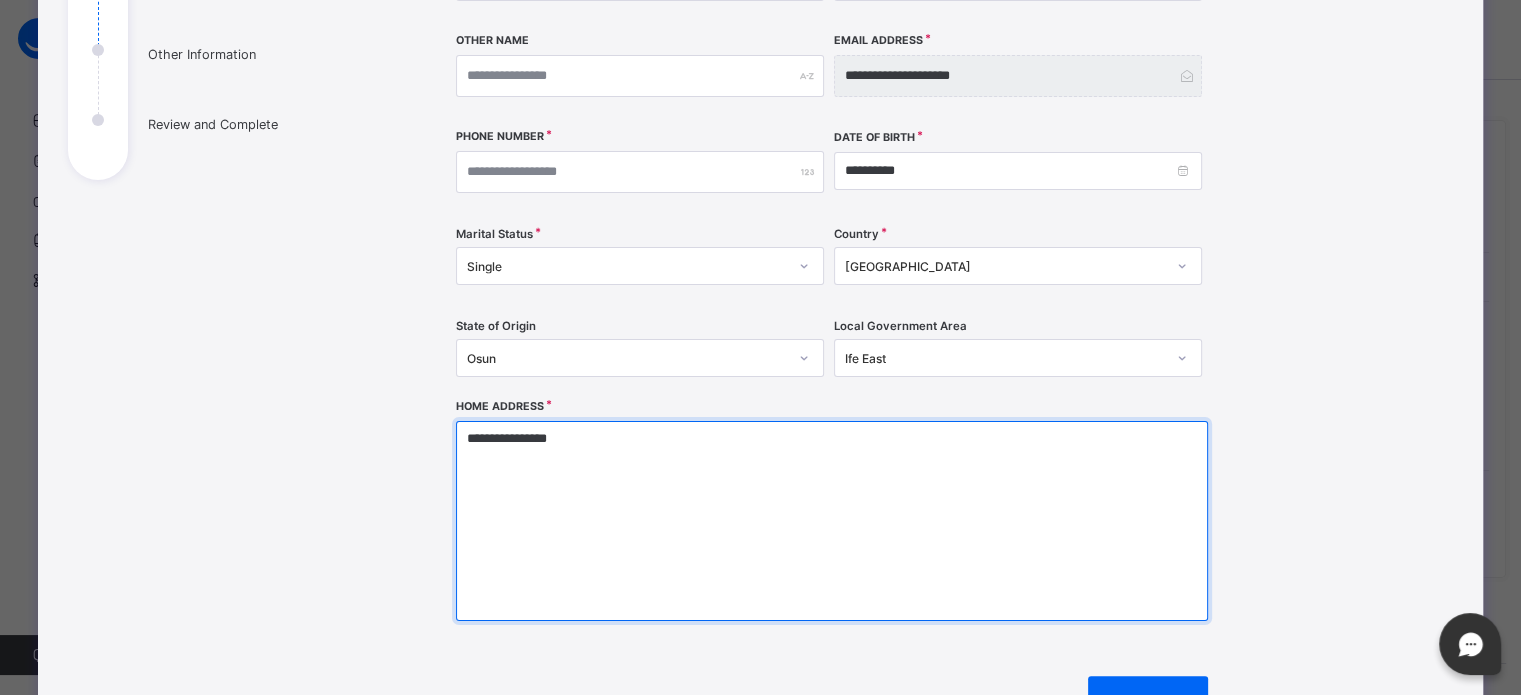 type 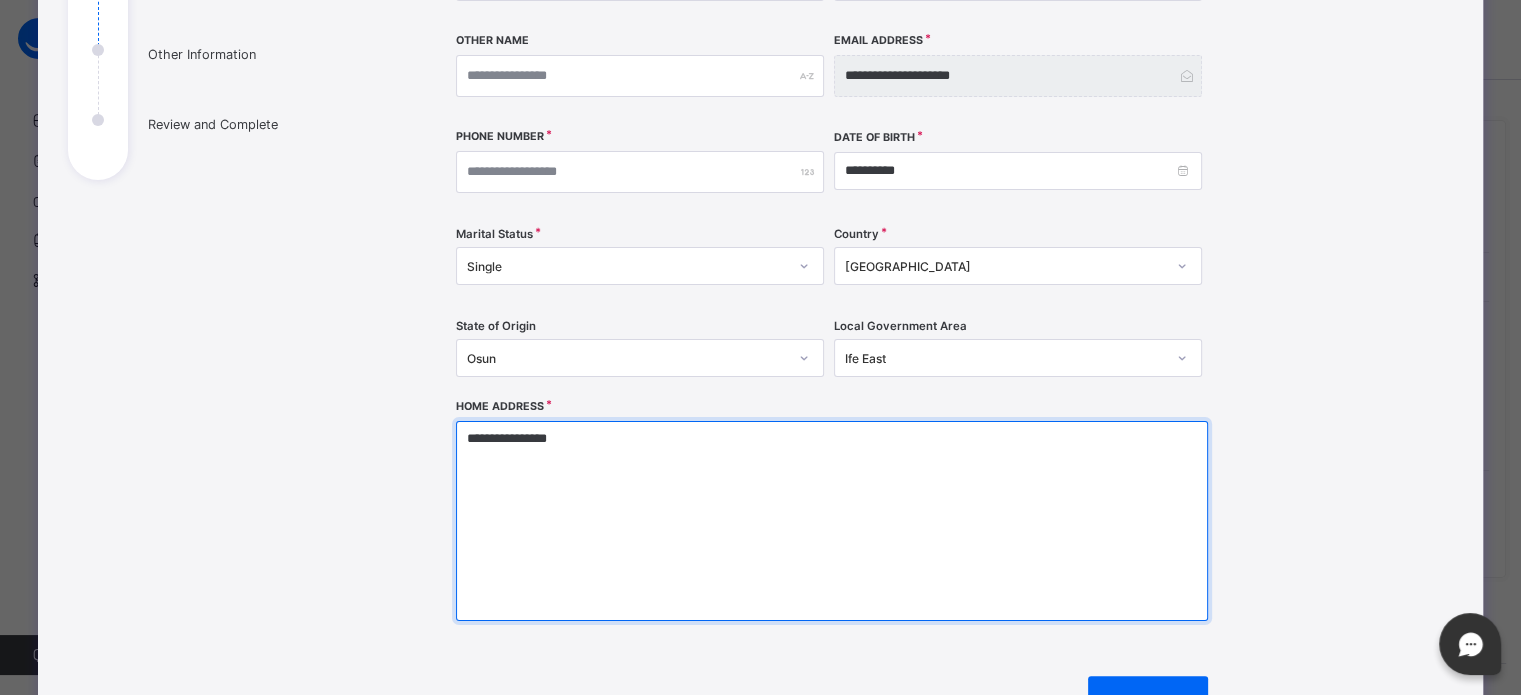 type on "**********" 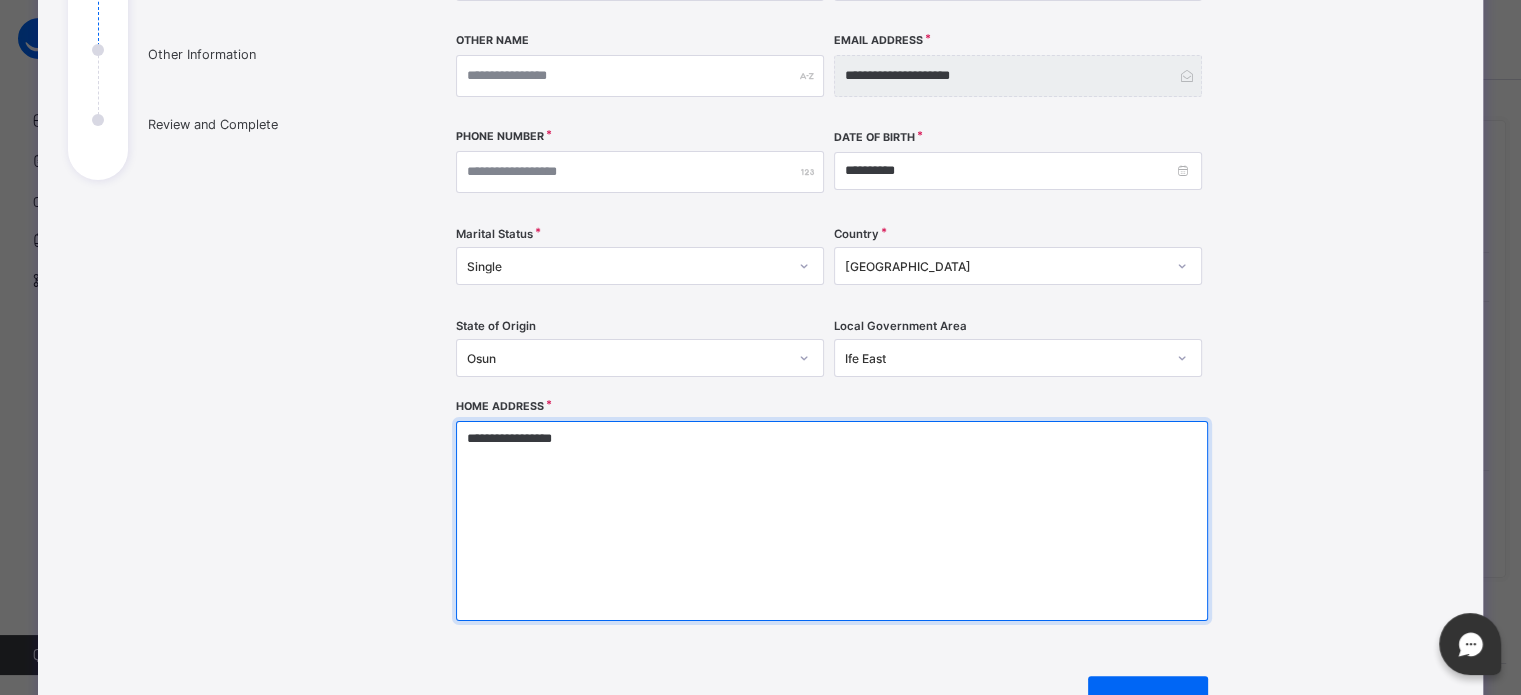 type 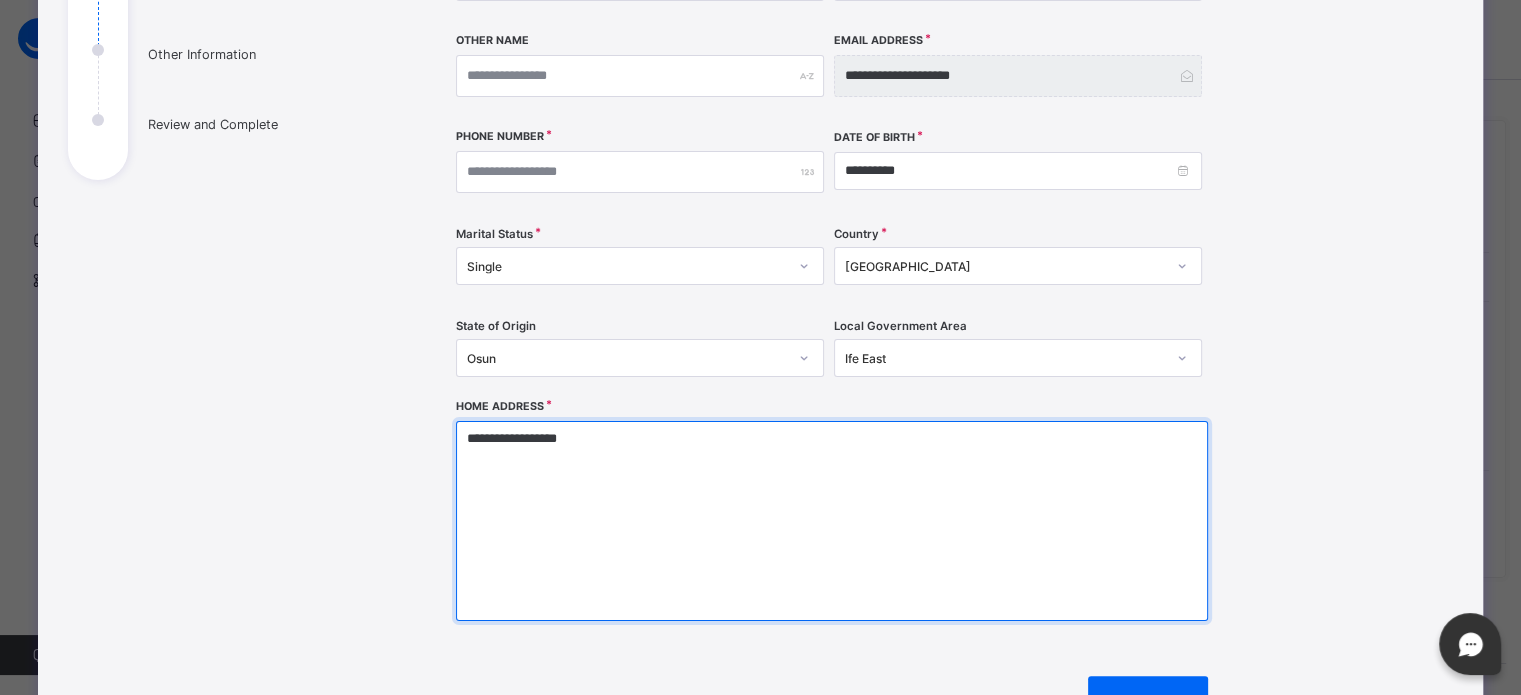 type 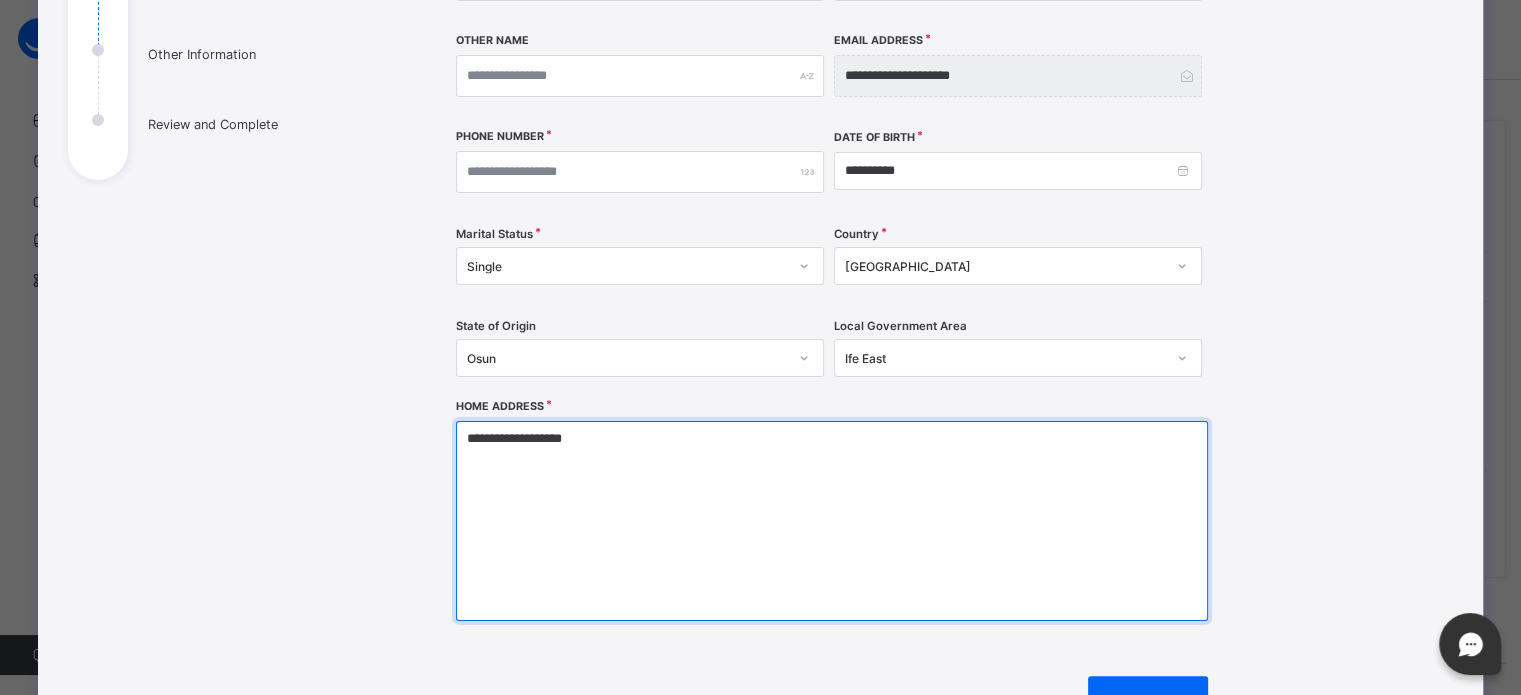 type 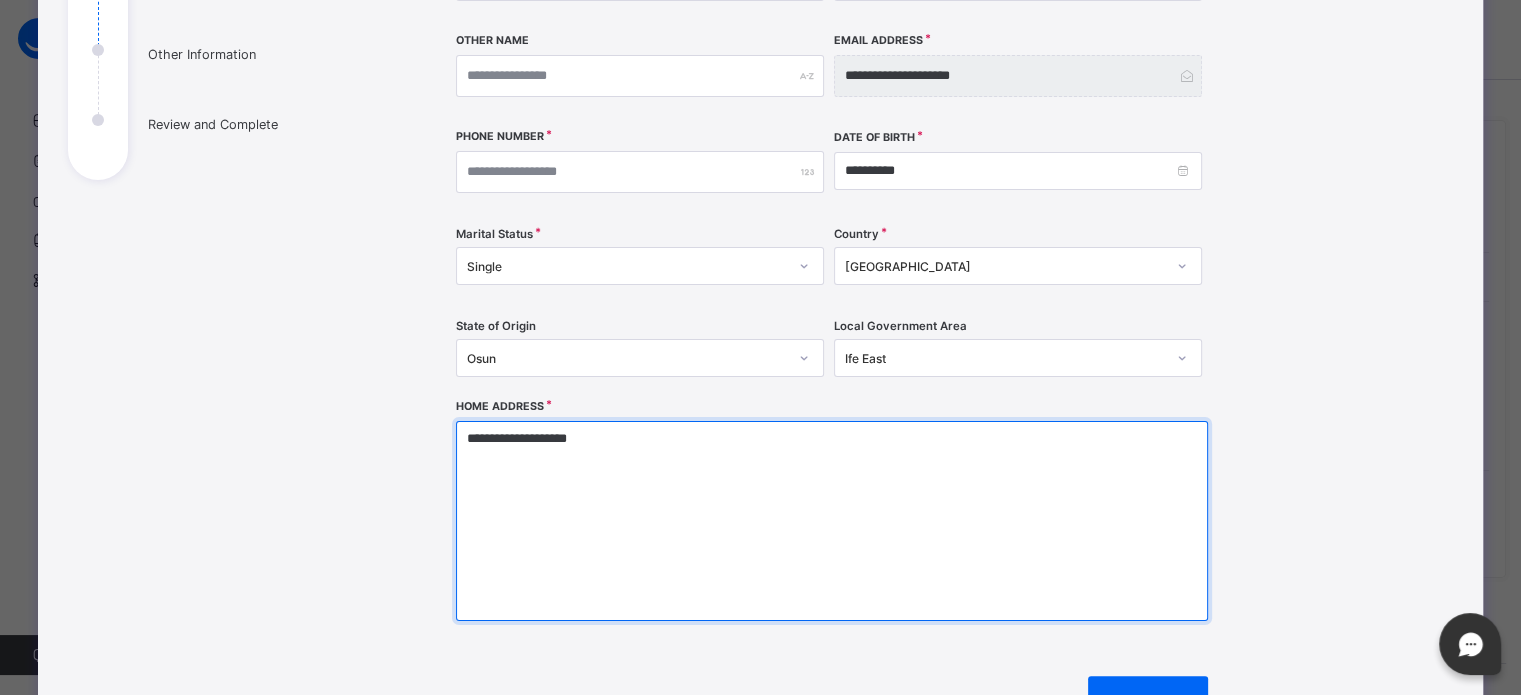 type 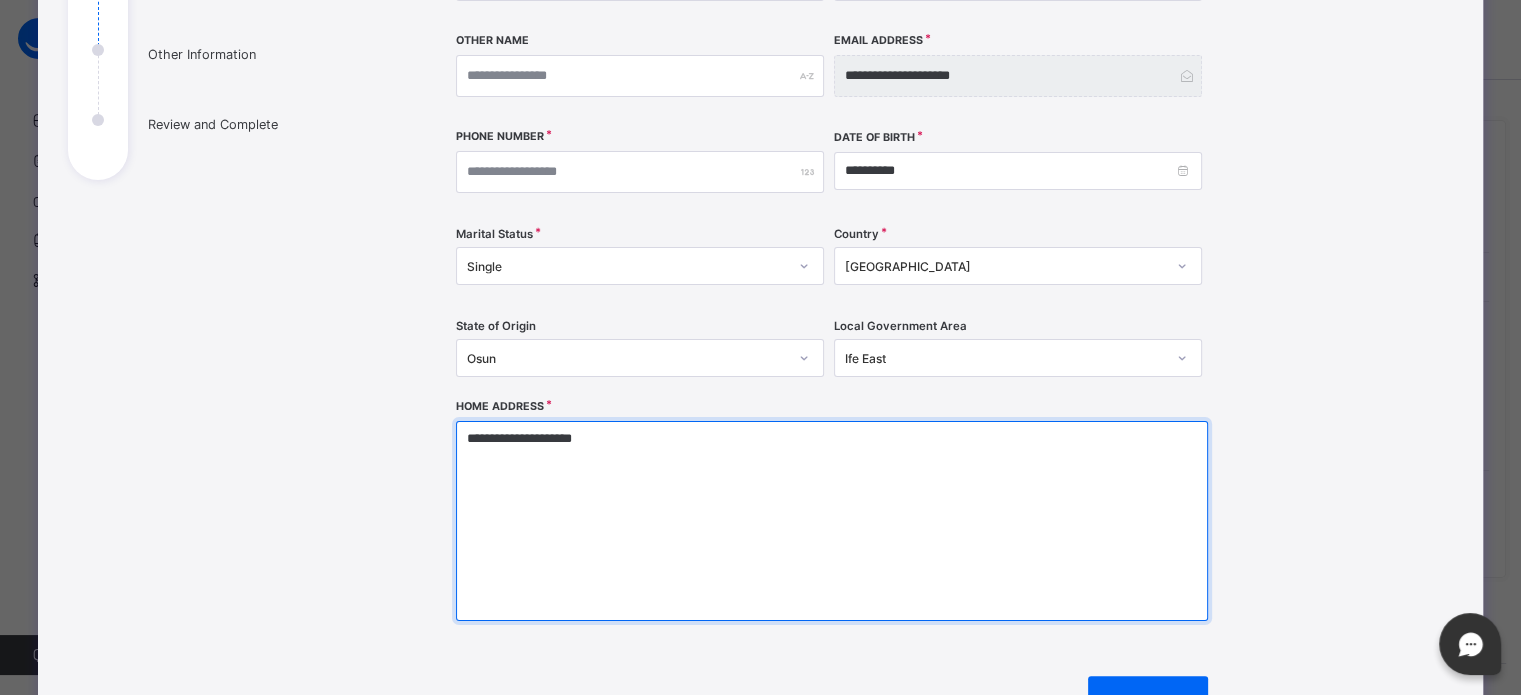 type 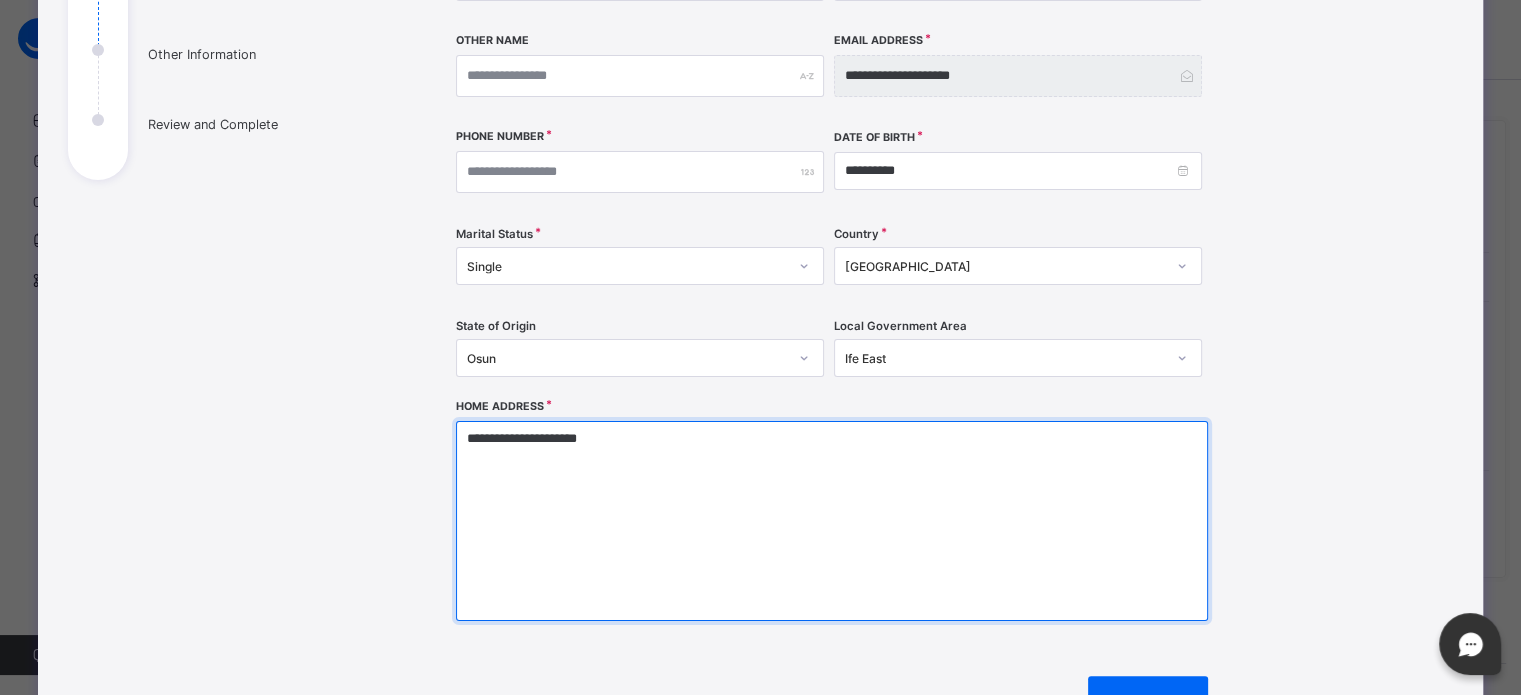 type 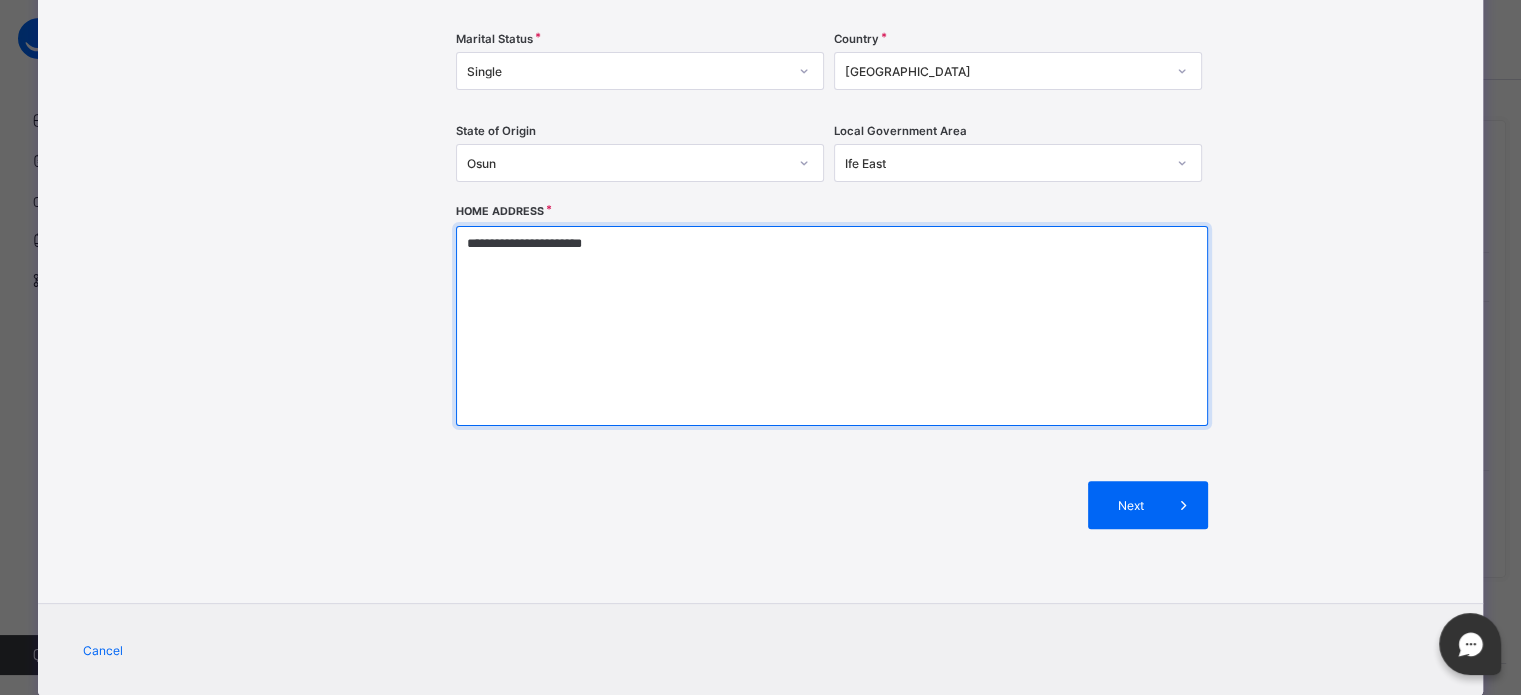 scroll, scrollTop: 530, scrollLeft: 0, axis: vertical 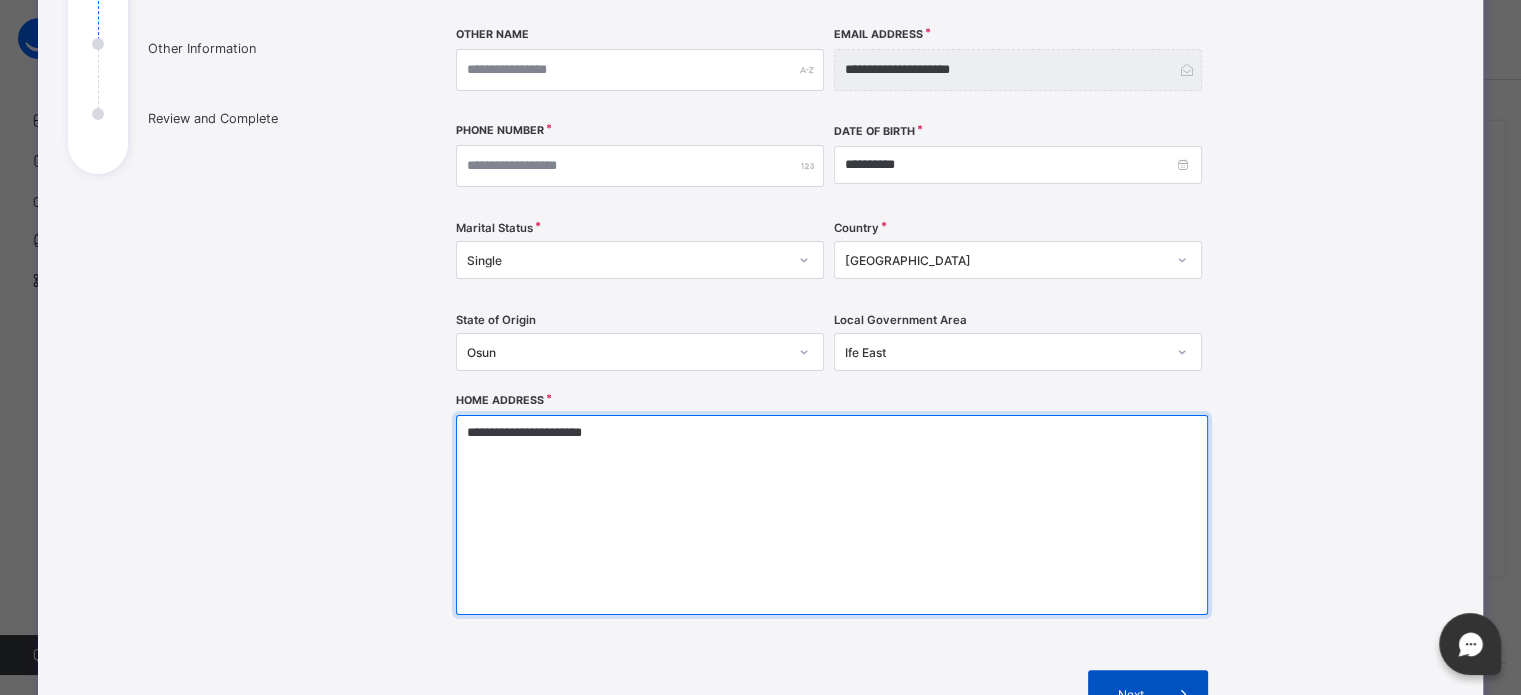 type on "**********" 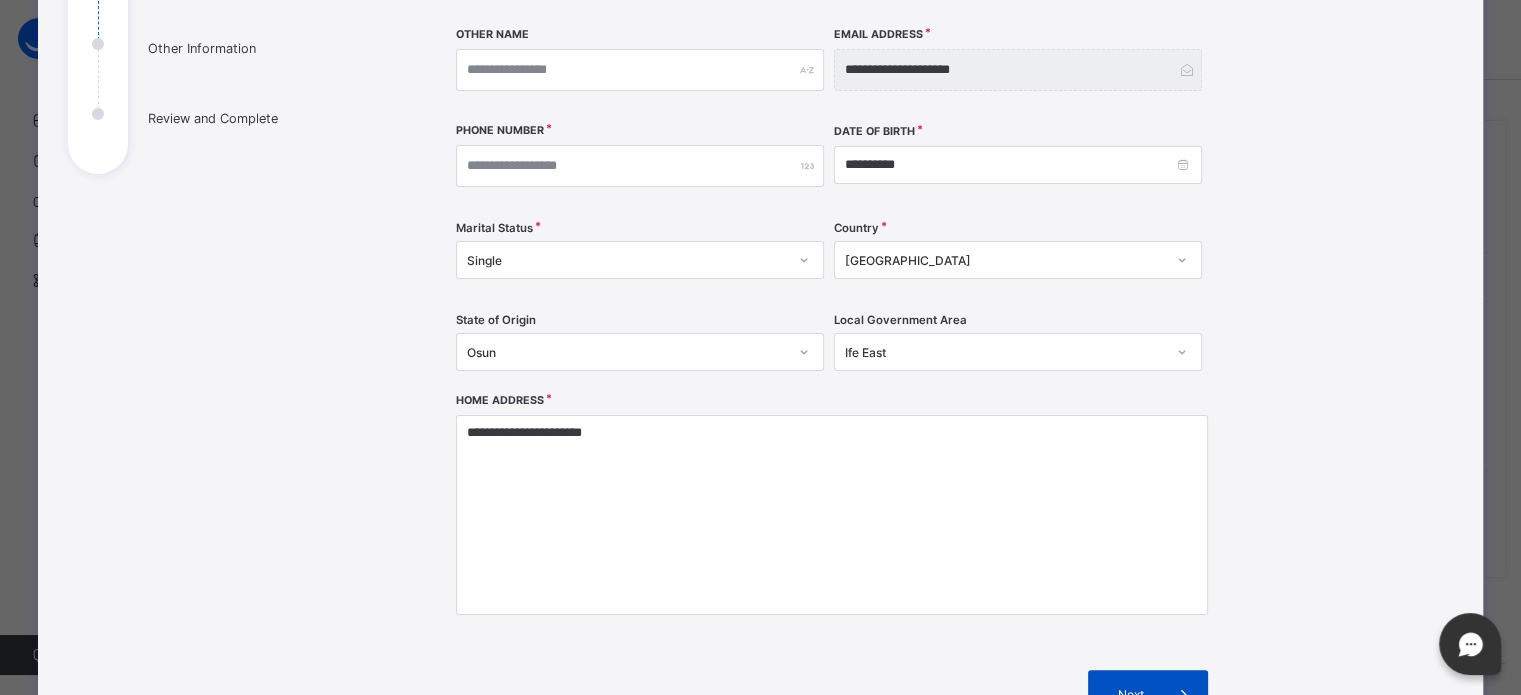 click on "Next" at bounding box center (1131, 694) 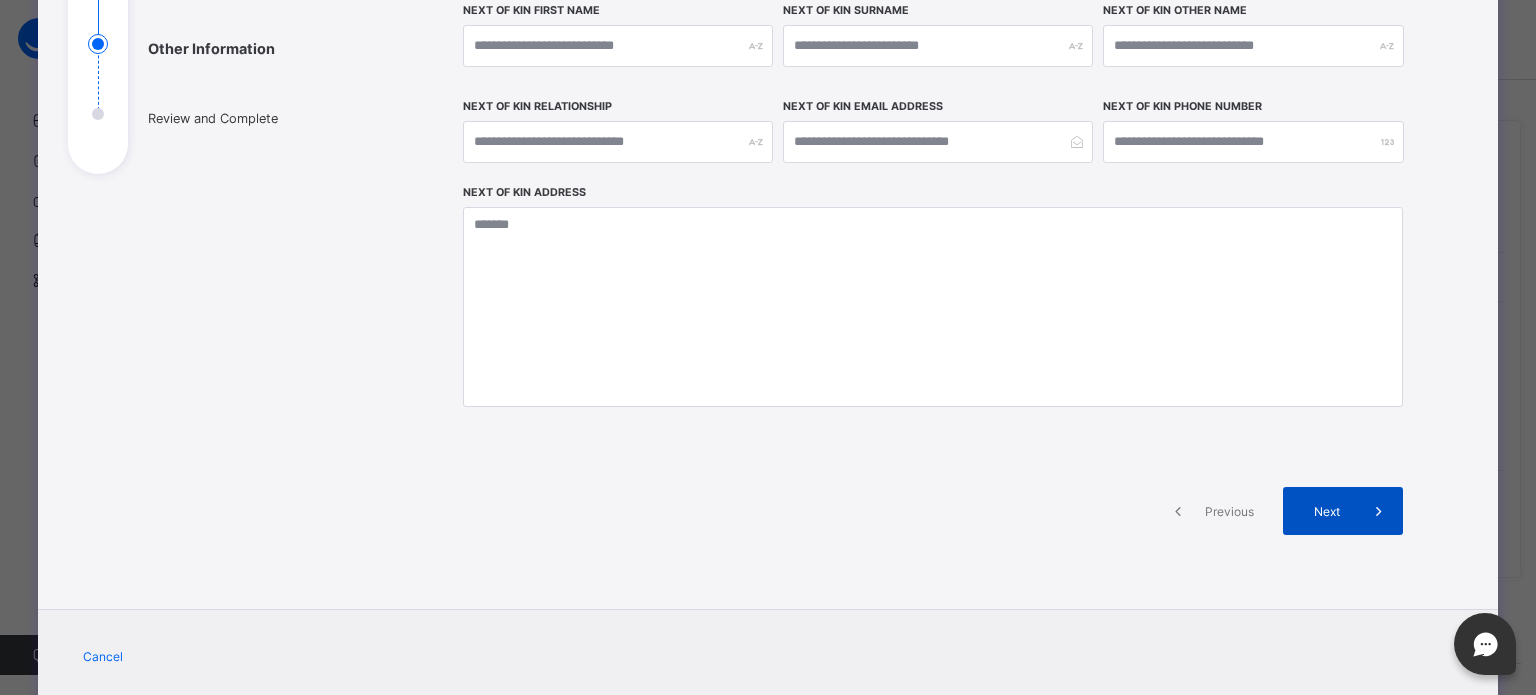 click on "Next" at bounding box center [1326, 511] 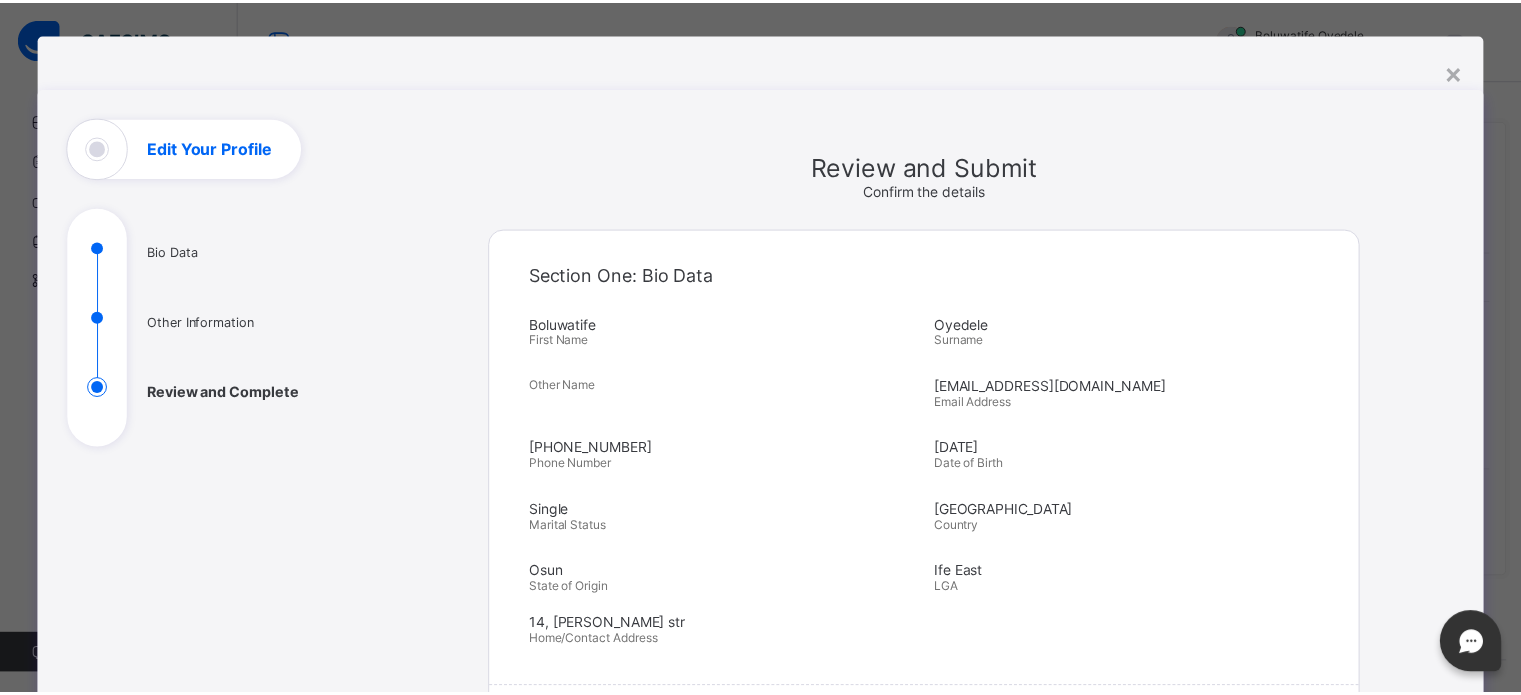scroll, scrollTop: 0, scrollLeft: 0, axis: both 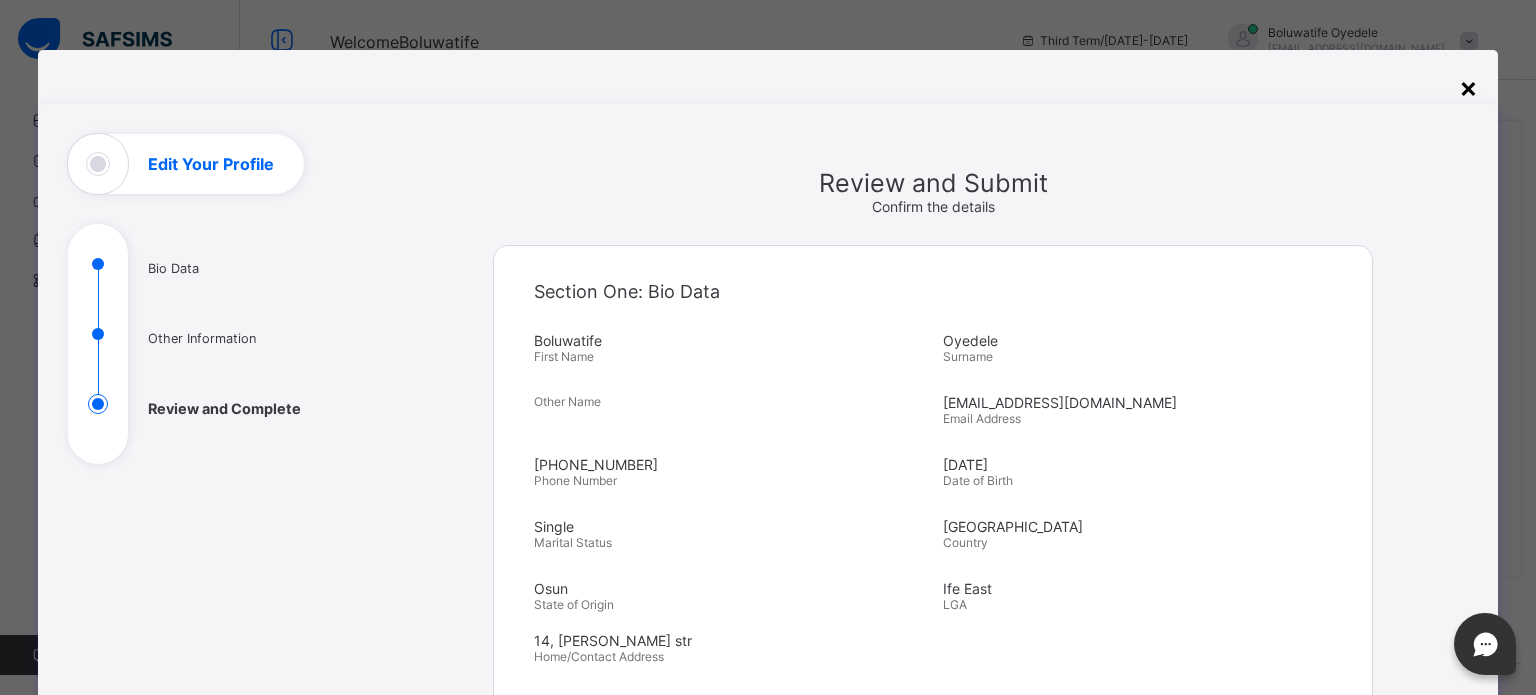 click on "×" at bounding box center (1468, 87) 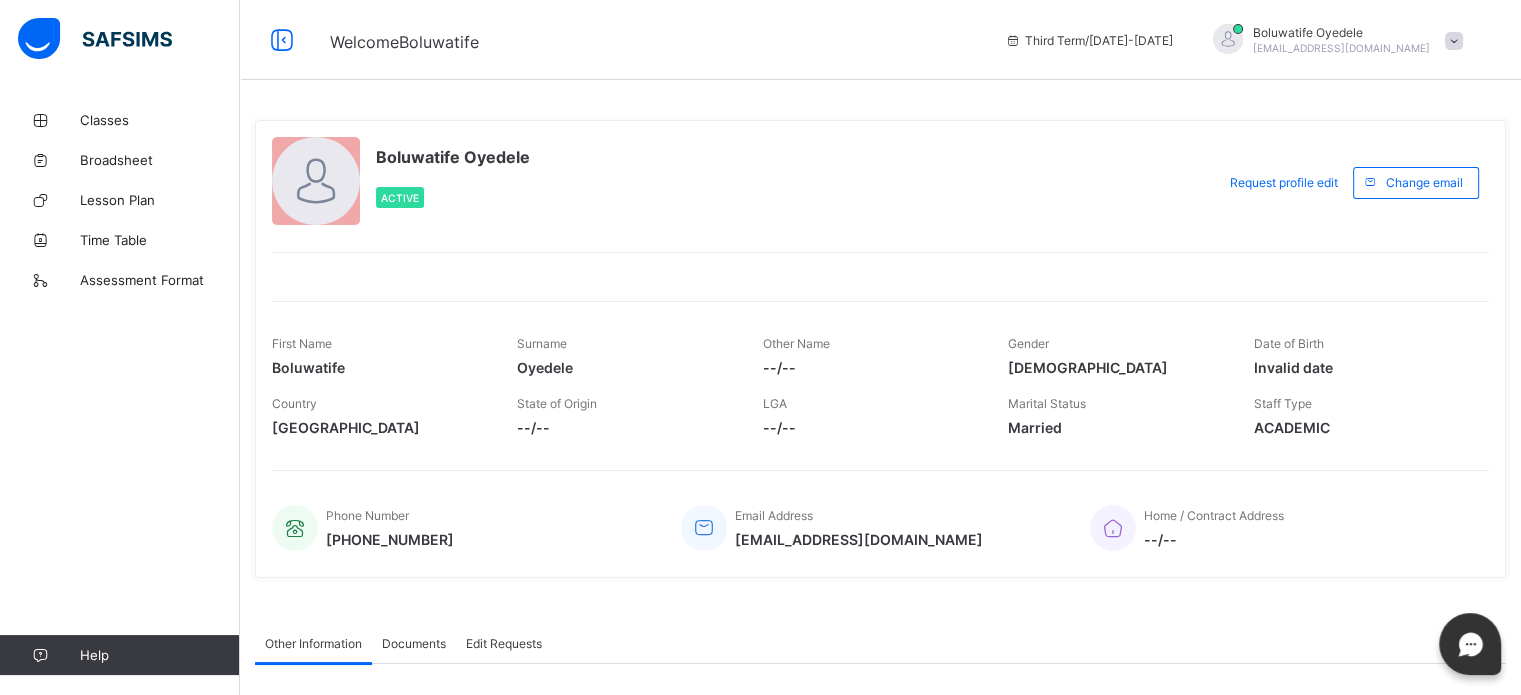 scroll, scrollTop: 4, scrollLeft: 0, axis: vertical 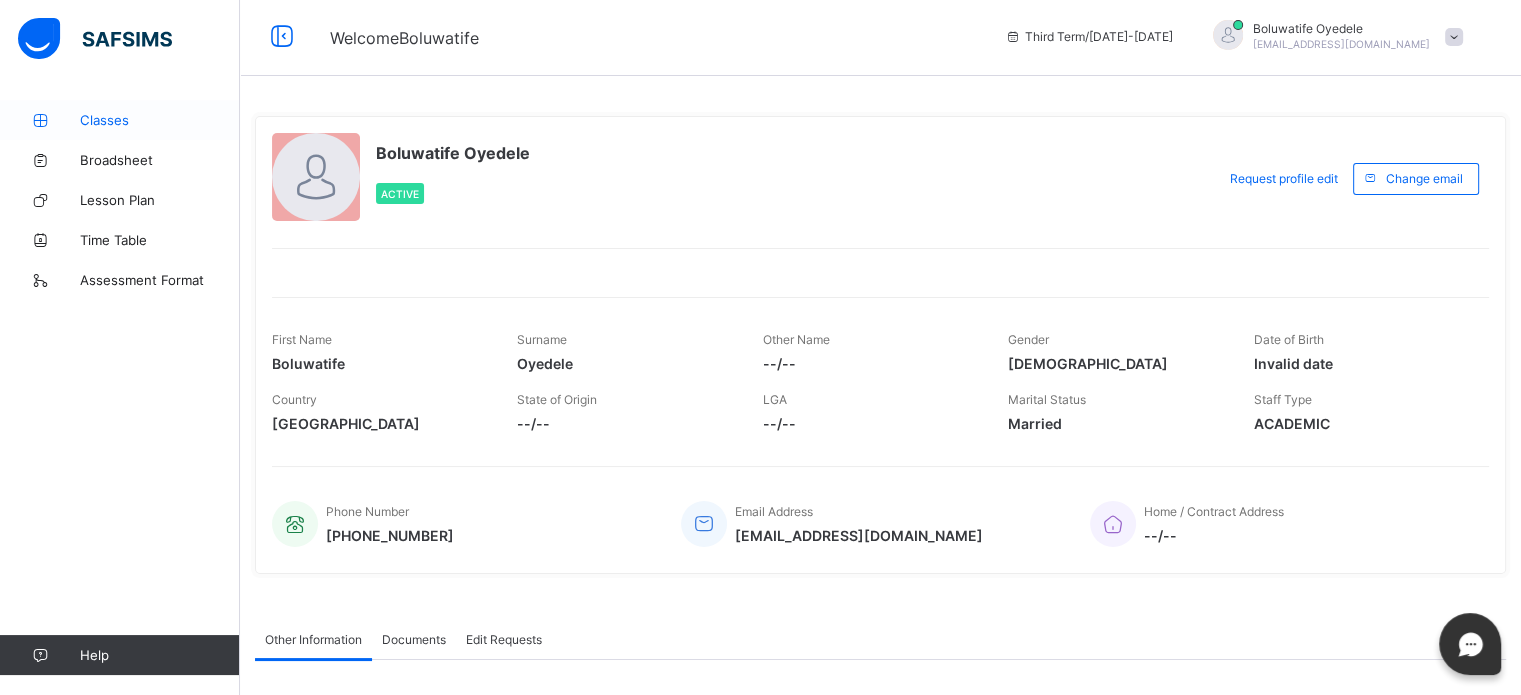 click on "Classes" at bounding box center [120, 120] 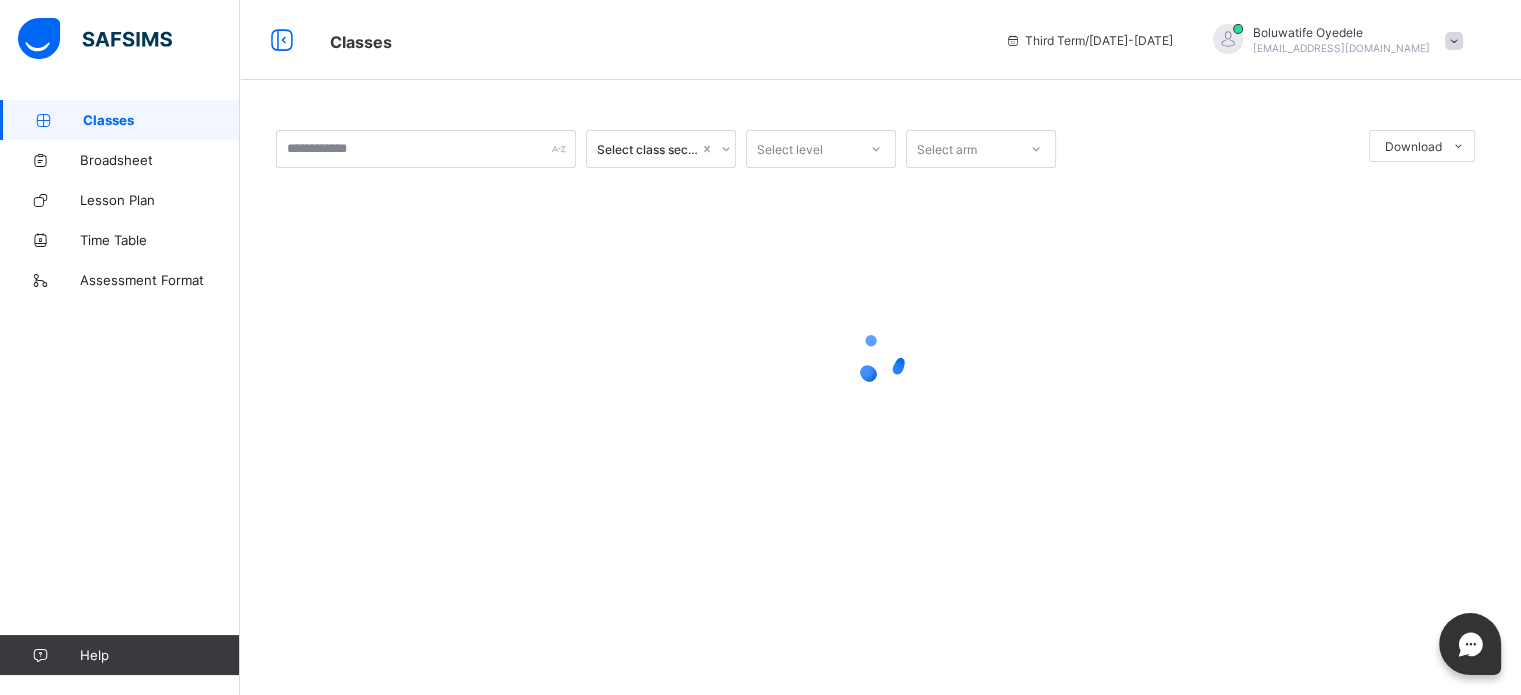 scroll, scrollTop: 0, scrollLeft: 0, axis: both 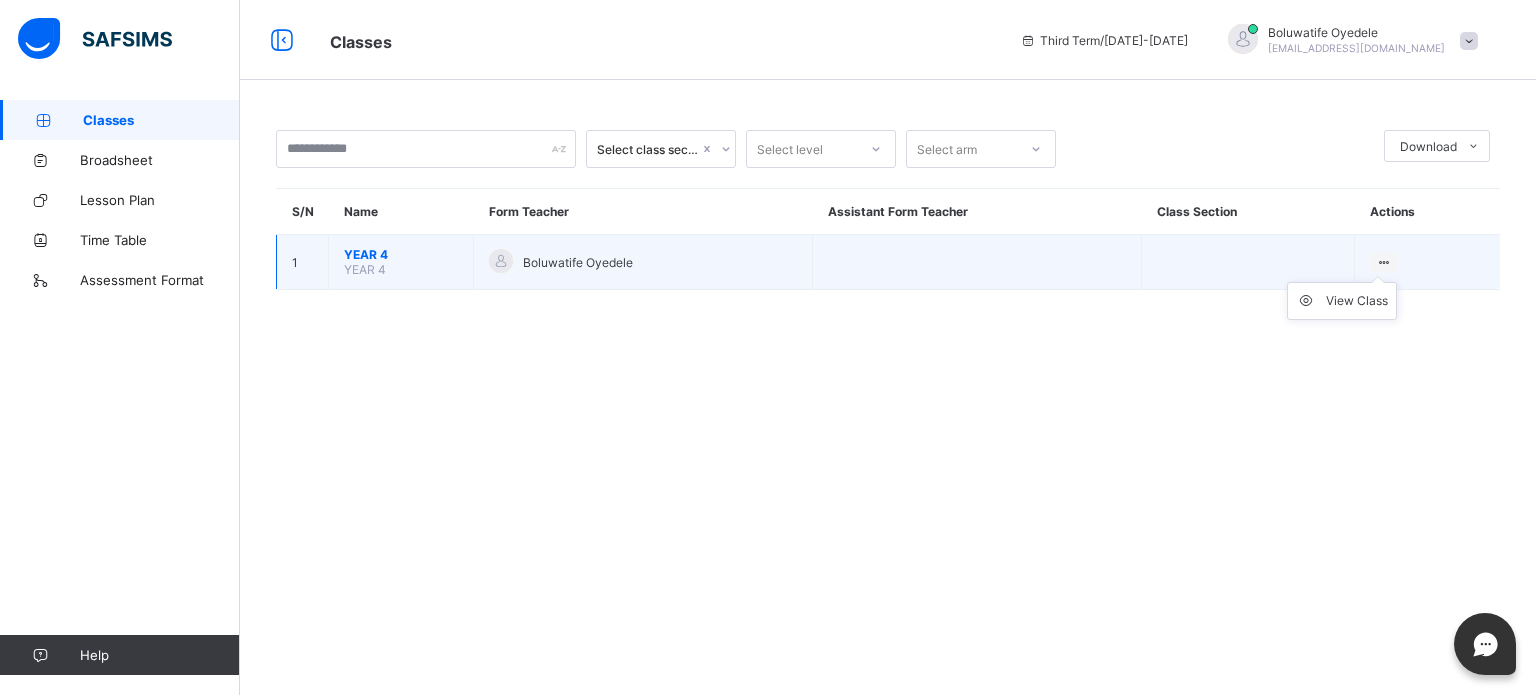 click on "View Class" at bounding box center [1342, 301] 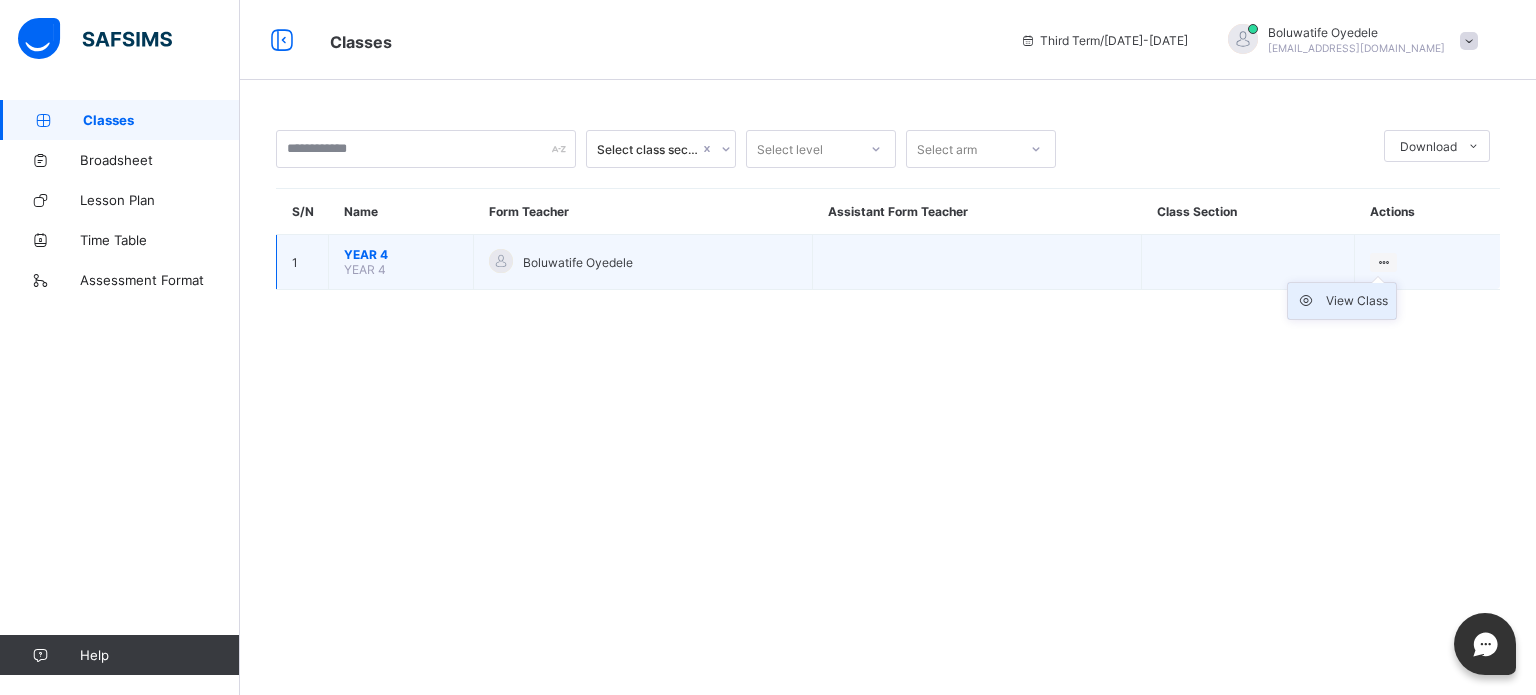 click on "View Class" at bounding box center [1357, 301] 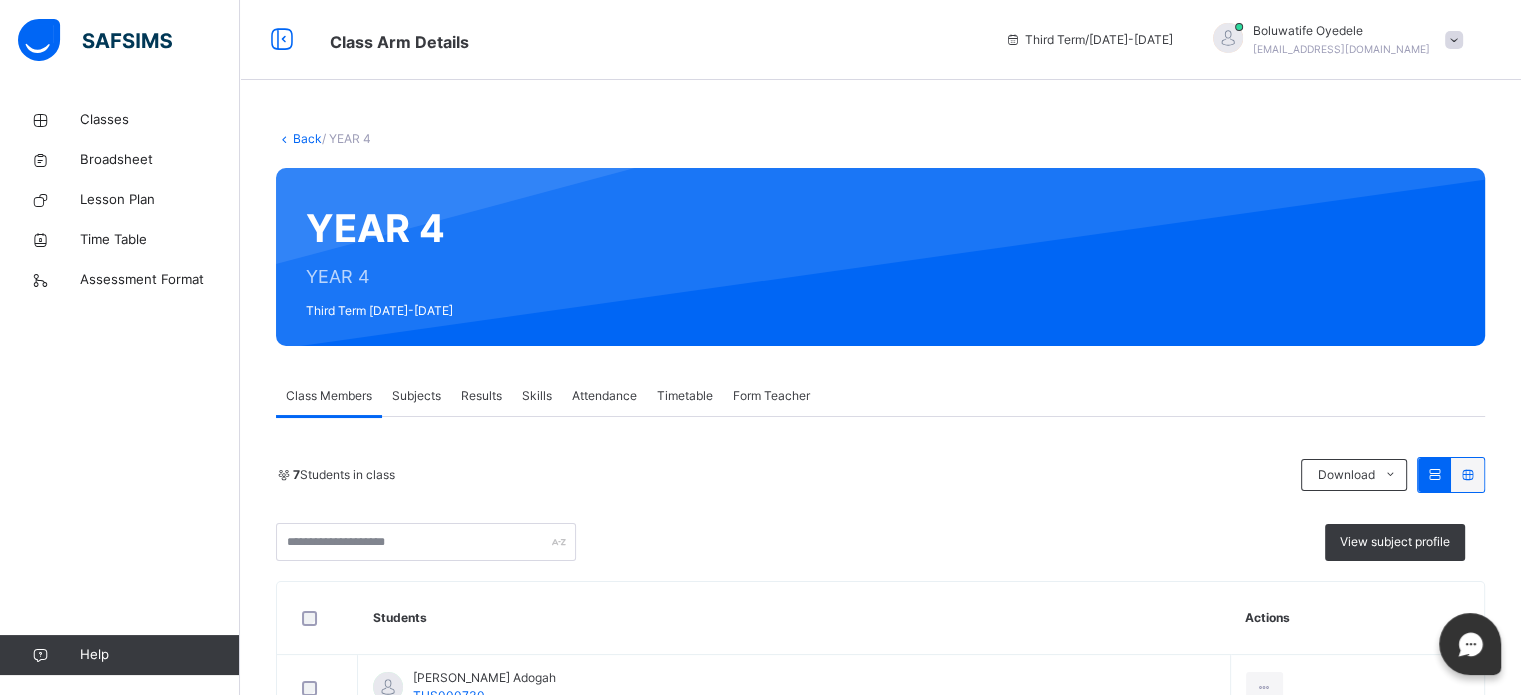 click on "Subjects" at bounding box center (416, 396) 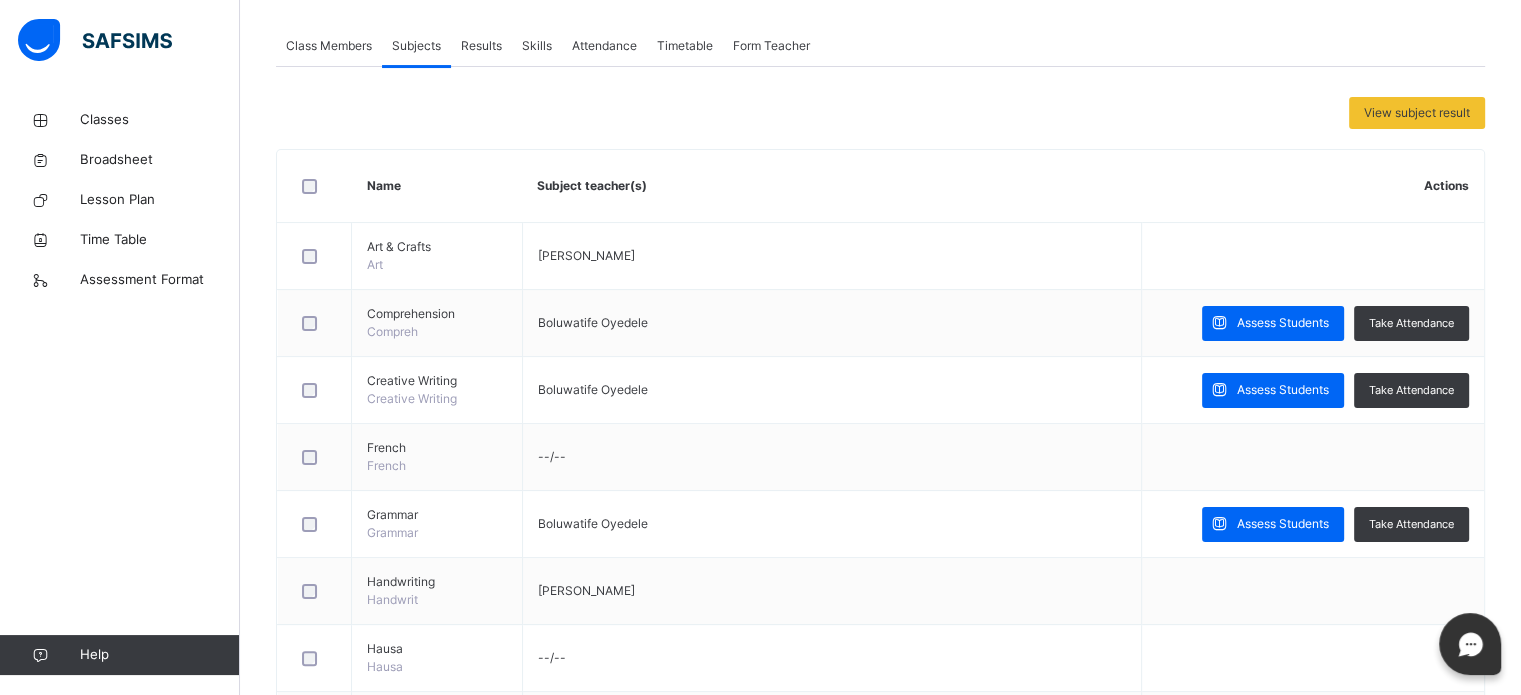 scroll, scrollTop: 382, scrollLeft: 0, axis: vertical 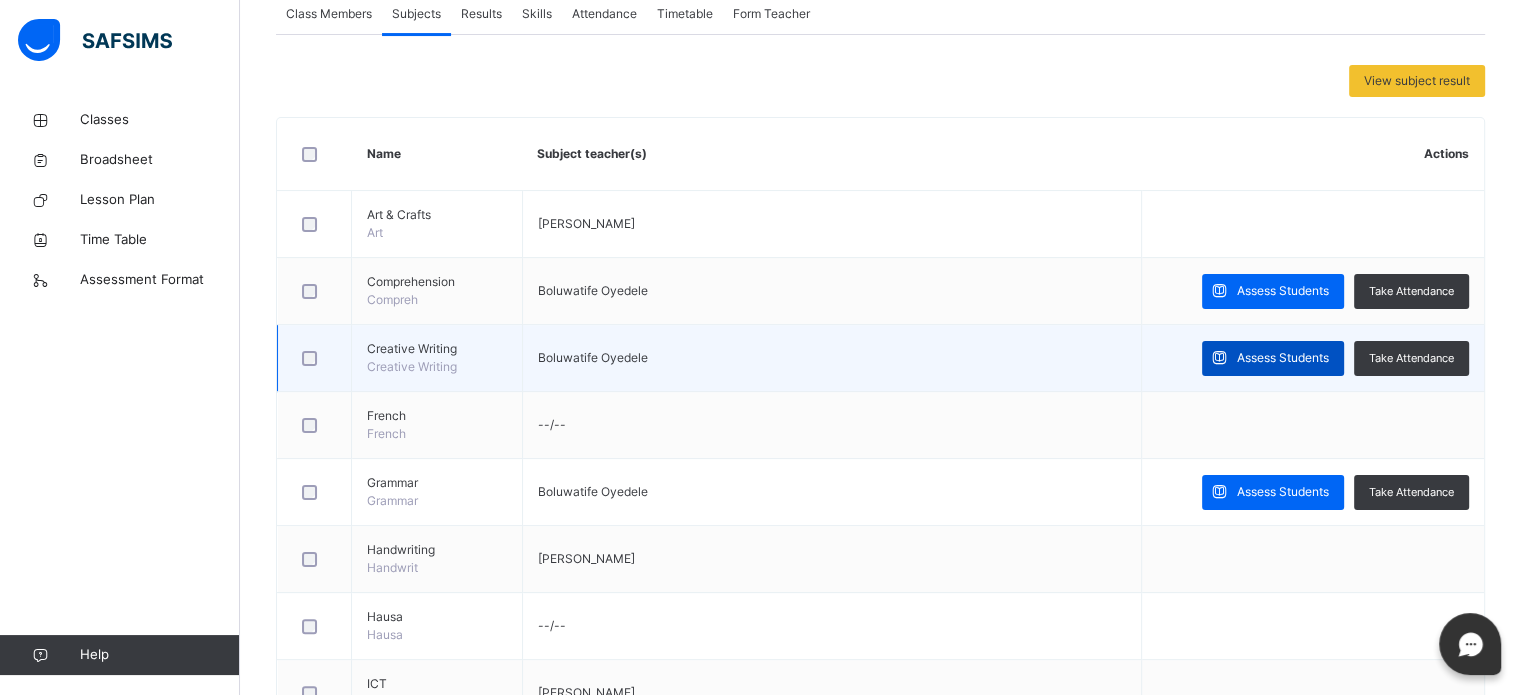click on "Assess Students" at bounding box center (1283, 358) 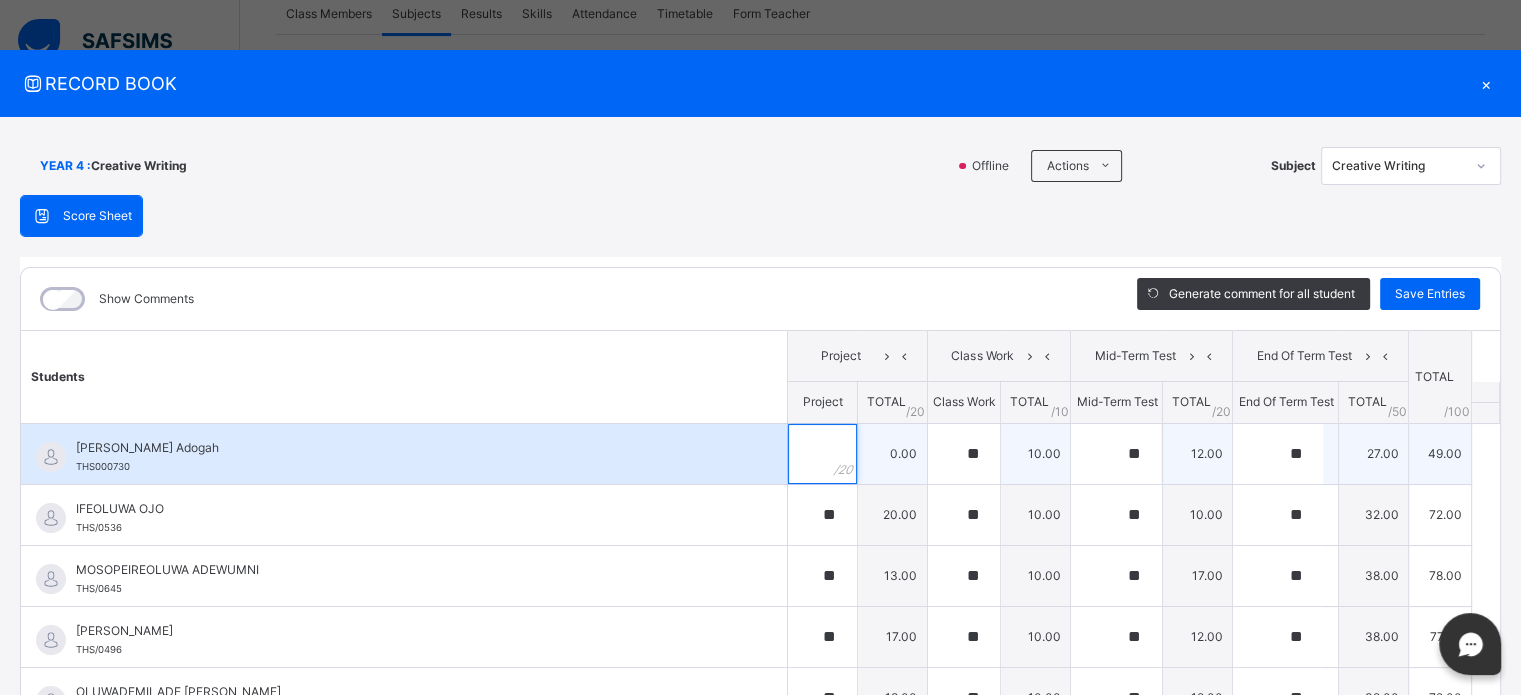 click at bounding box center [822, 454] 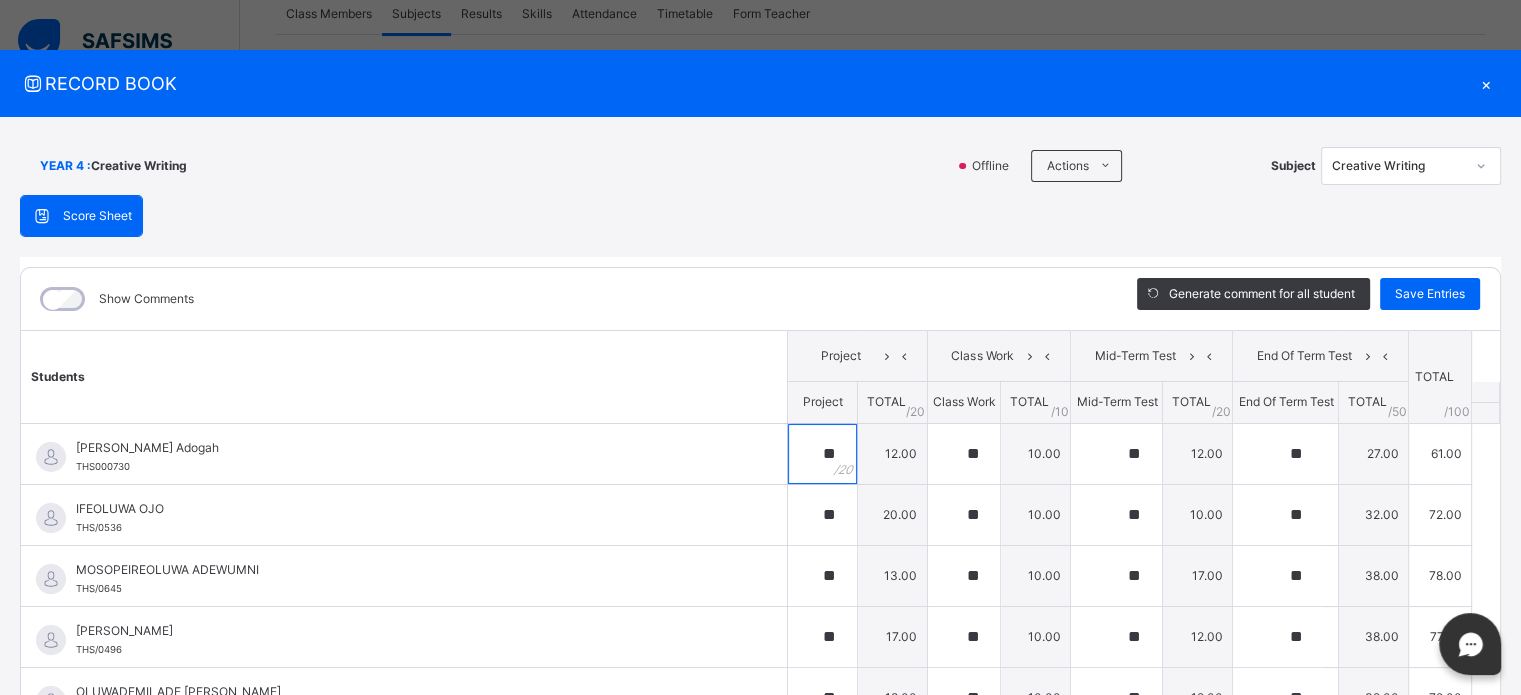 type on "**" 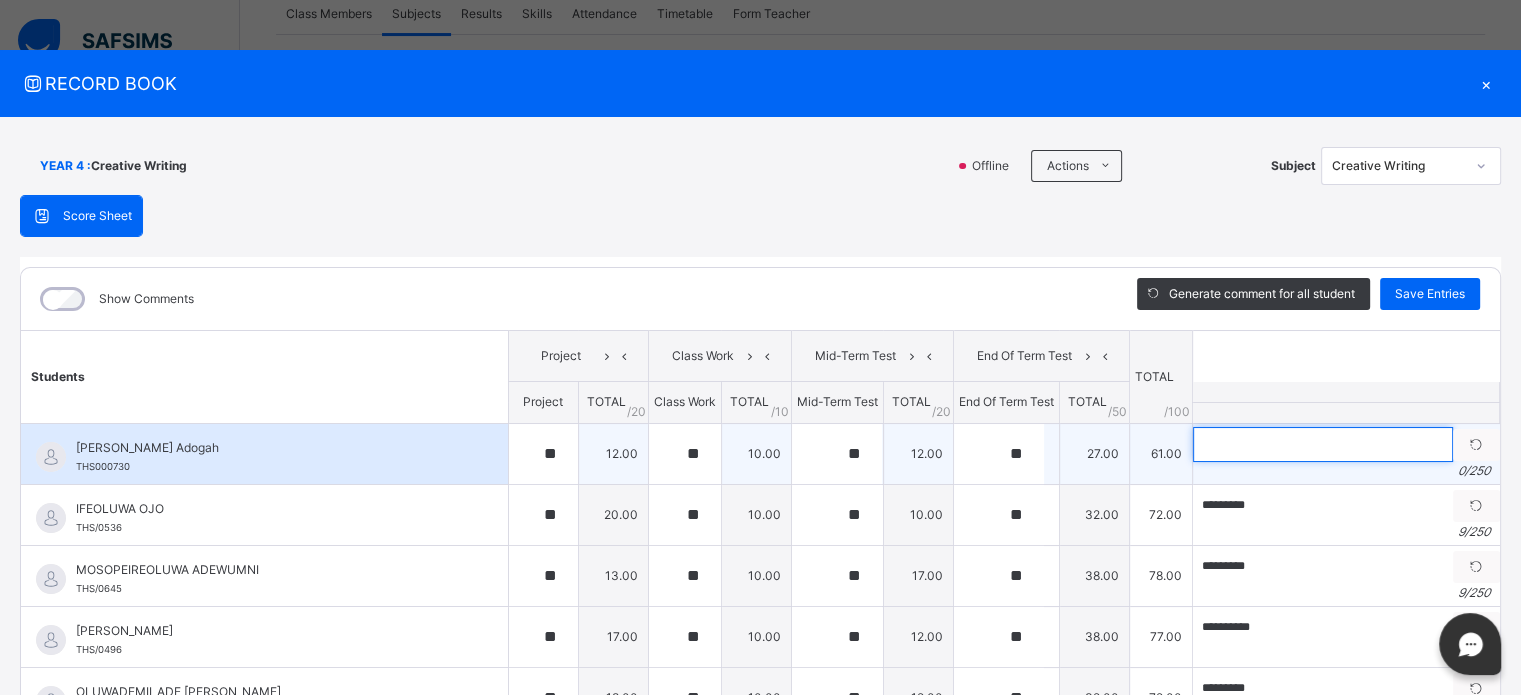 click at bounding box center [1323, 444] 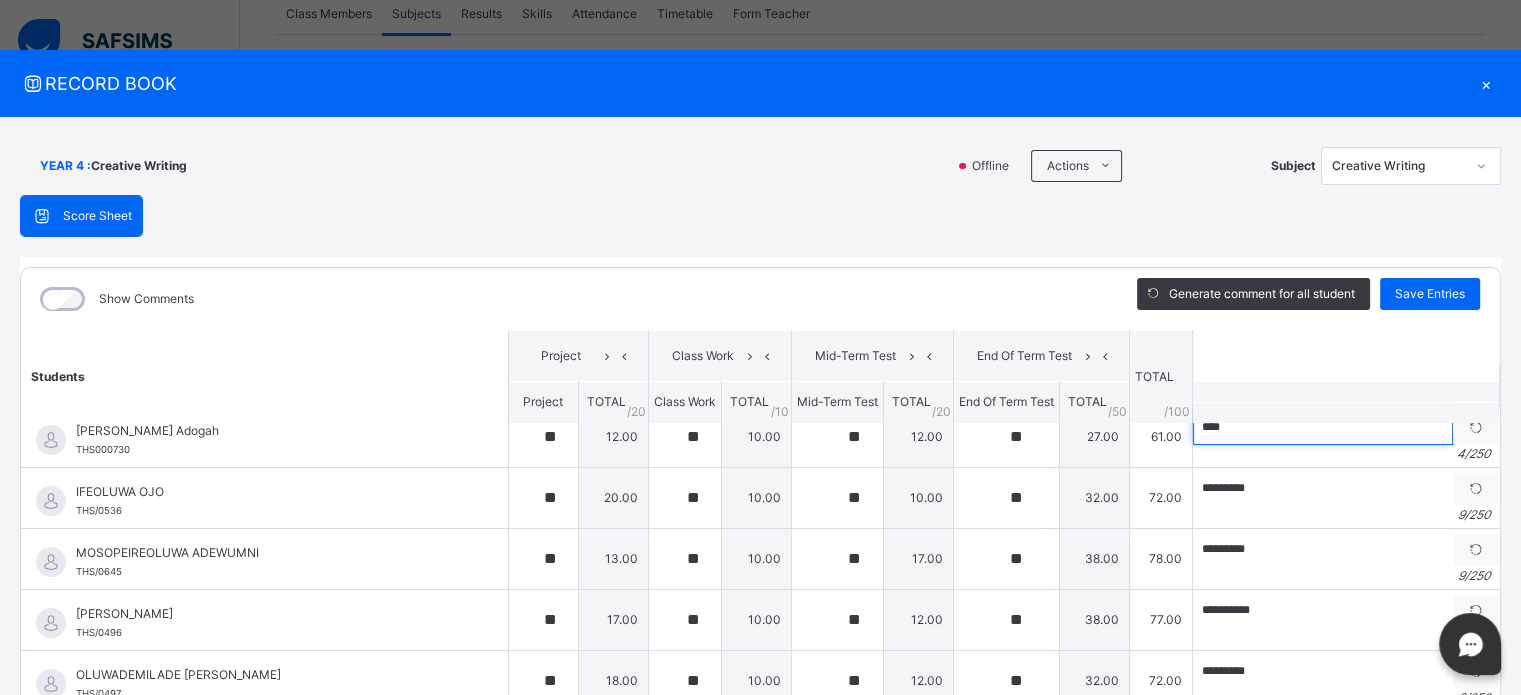 scroll, scrollTop: 33, scrollLeft: 0, axis: vertical 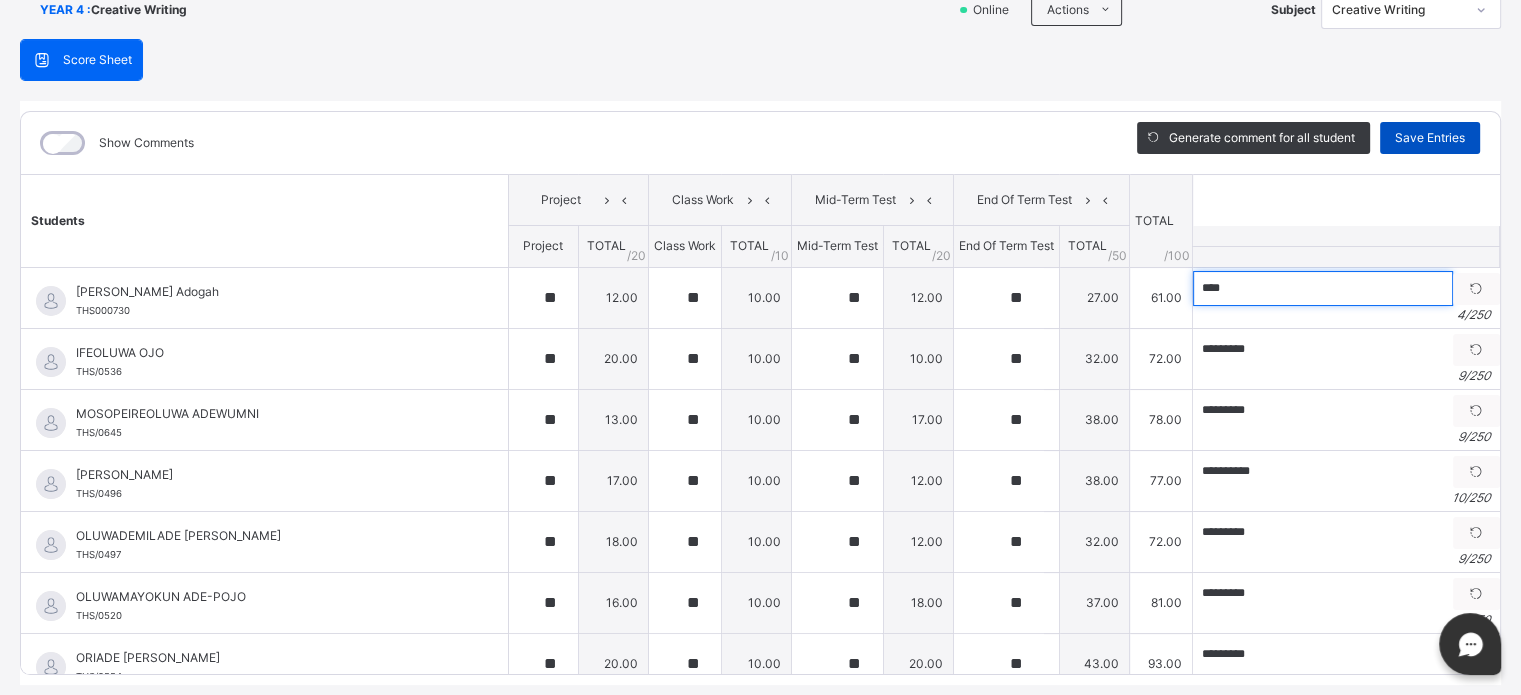 type on "****" 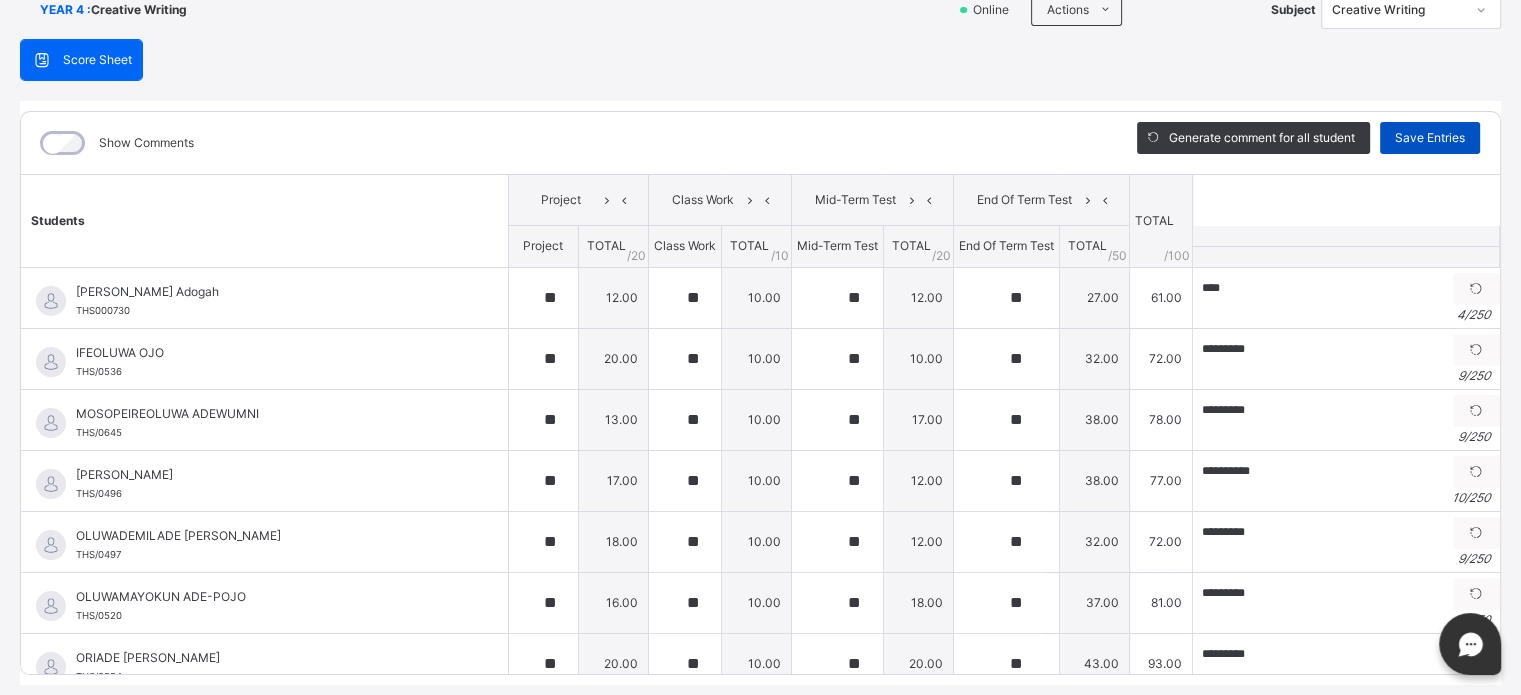 click on "Save Entries" at bounding box center [1430, 138] 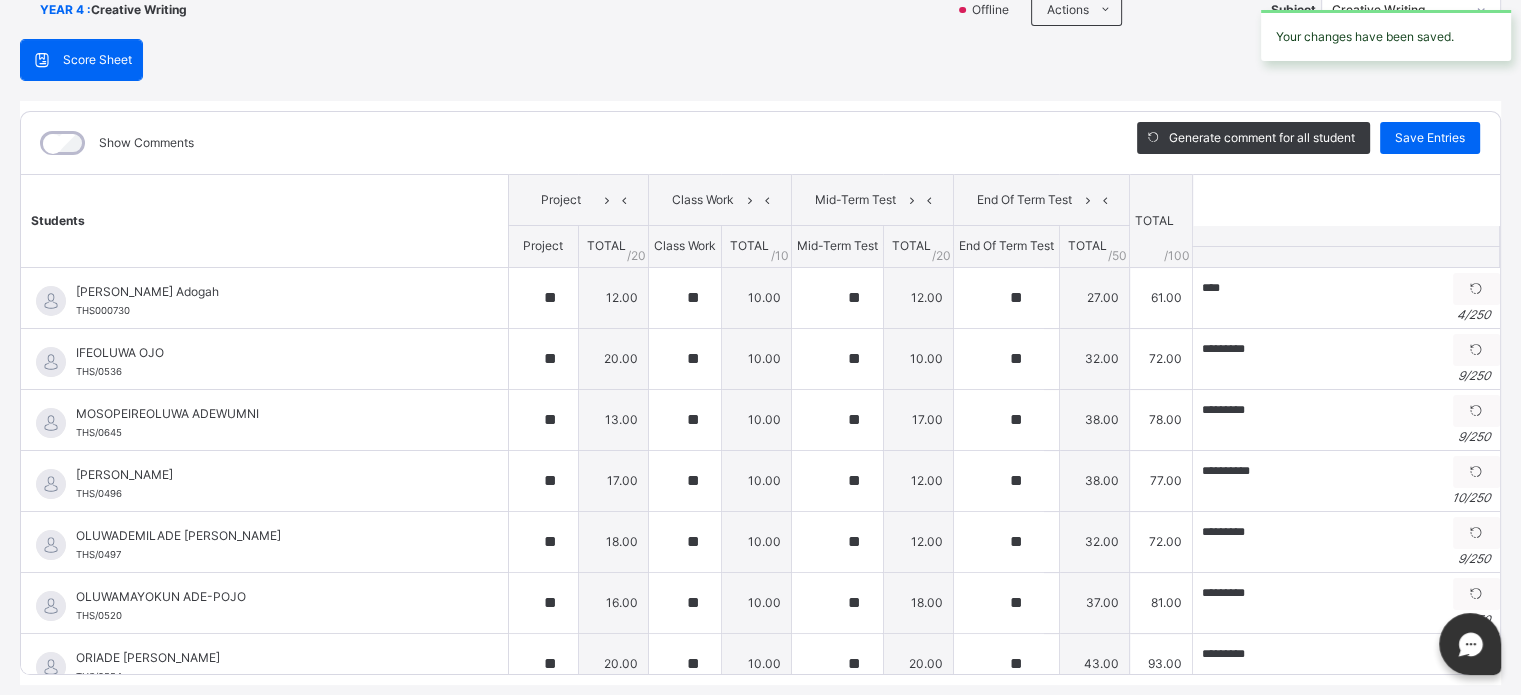 scroll, scrollTop: 0, scrollLeft: 0, axis: both 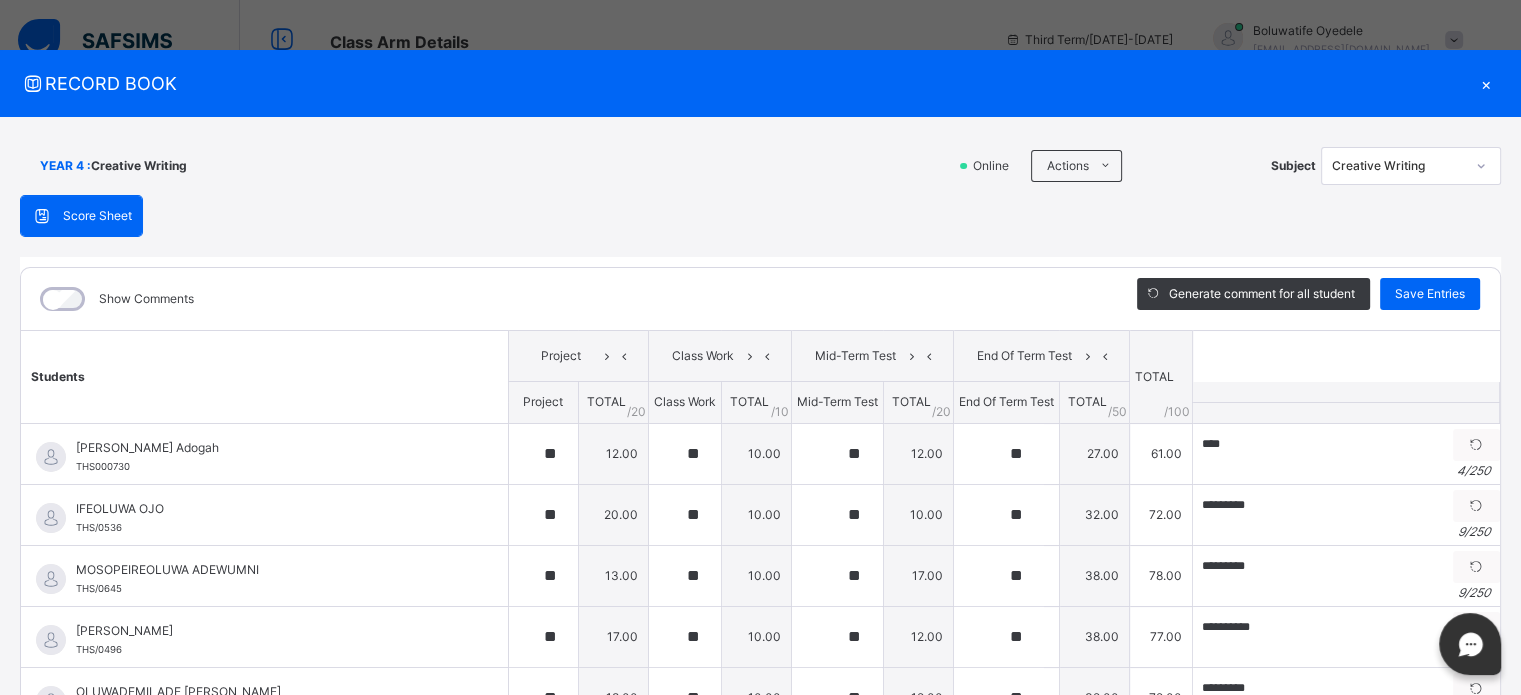 click on "×" at bounding box center [1486, 83] 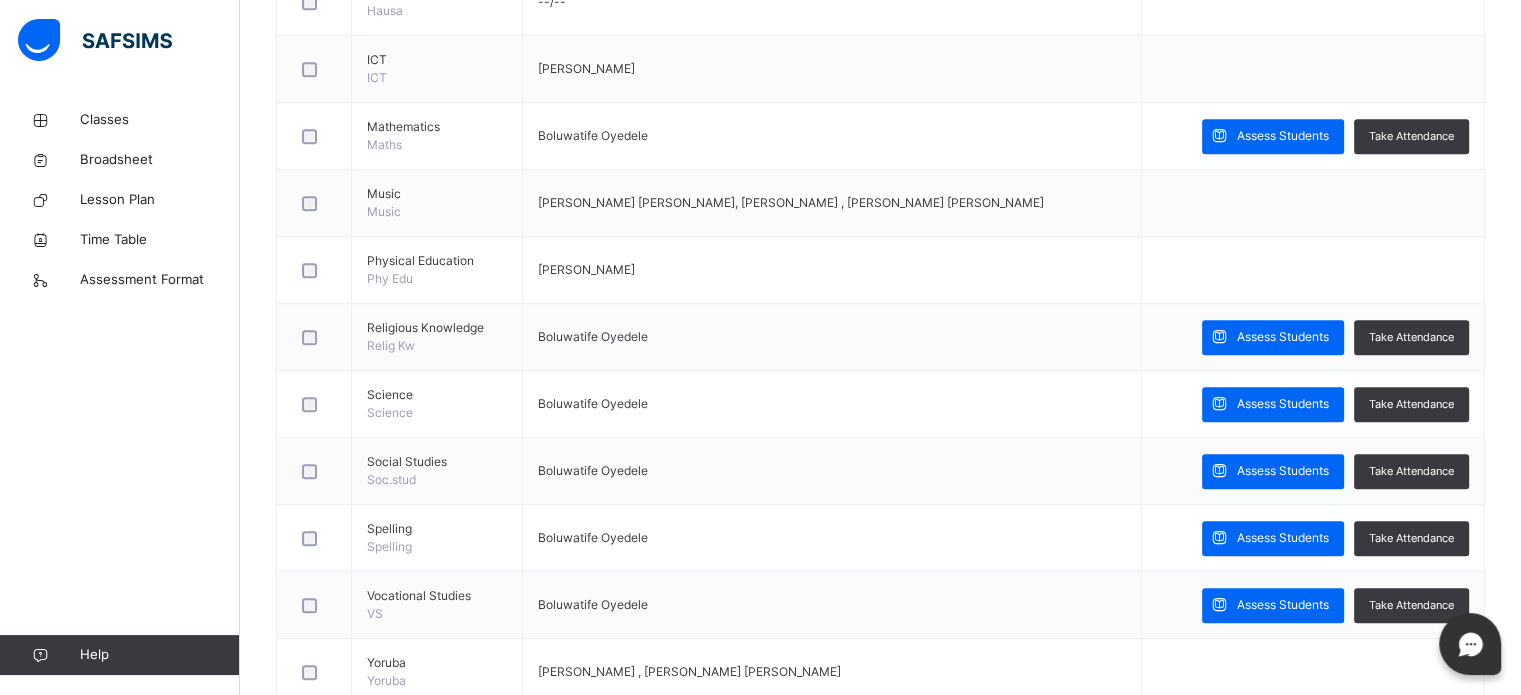 scroll, scrollTop: 1011, scrollLeft: 0, axis: vertical 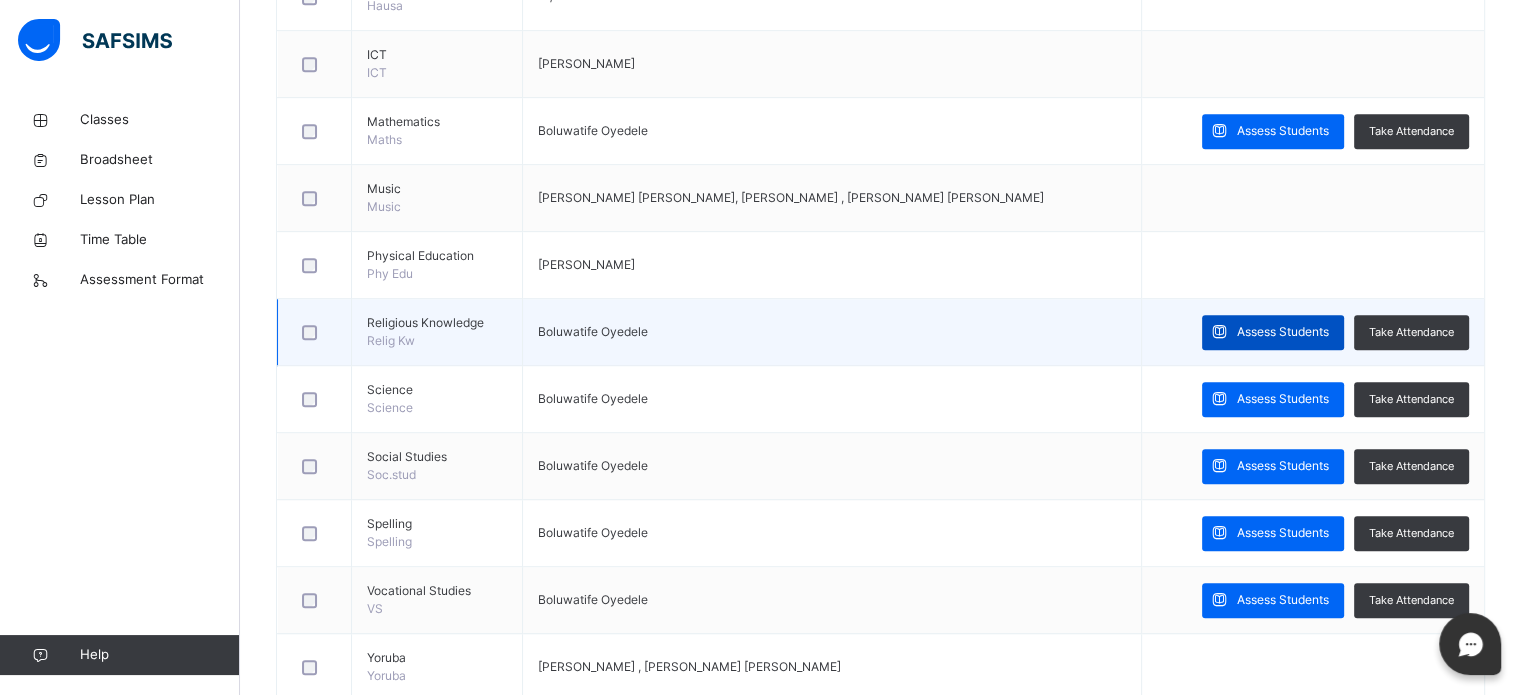 click on "Assess Students" at bounding box center [1273, 332] 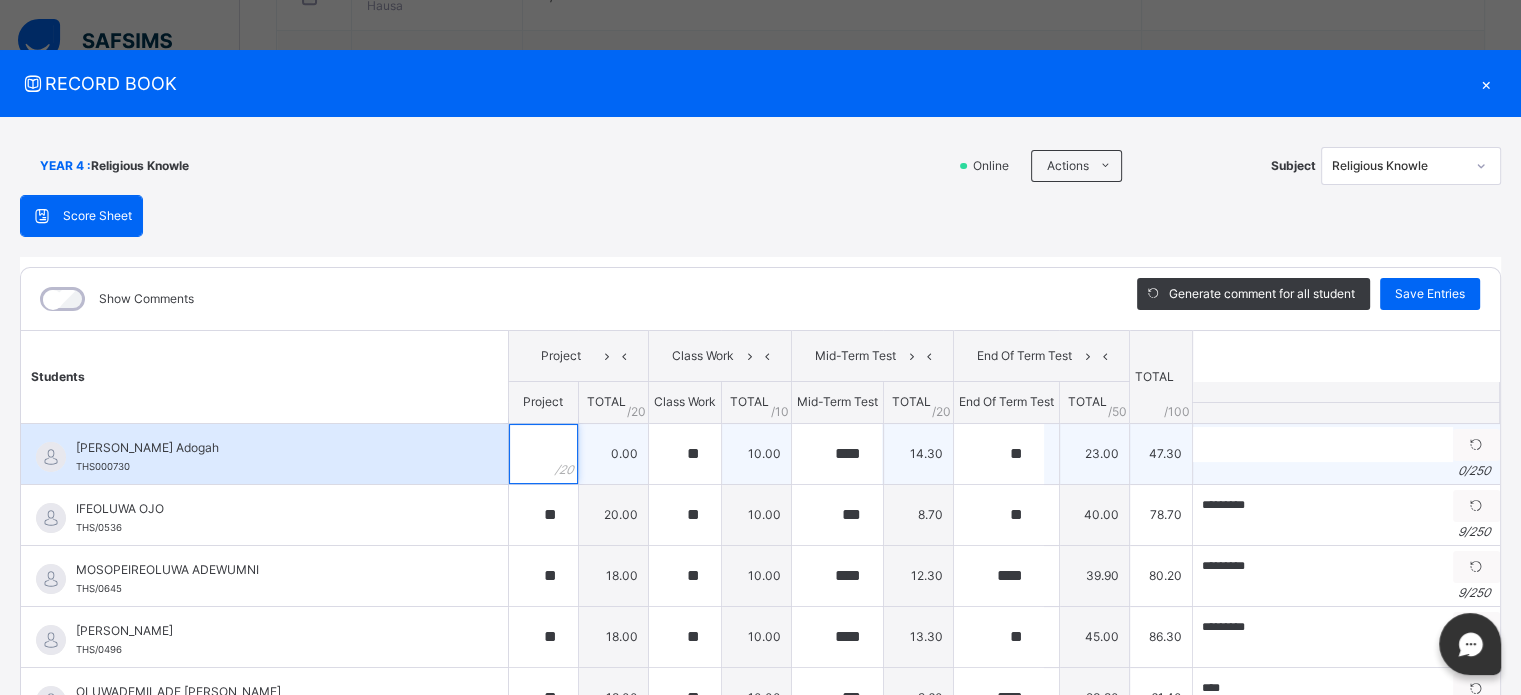 click at bounding box center [543, 454] 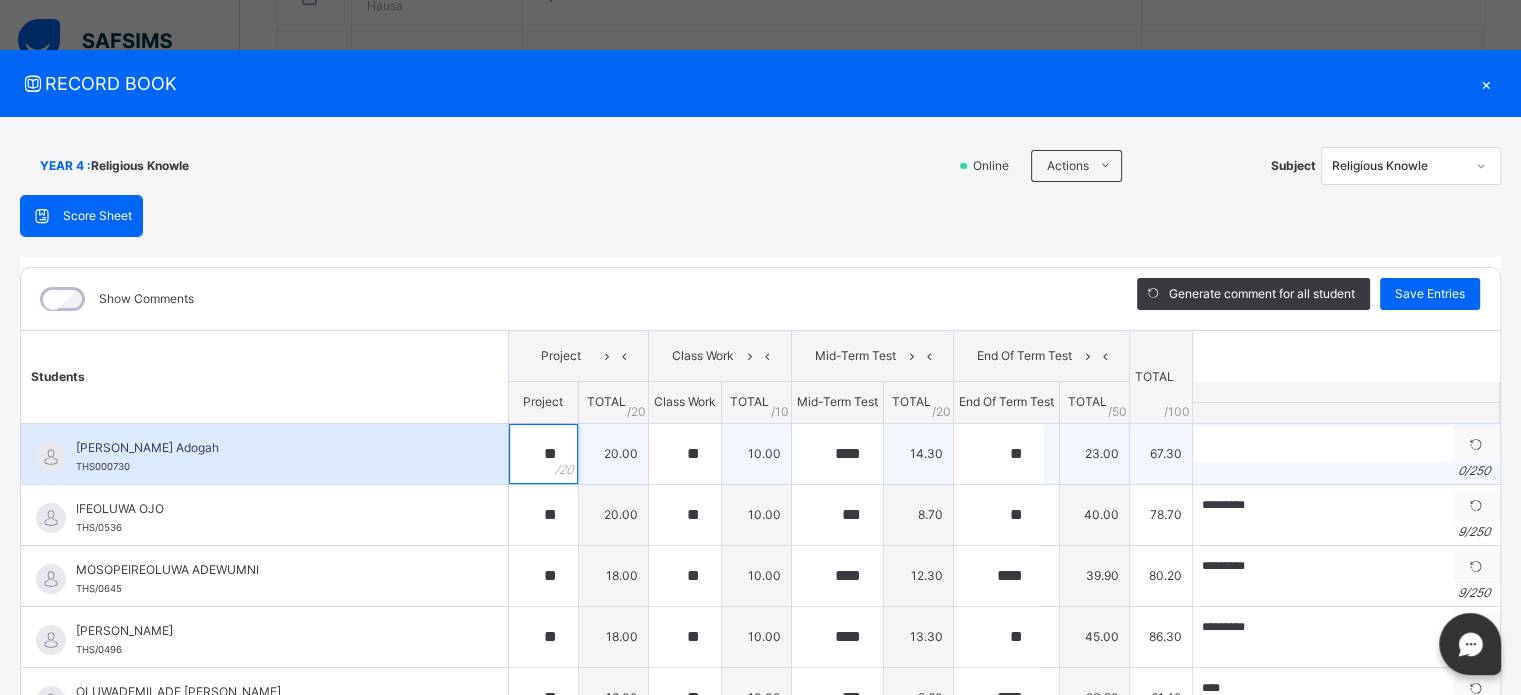 type on "**" 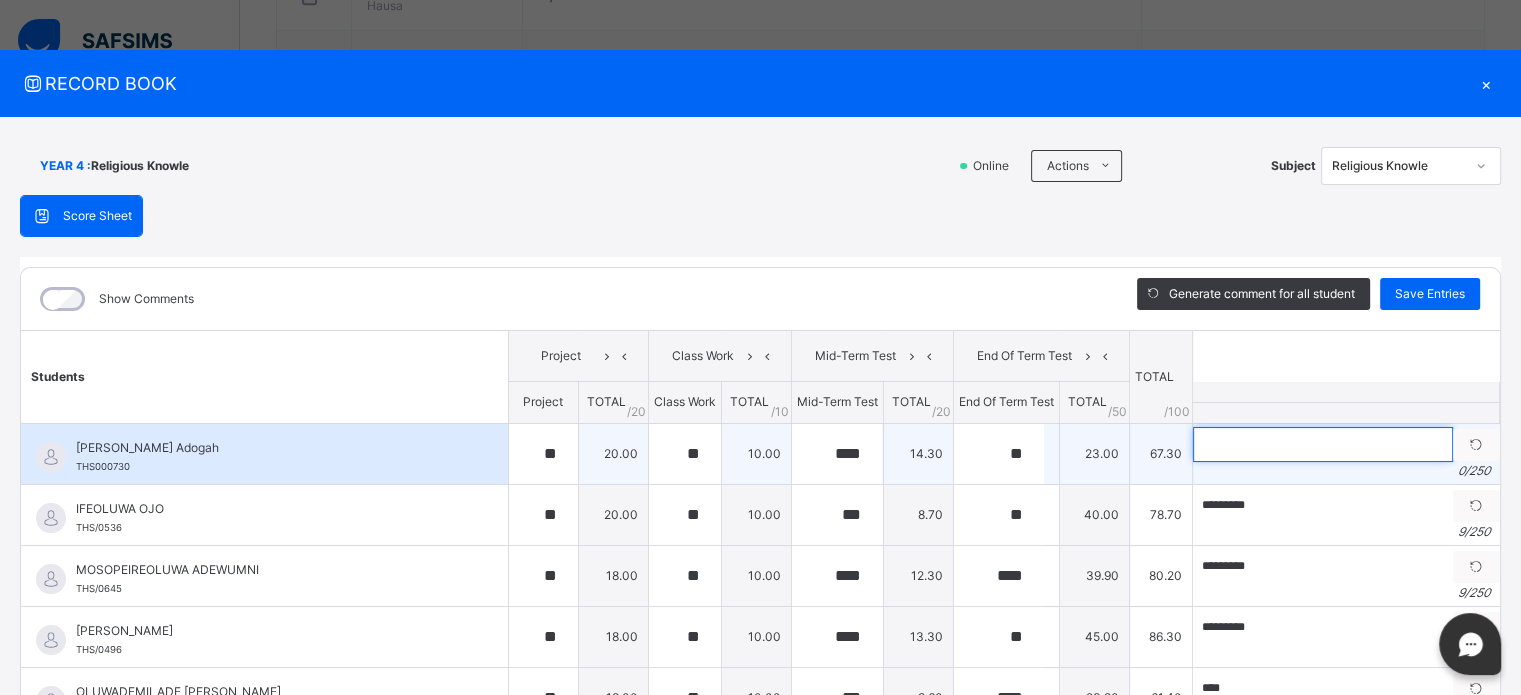 click at bounding box center [1323, 444] 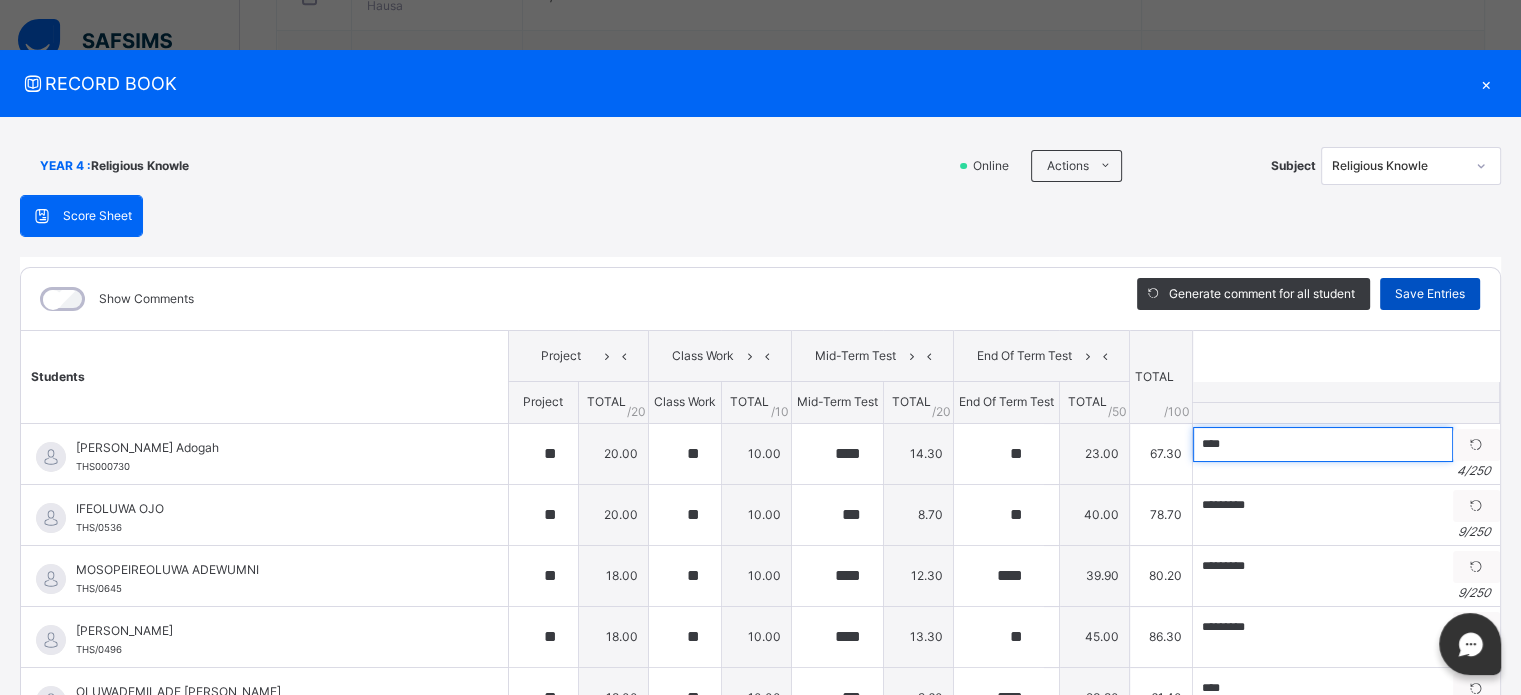 type on "****" 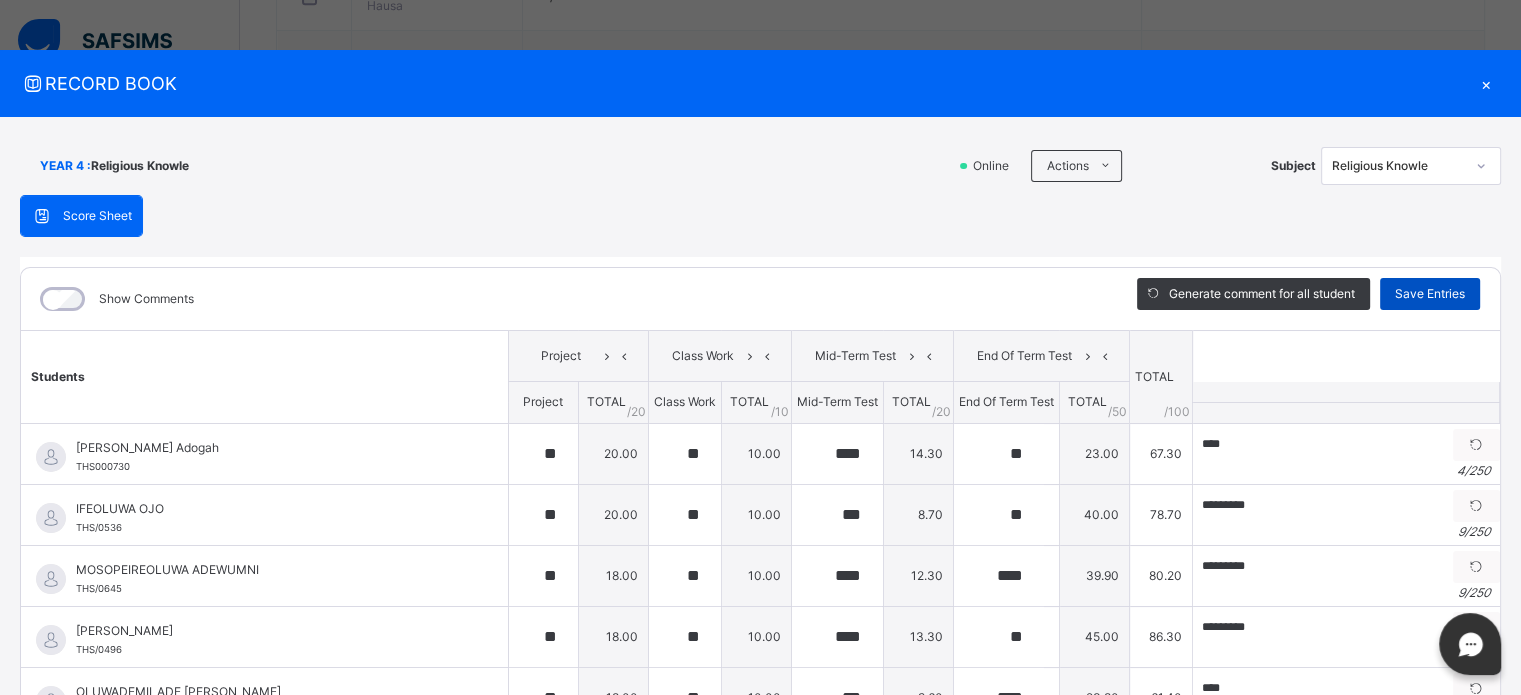 click on "Save Entries" at bounding box center (1430, 294) 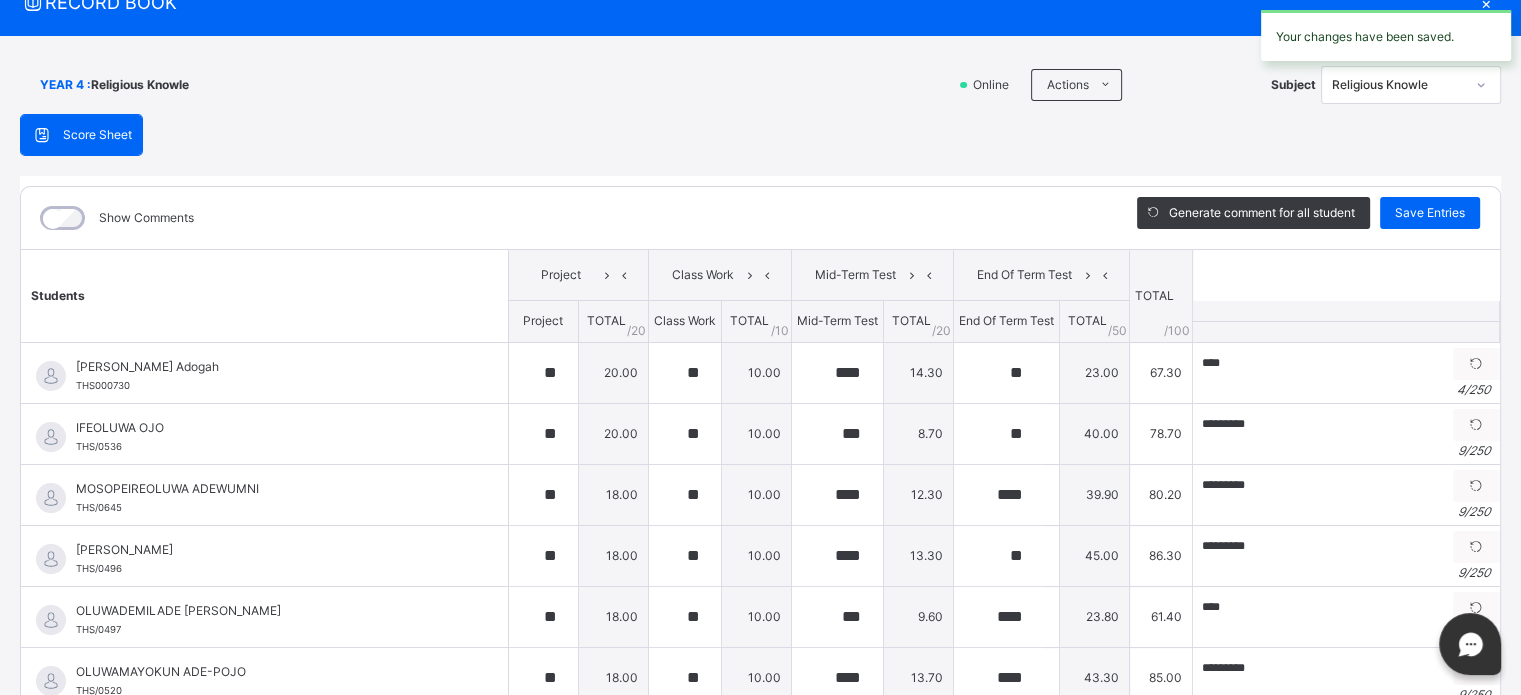 scroll, scrollTop: 84, scrollLeft: 0, axis: vertical 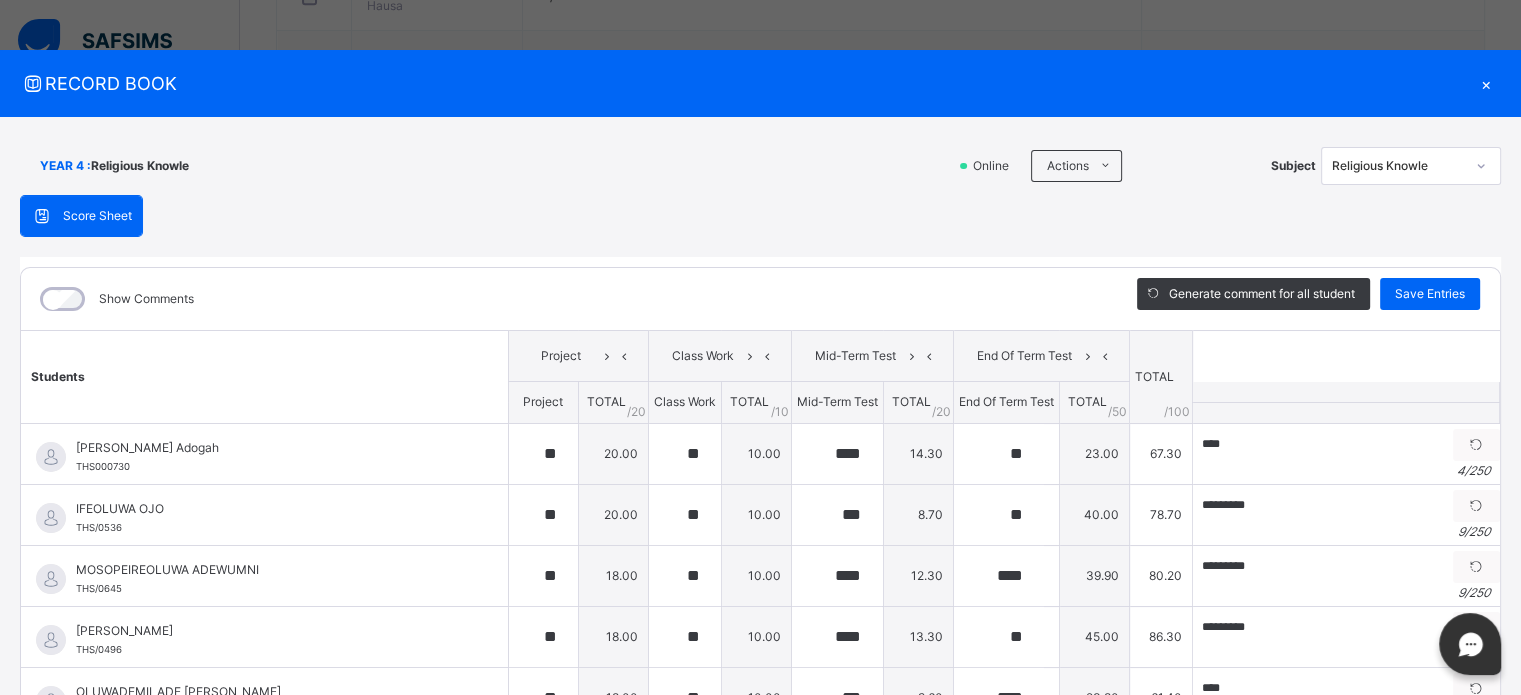 click on "×" at bounding box center [1486, 83] 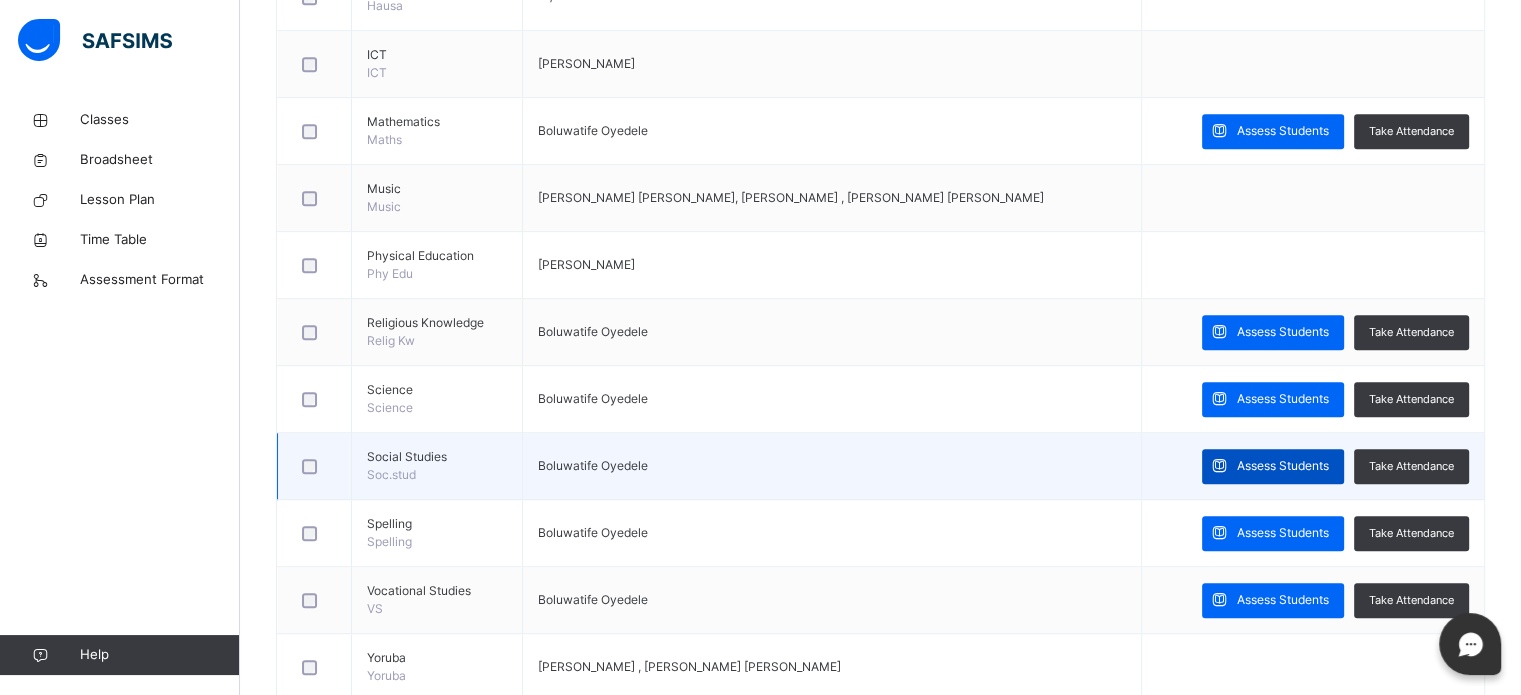 click at bounding box center (1219, 466) 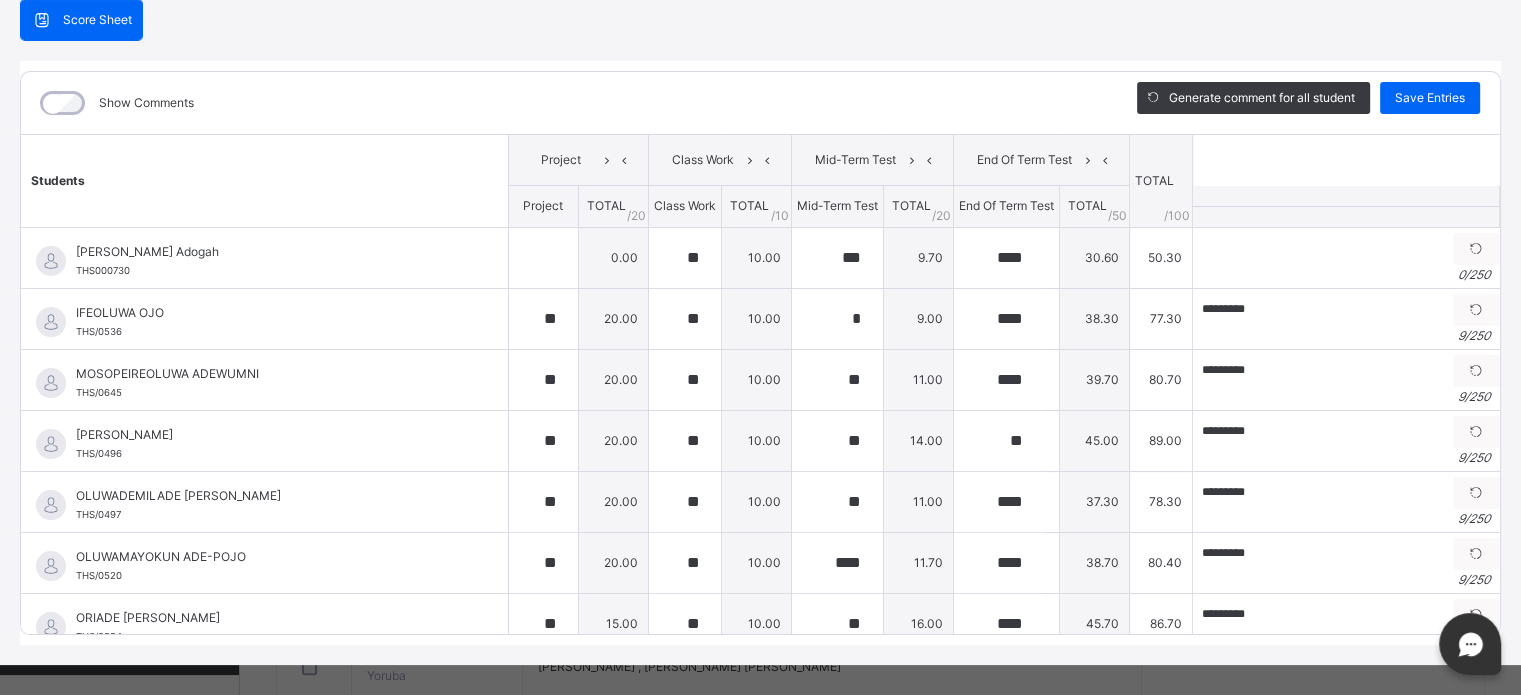 scroll, scrollTop: 203, scrollLeft: 0, axis: vertical 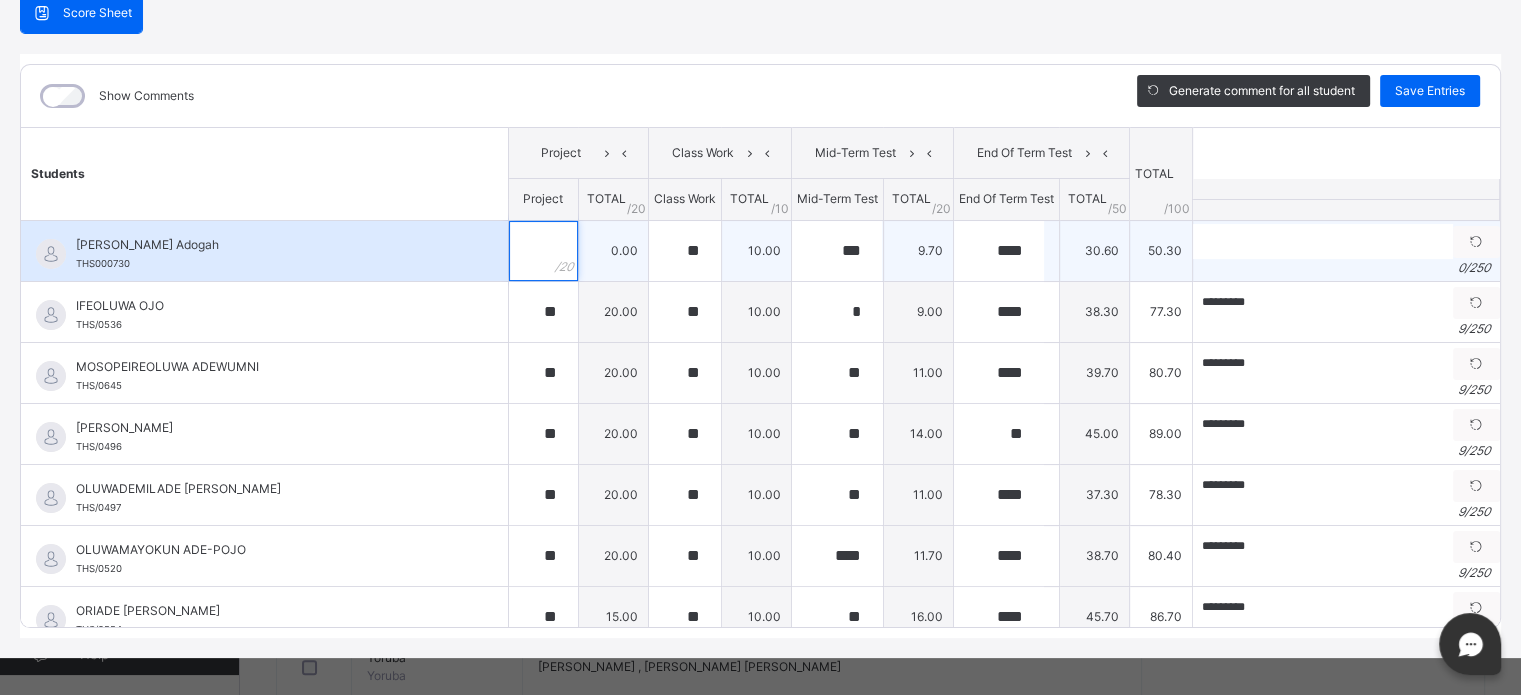 click at bounding box center [543, 251] 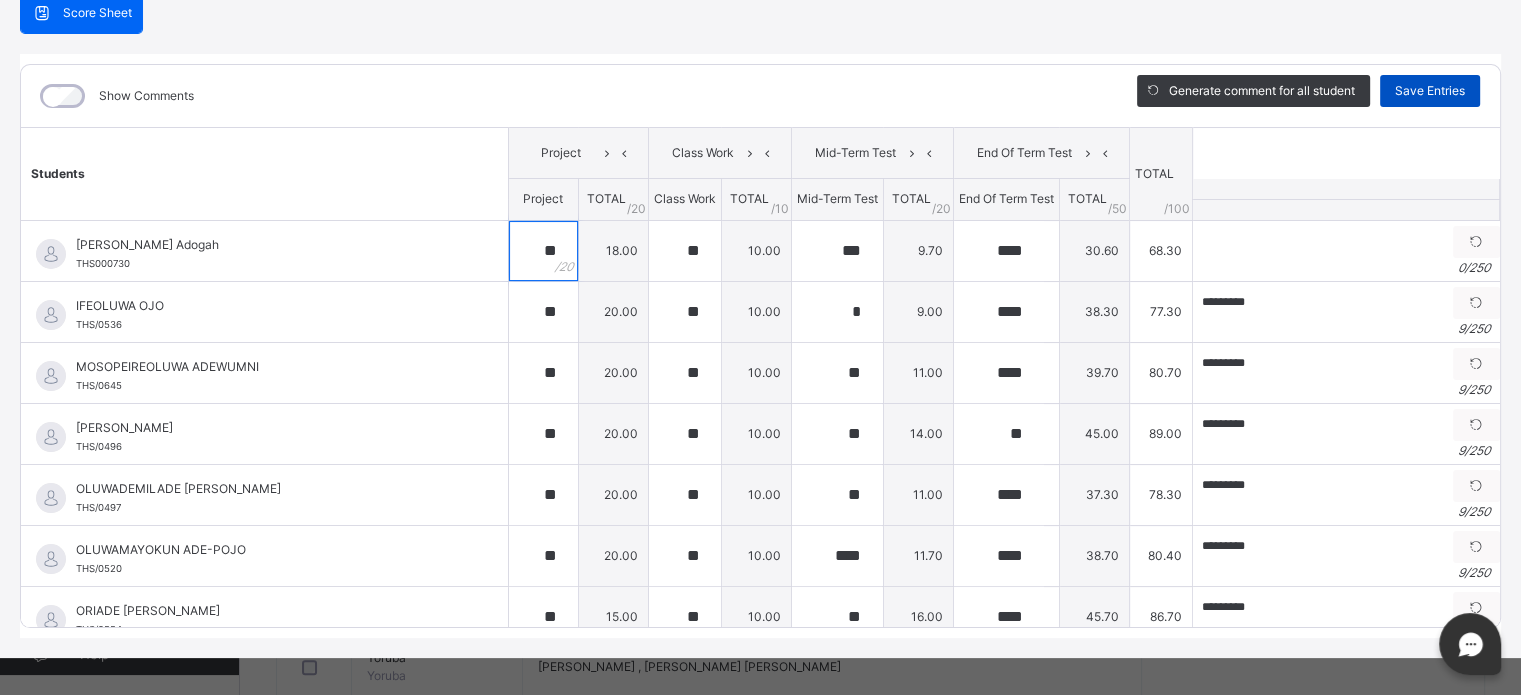 type on "**" 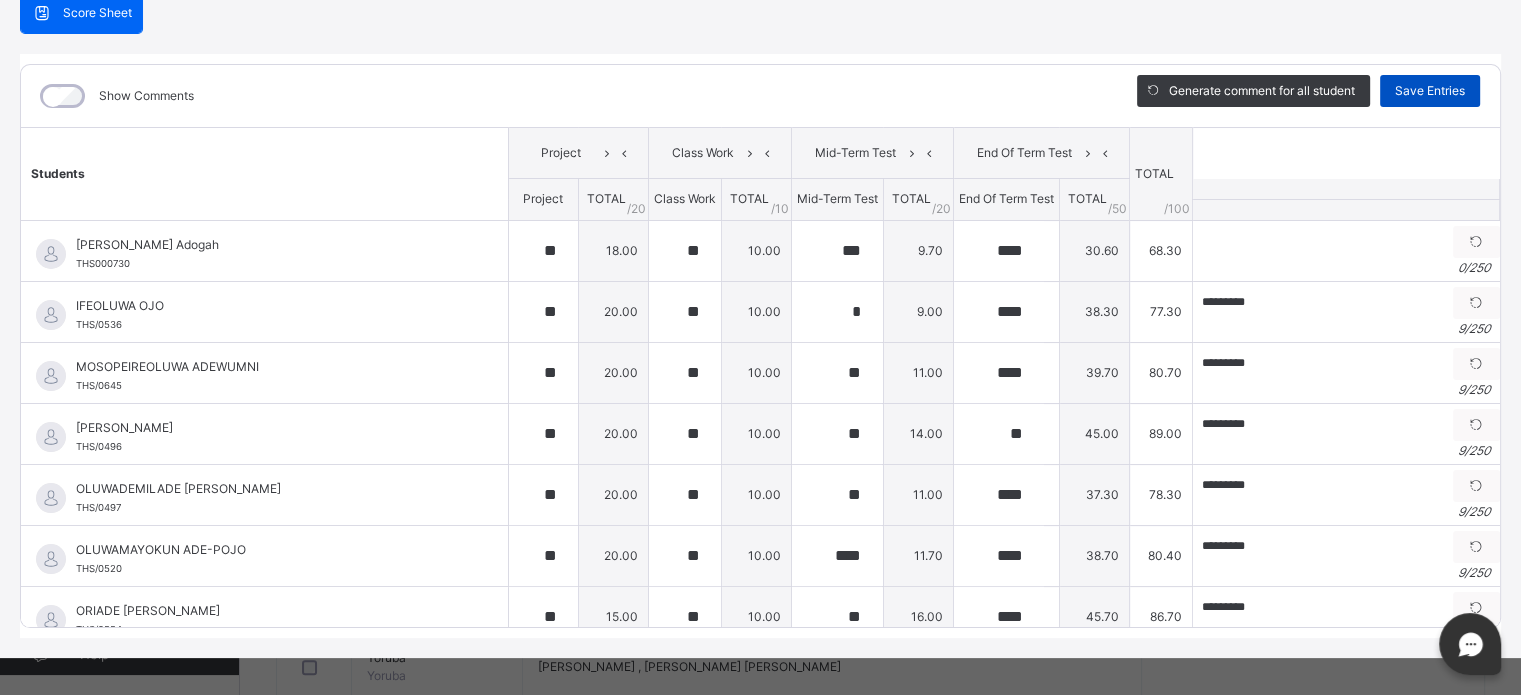 click on "Save Entries" at bounding box center [1430, 91] 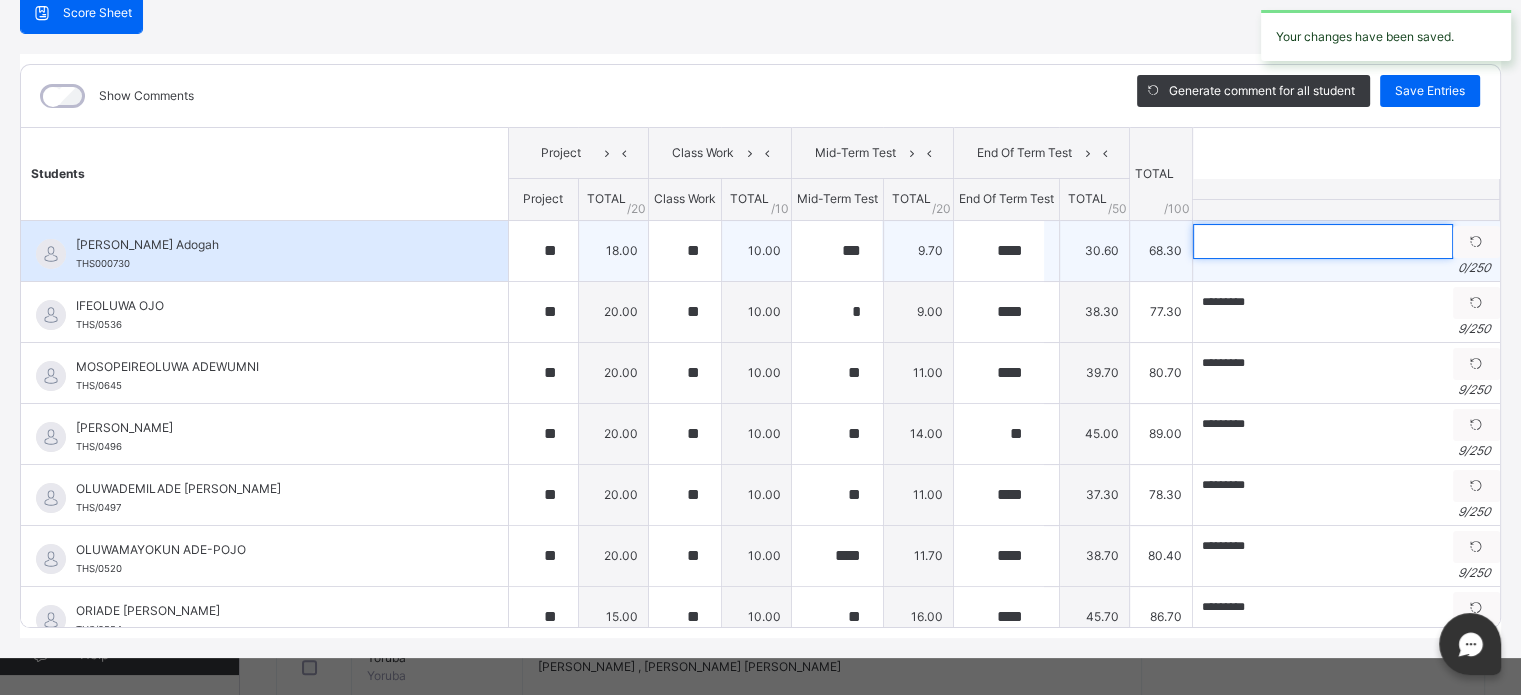 click at bounding box center (1323, 241) 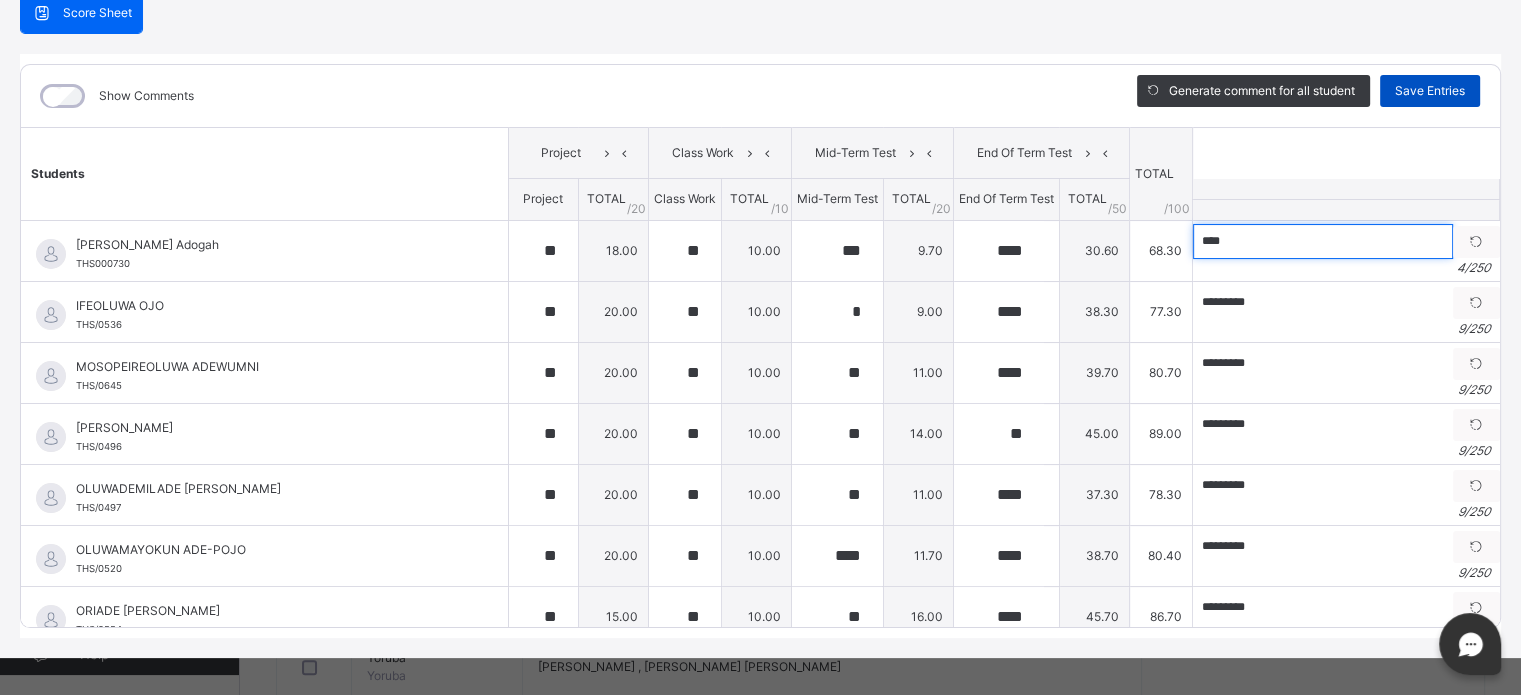 type on "****" 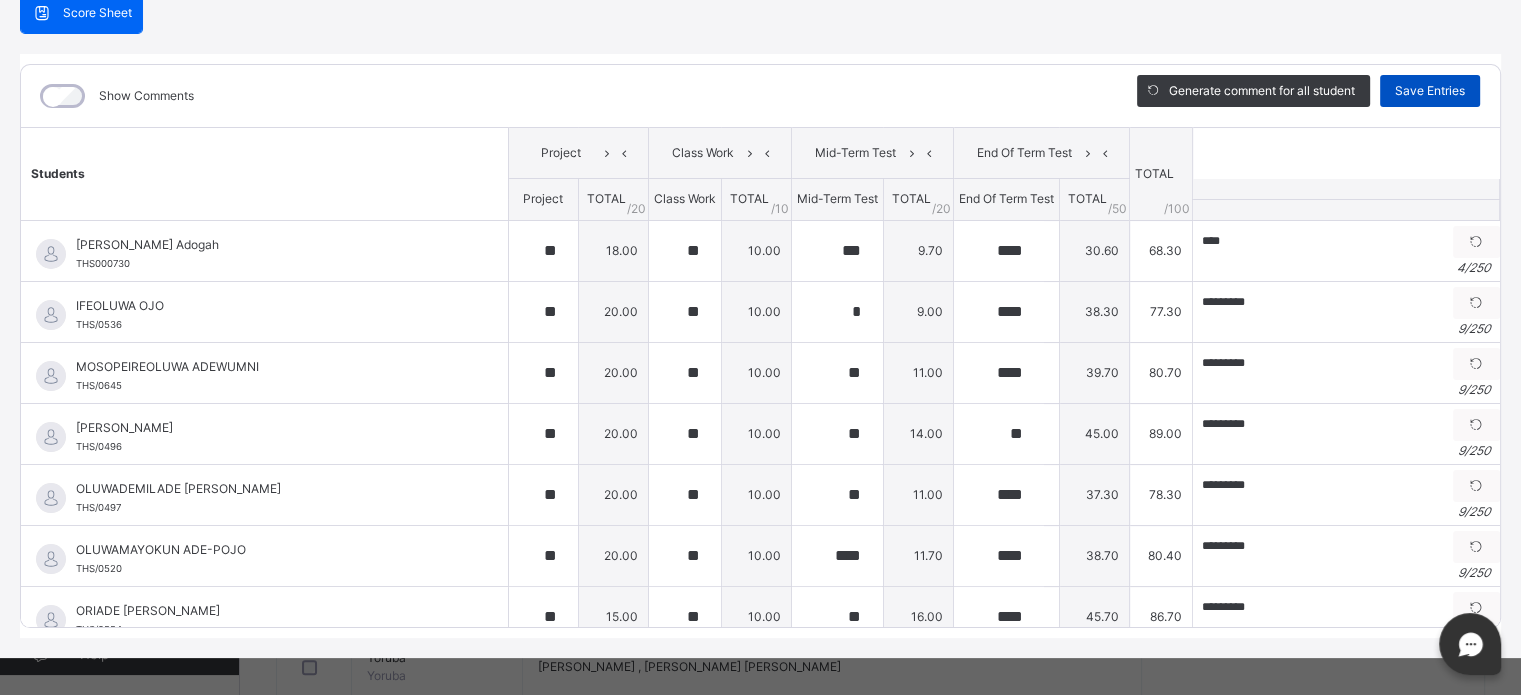 click on "Save Entries" at bounding box center (1430, 91) 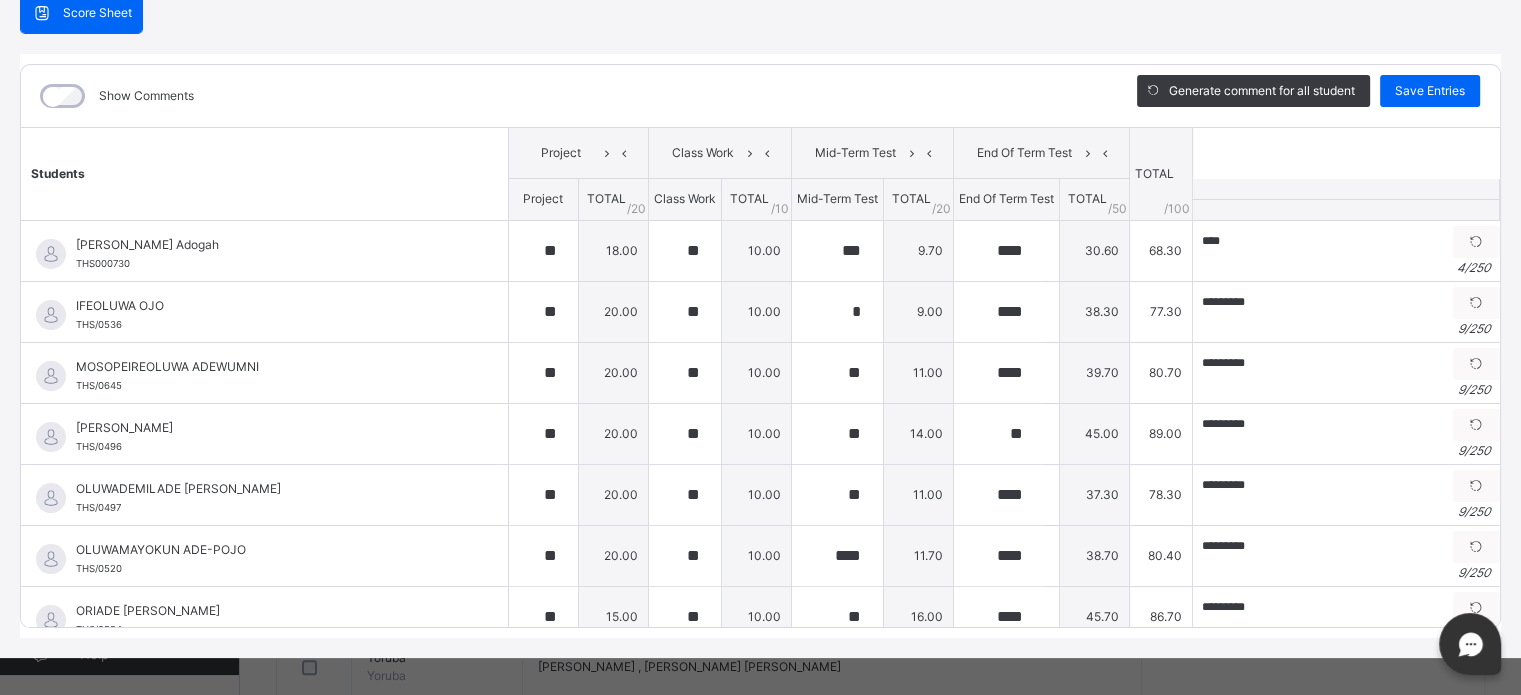scroll, scrollTop: 403, scrollLeft: 0, axis: vertical 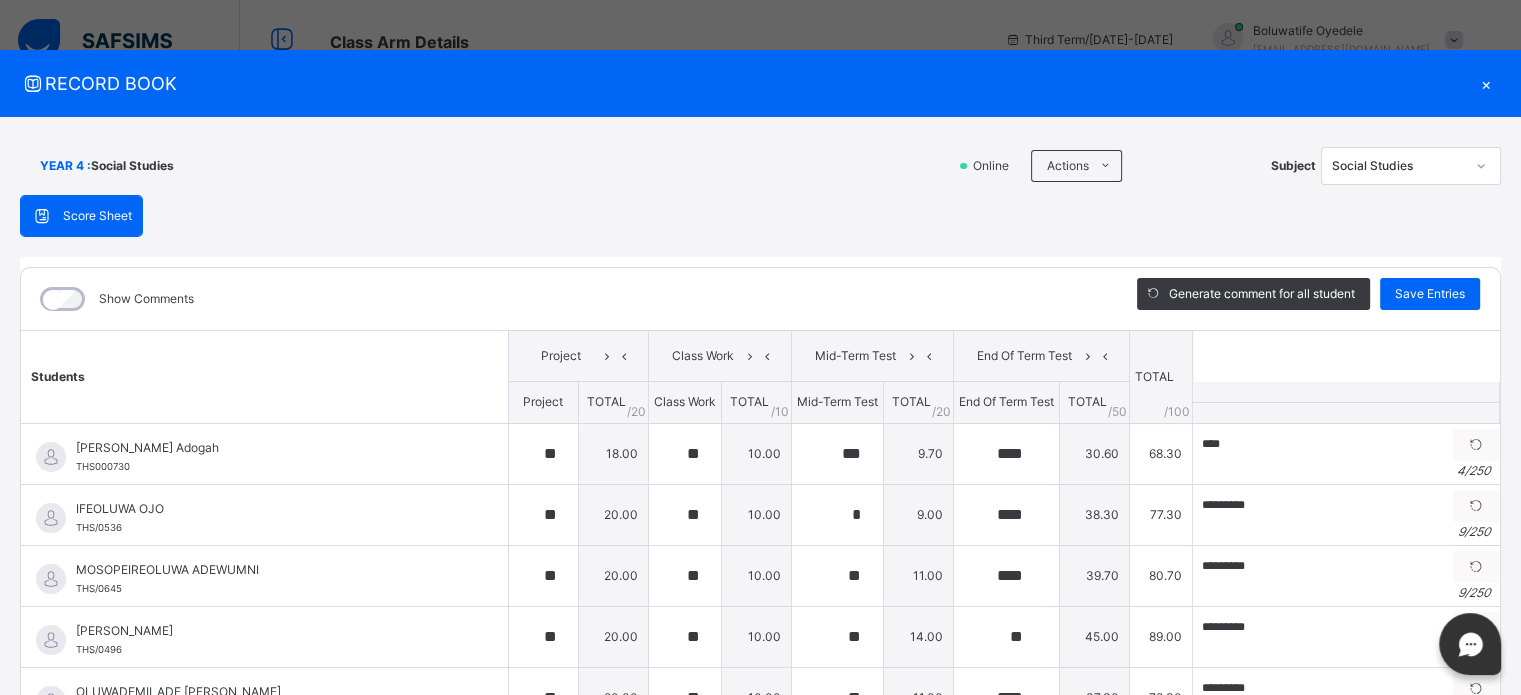 click on "×" at bounding box center [1486, 83] 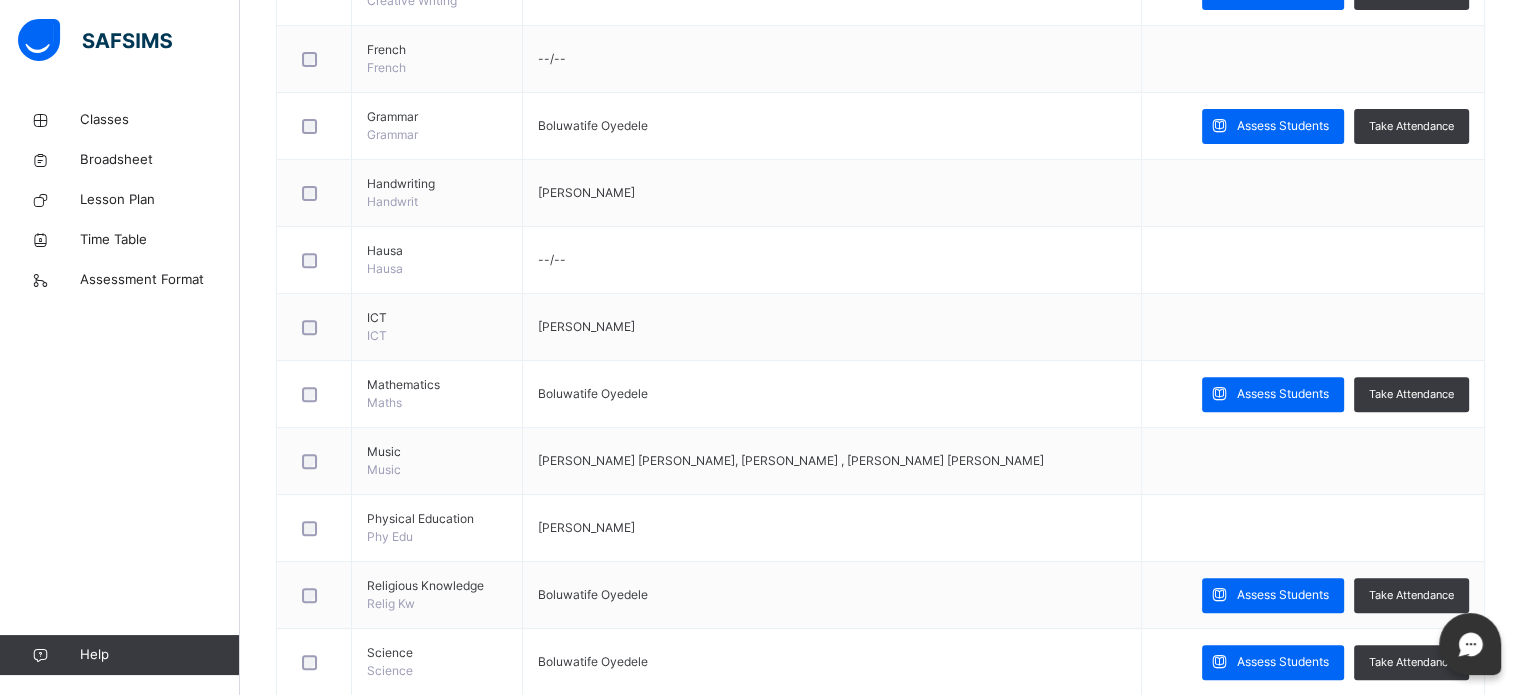 scroll, scrollTop: 1063, scrollLeft: 0, axis: vertical 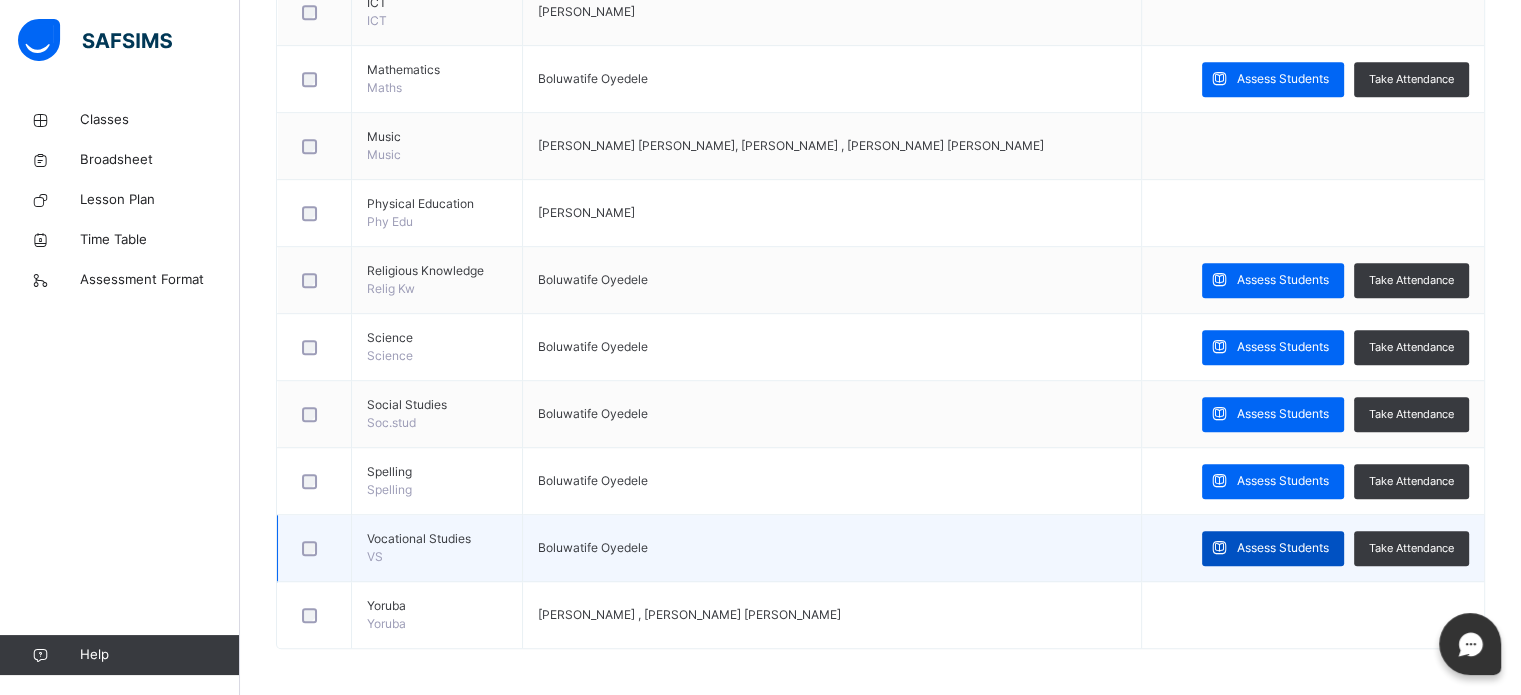 click on "Assess Students" at bounding box center (1283, 548) 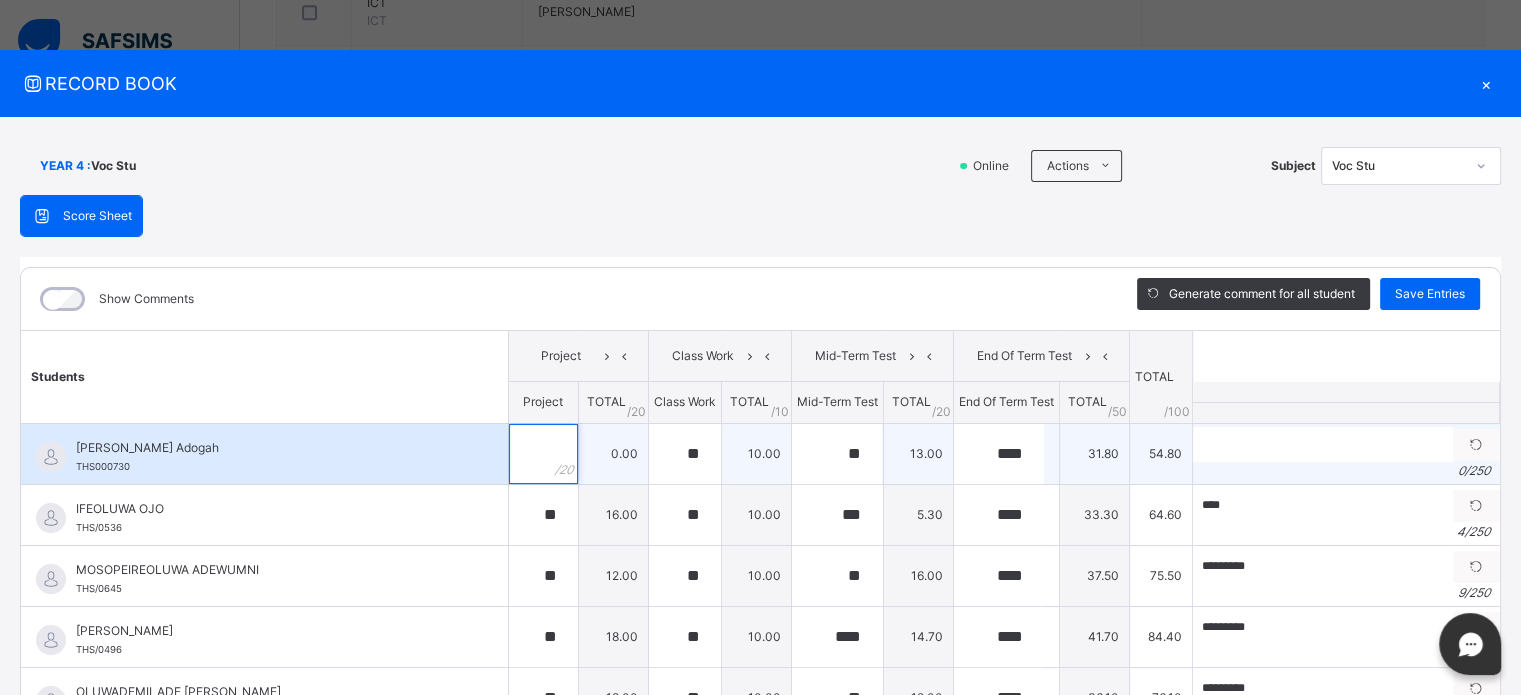 click at bounding box center (543, 454) 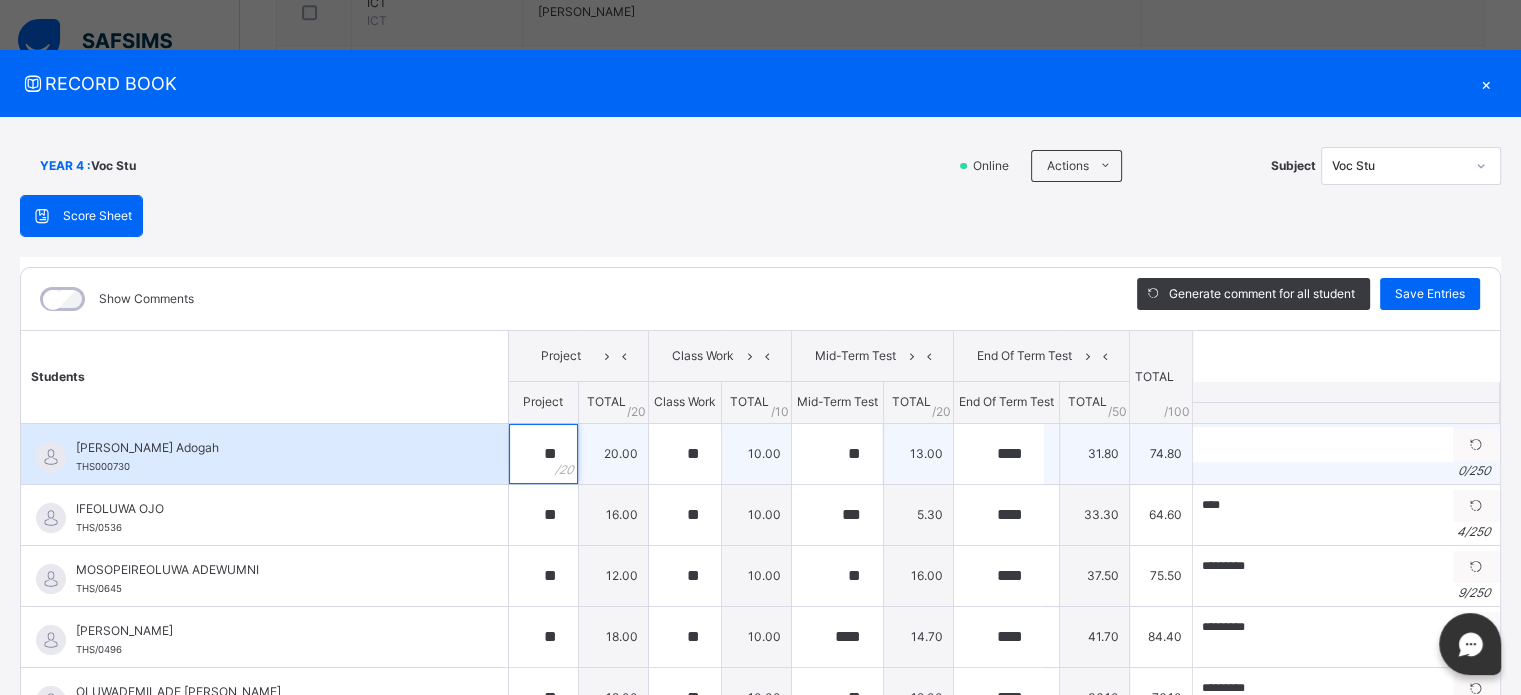 type on "**" 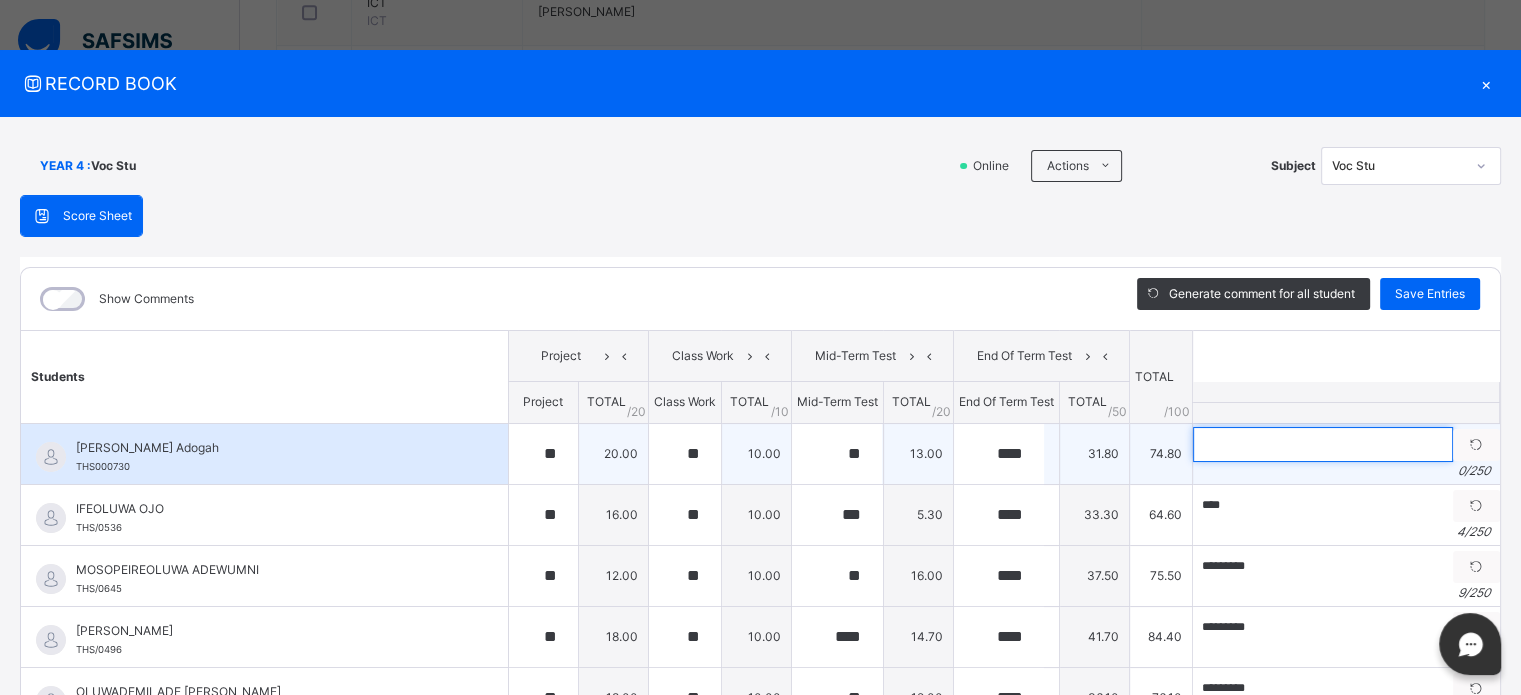 click at bounding box center [1323, 444] 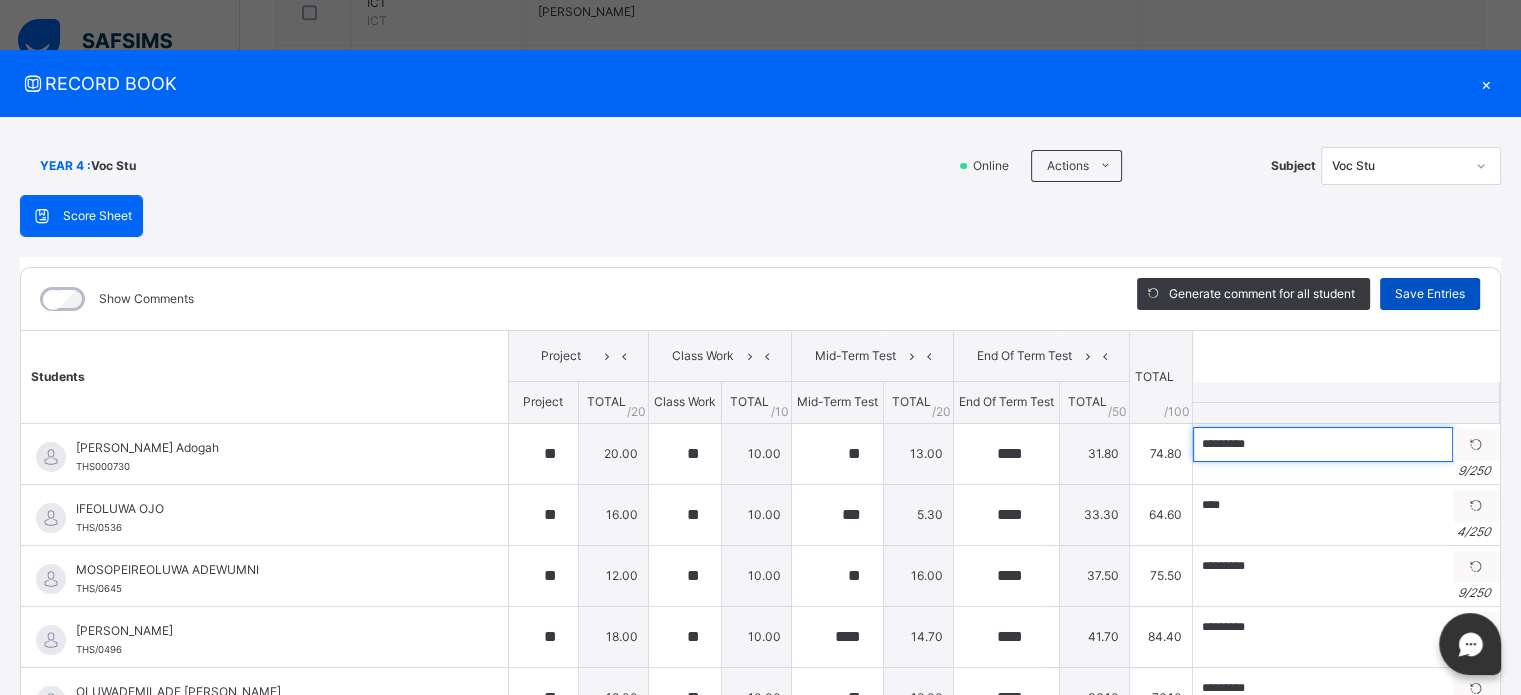 type on "*********" 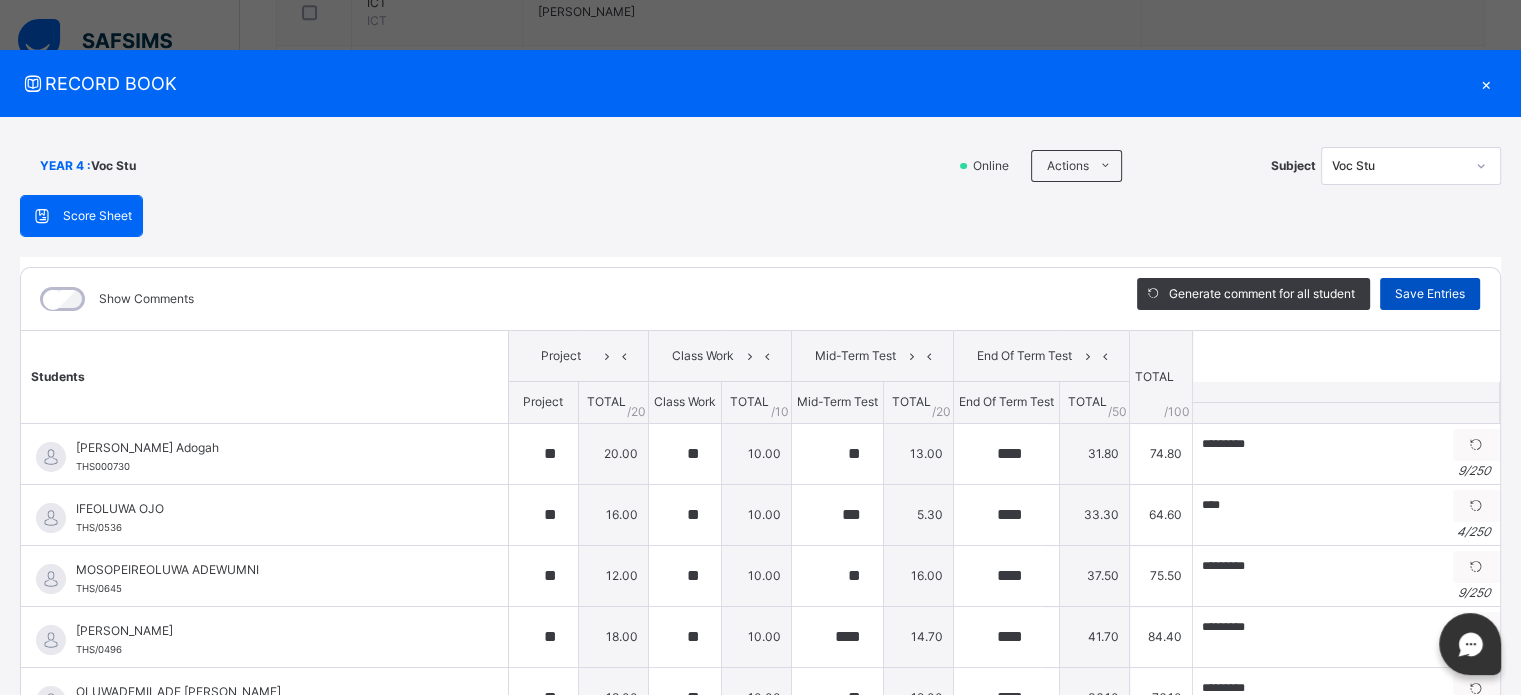 click on "Save Entries" at bounding box center (1430, 294) 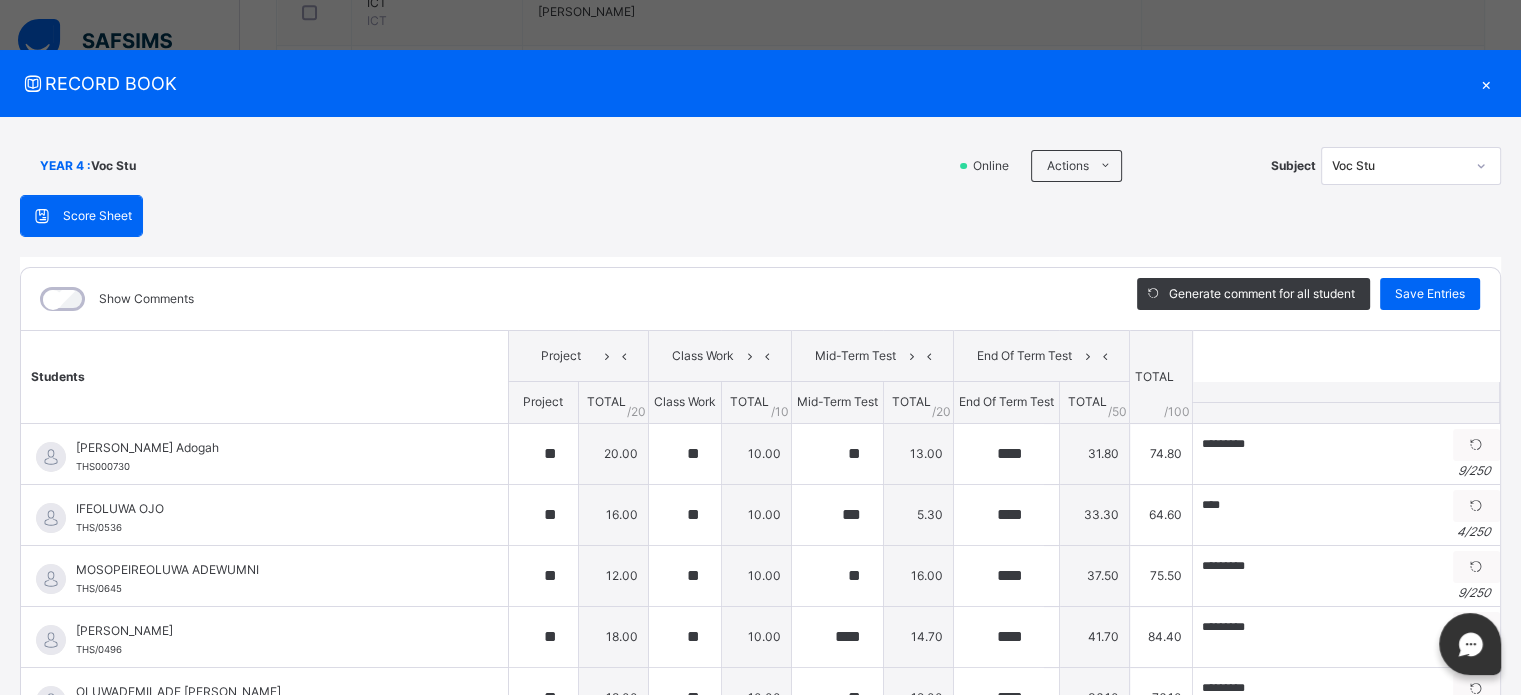 click on "×" at bounding box center (1486, 83) 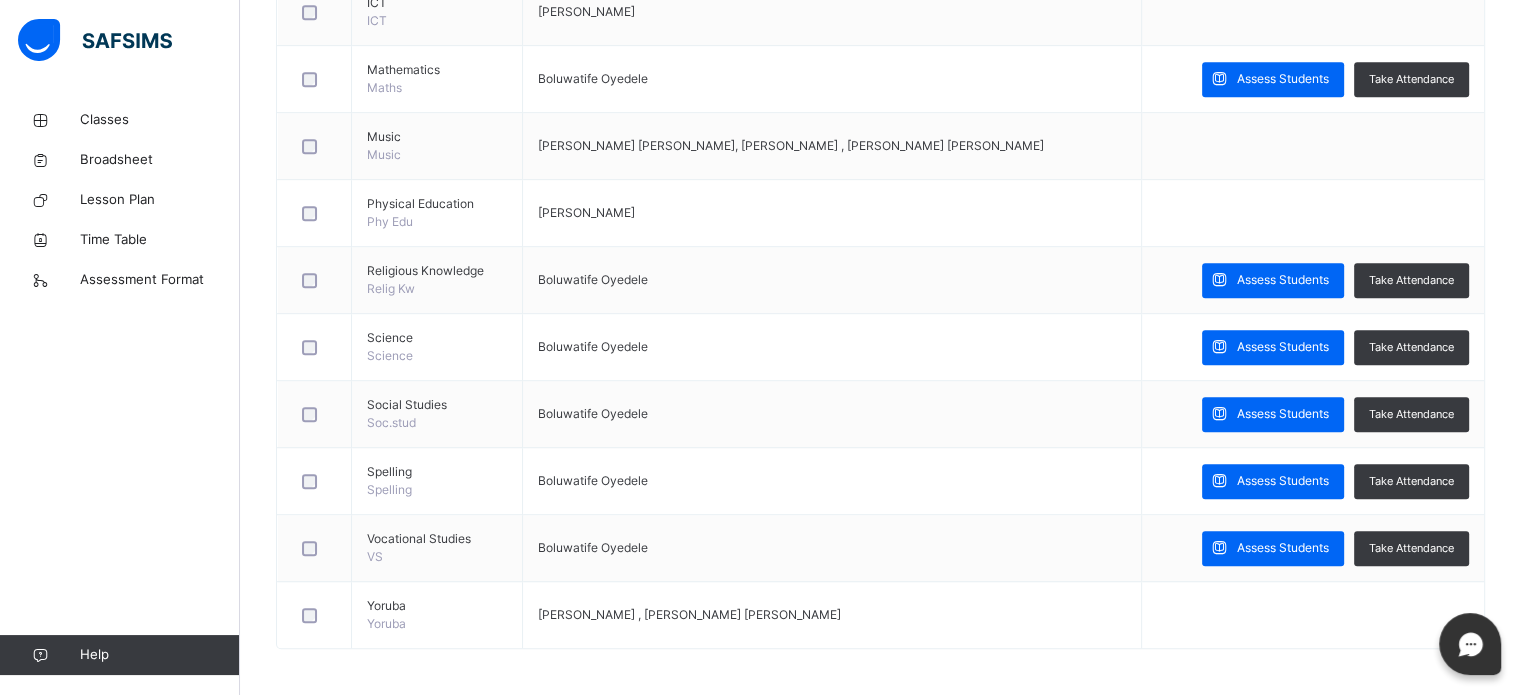 scroll, scrollTop: 455, scrollLeft: 0, axis: vertical 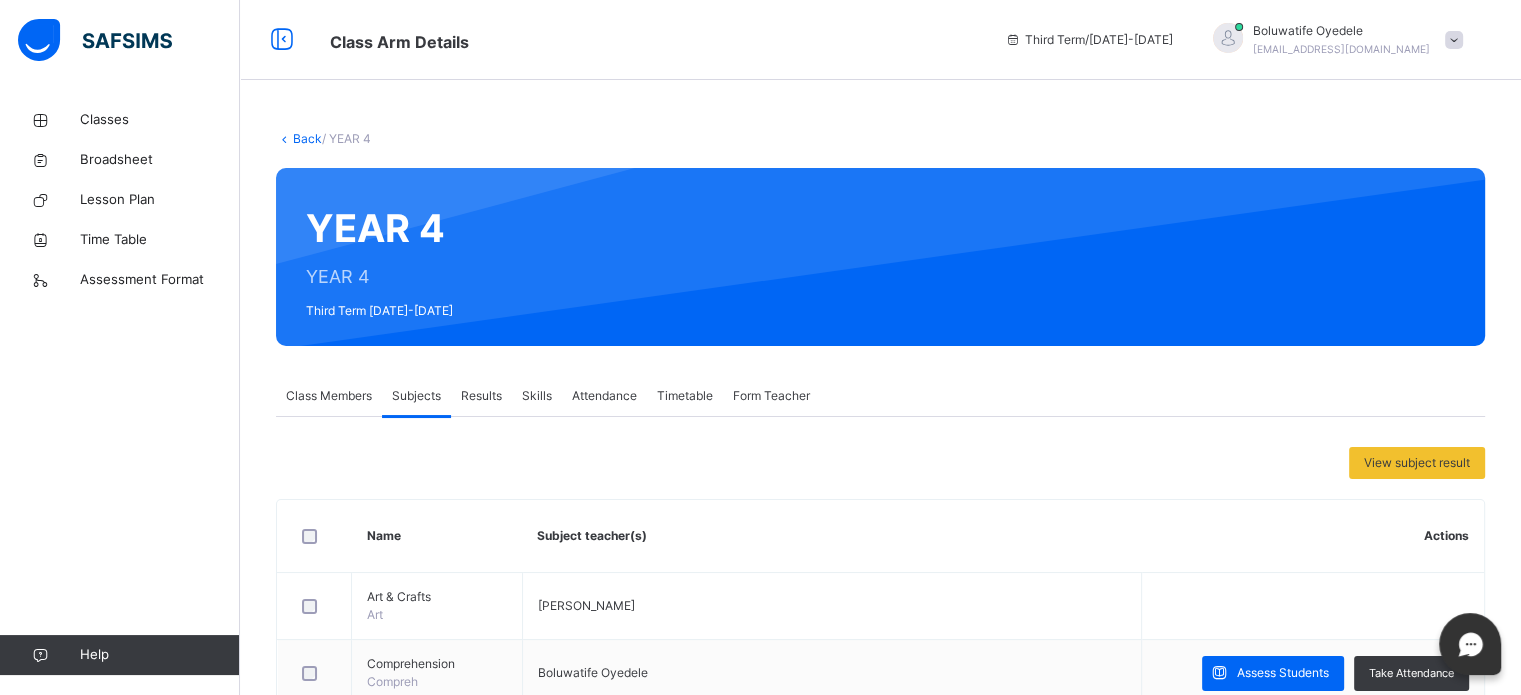 click on "Results" at bounding box center [481, 396] 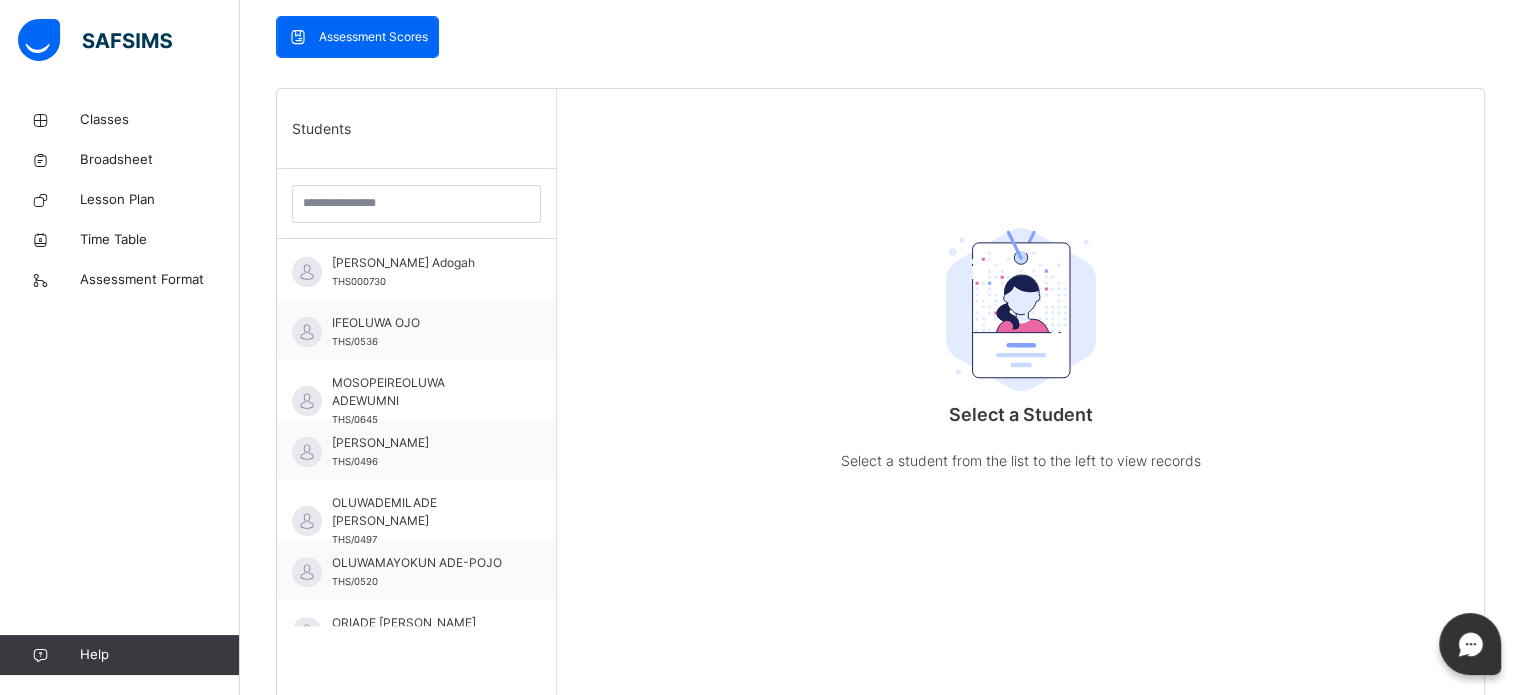scroll, scrollTop: 436, scrollLeft: 0, axis: vertical 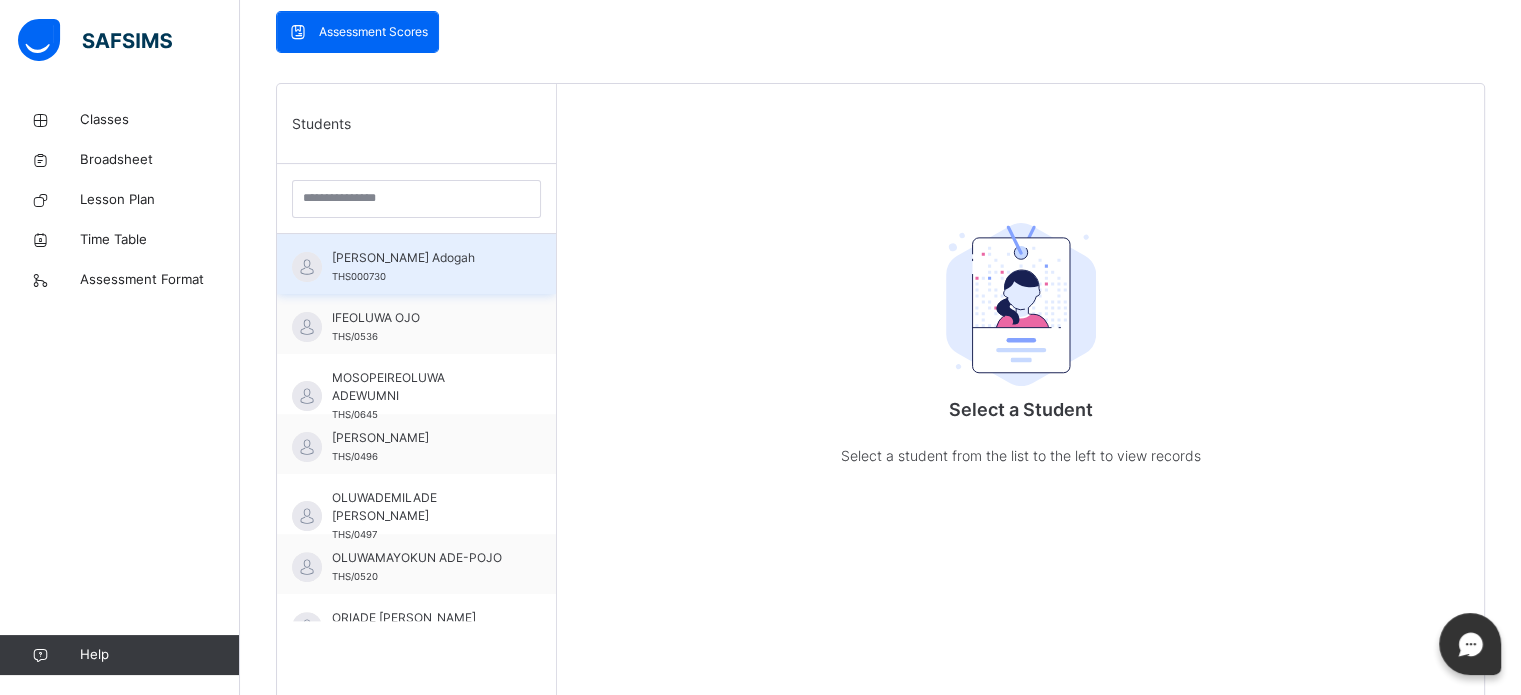 click on "Augustine Oghereh Adogah THS000730" at bounding box center (421, 267) 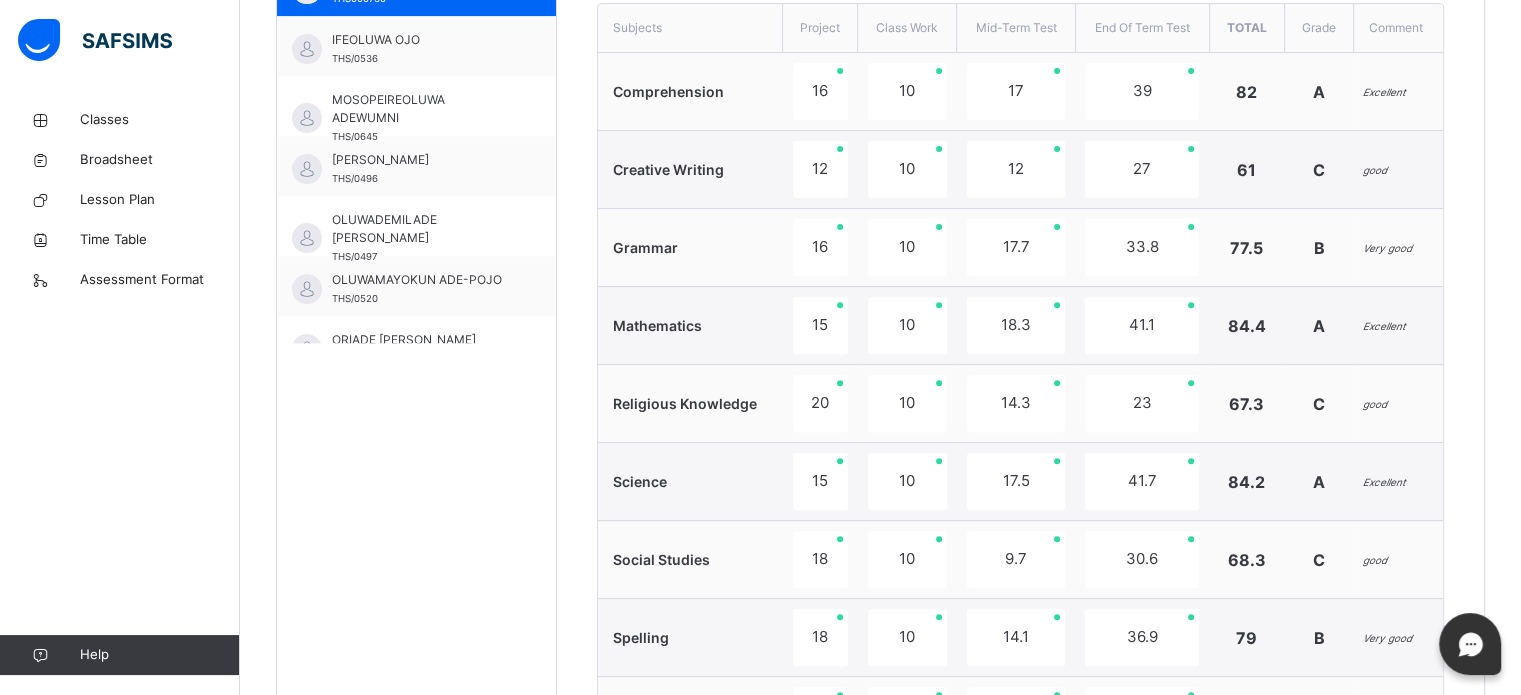 scroll, scrollTop: 766, scrollLeft: 0, axis: vertical 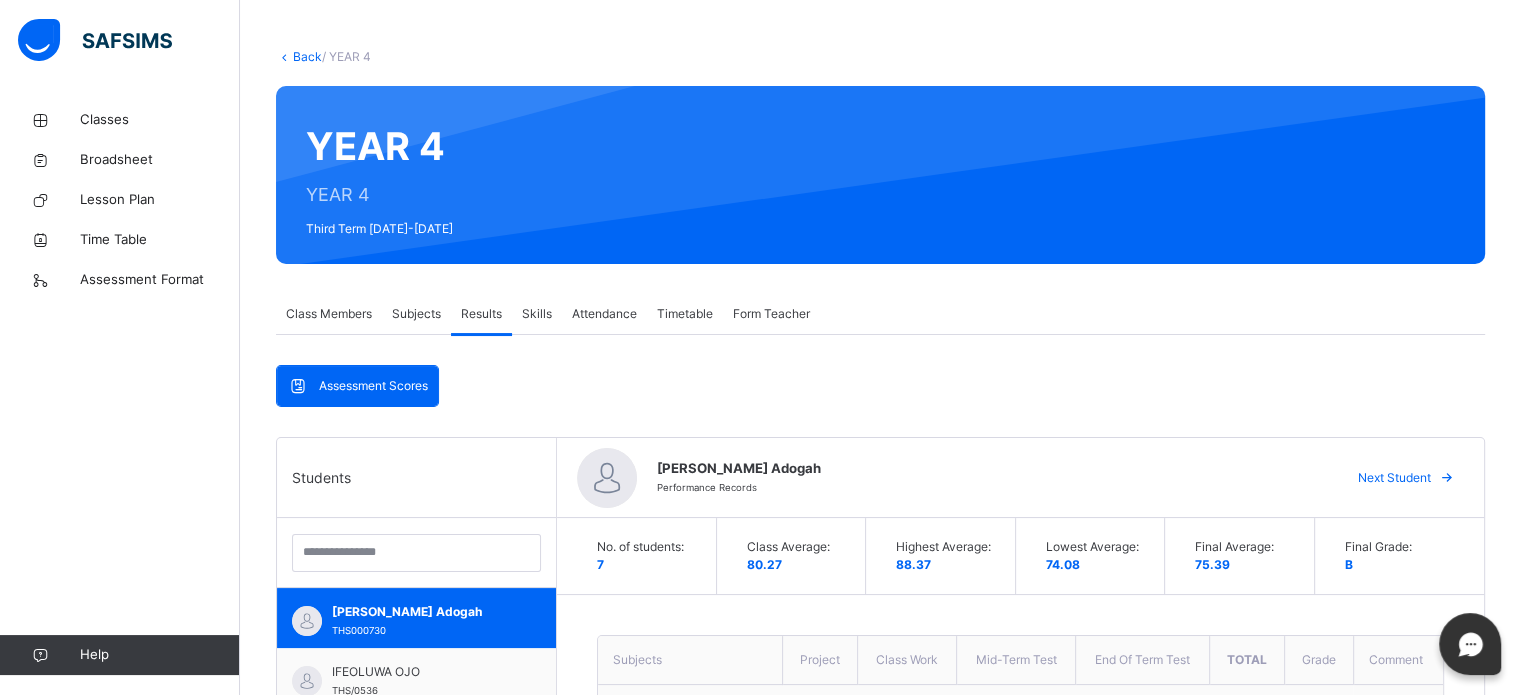 click on "Subjects" at bounding box center [416, 314] 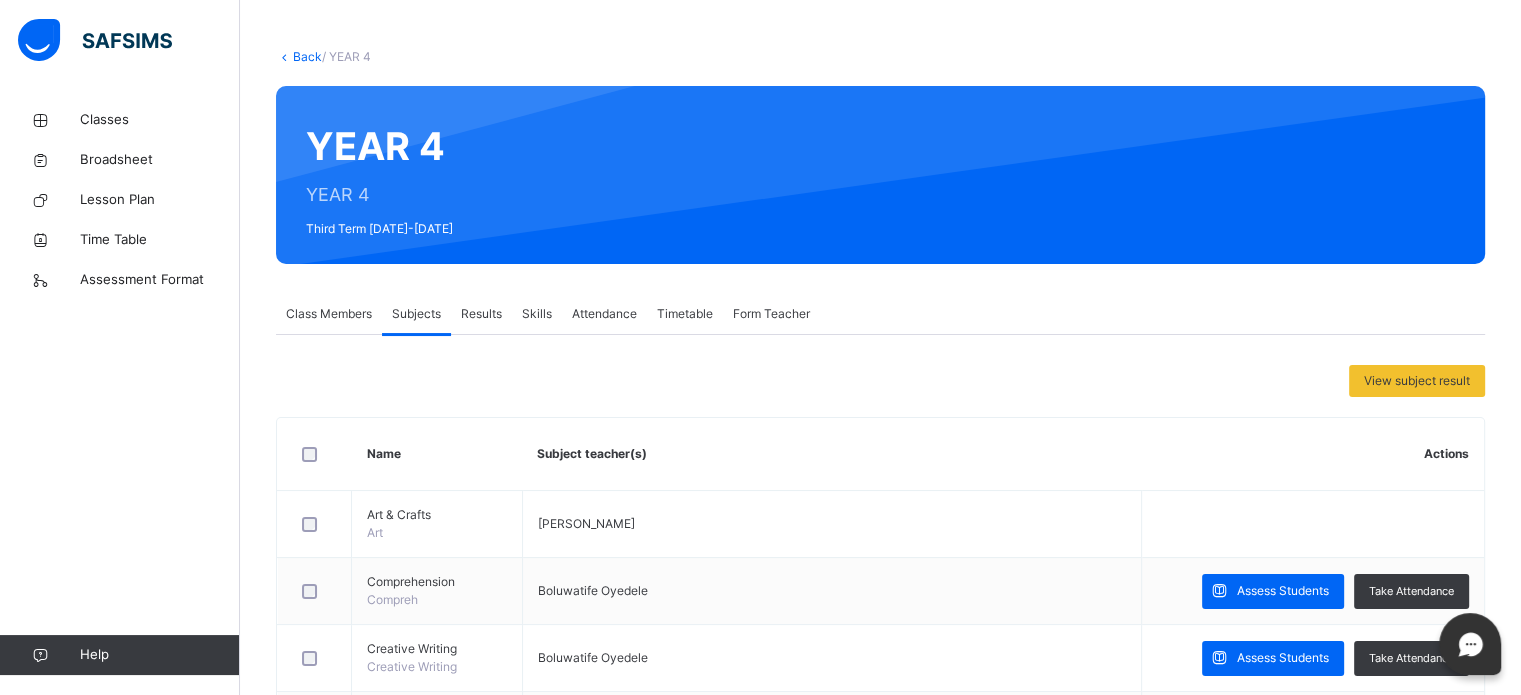 click on "Results" at bounding box center [481, 314] 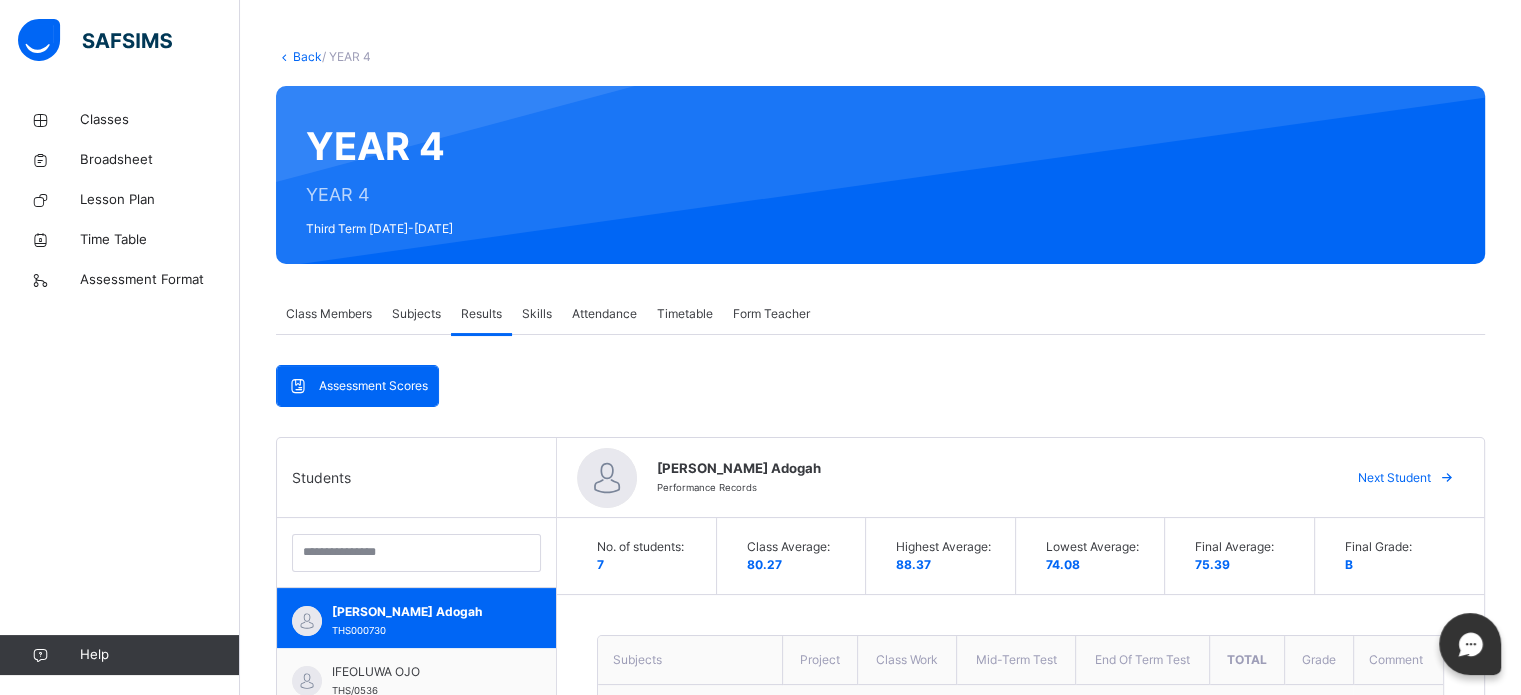 click on "Back" at bounding box center (307, 56) 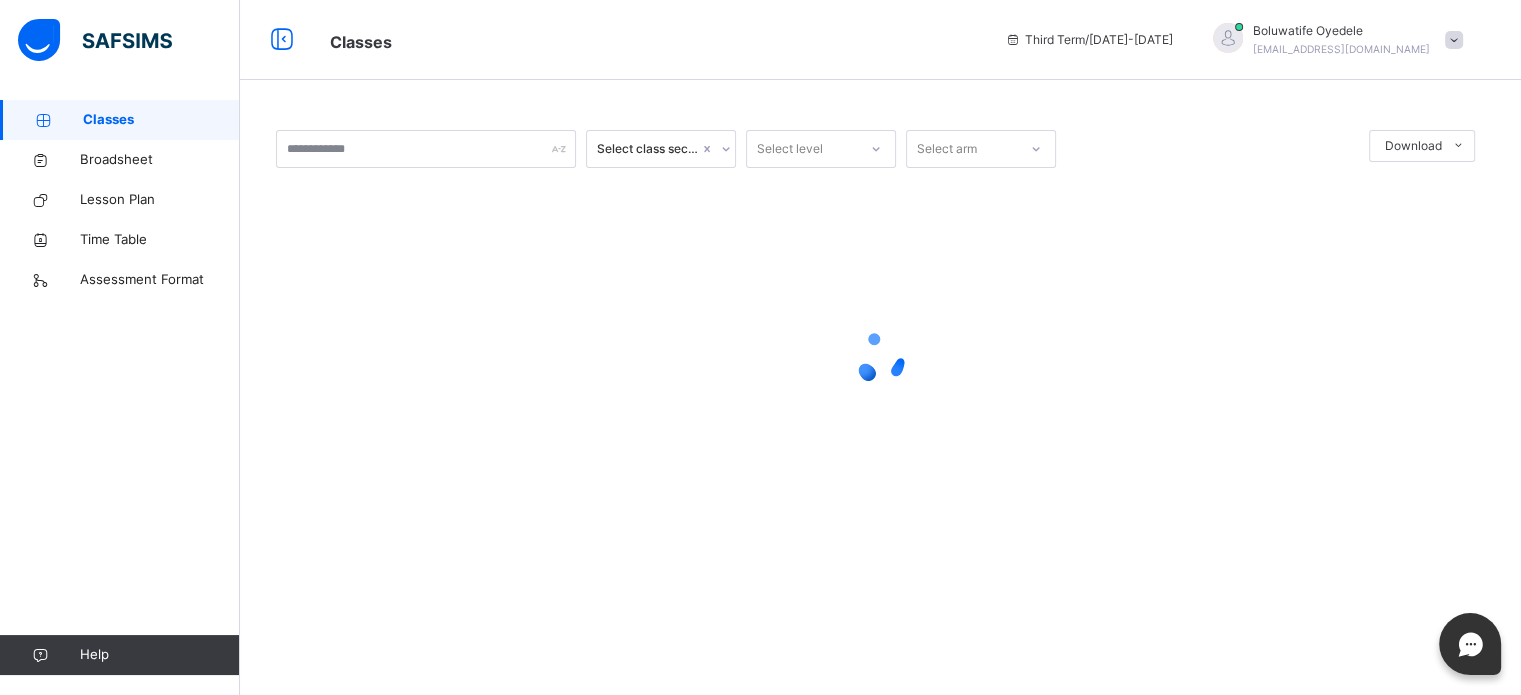 scroll, scrollTop: 0, scrollLeft: 0, axis: both 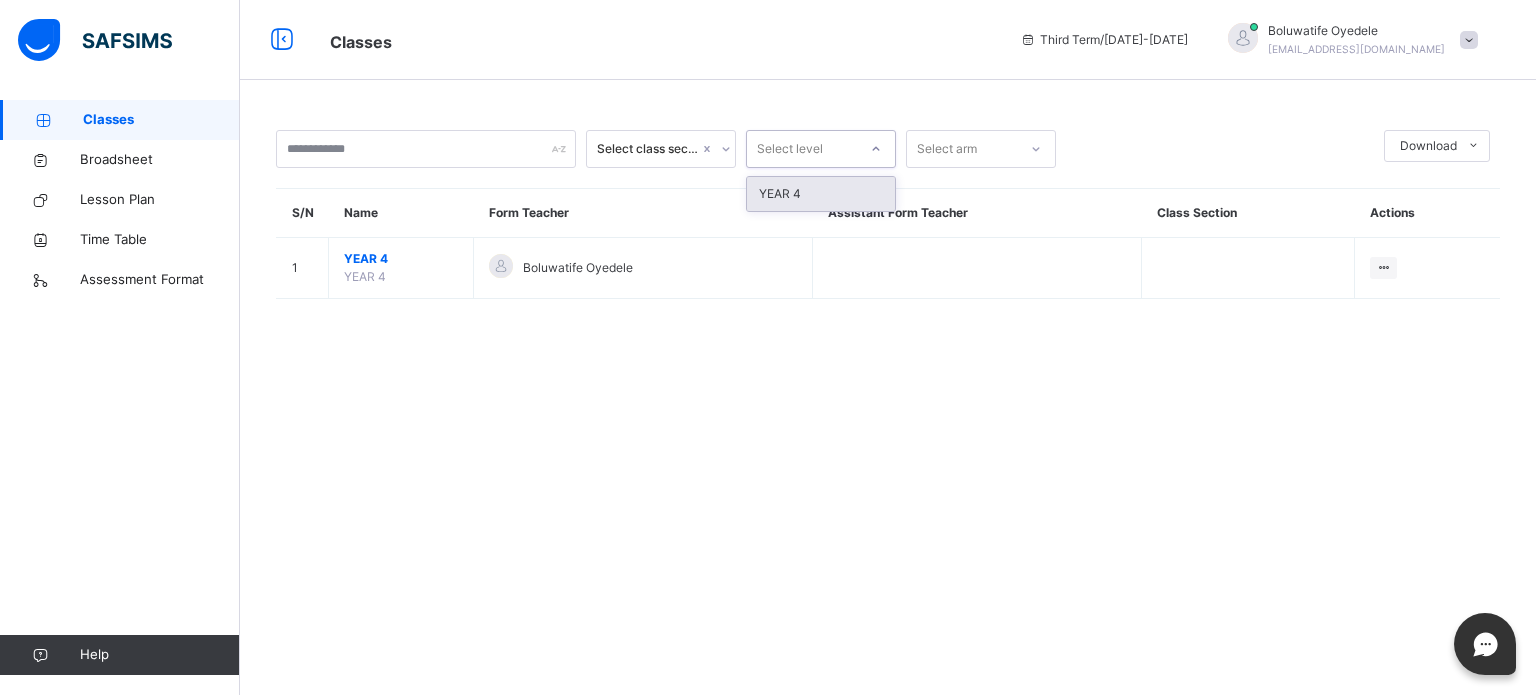 click on "Select level" at bounding box center (790, 149) 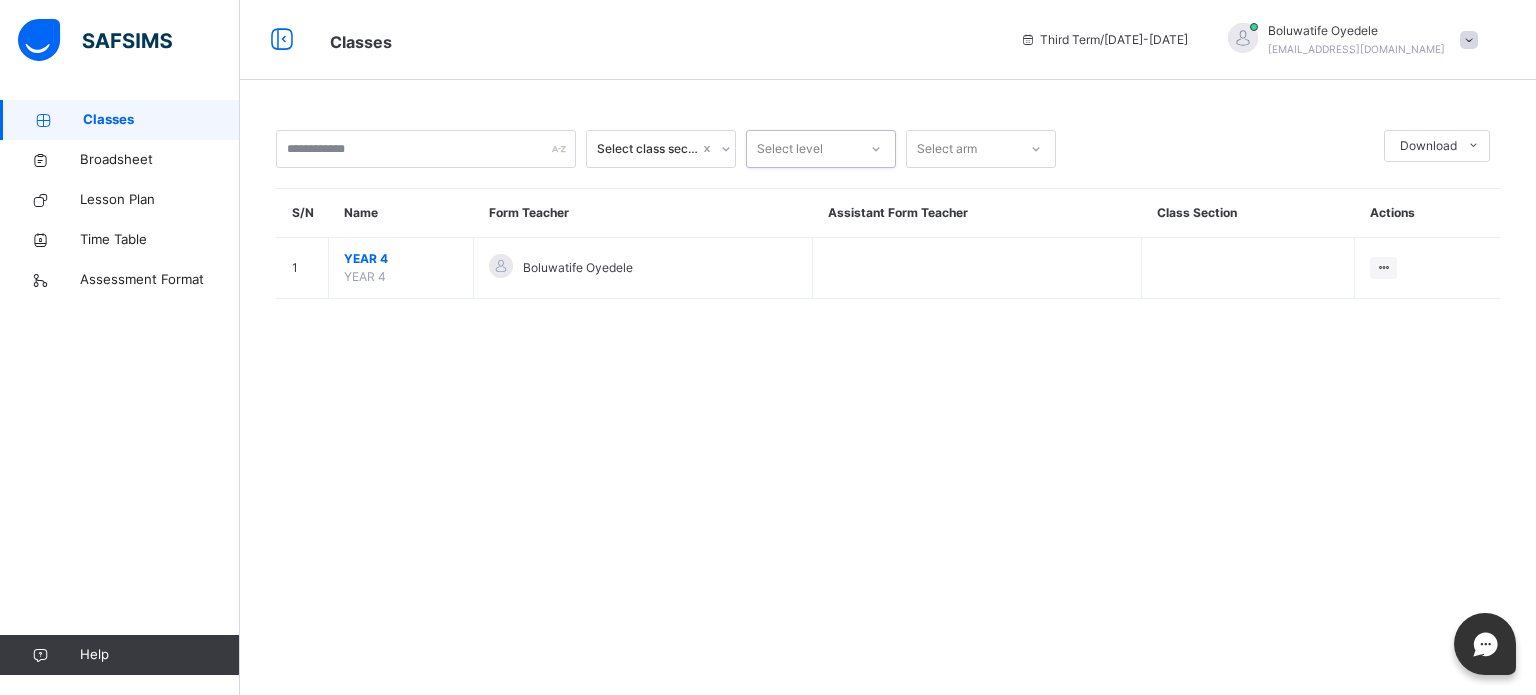 click on "Select level" at bounding box center (790, 149) 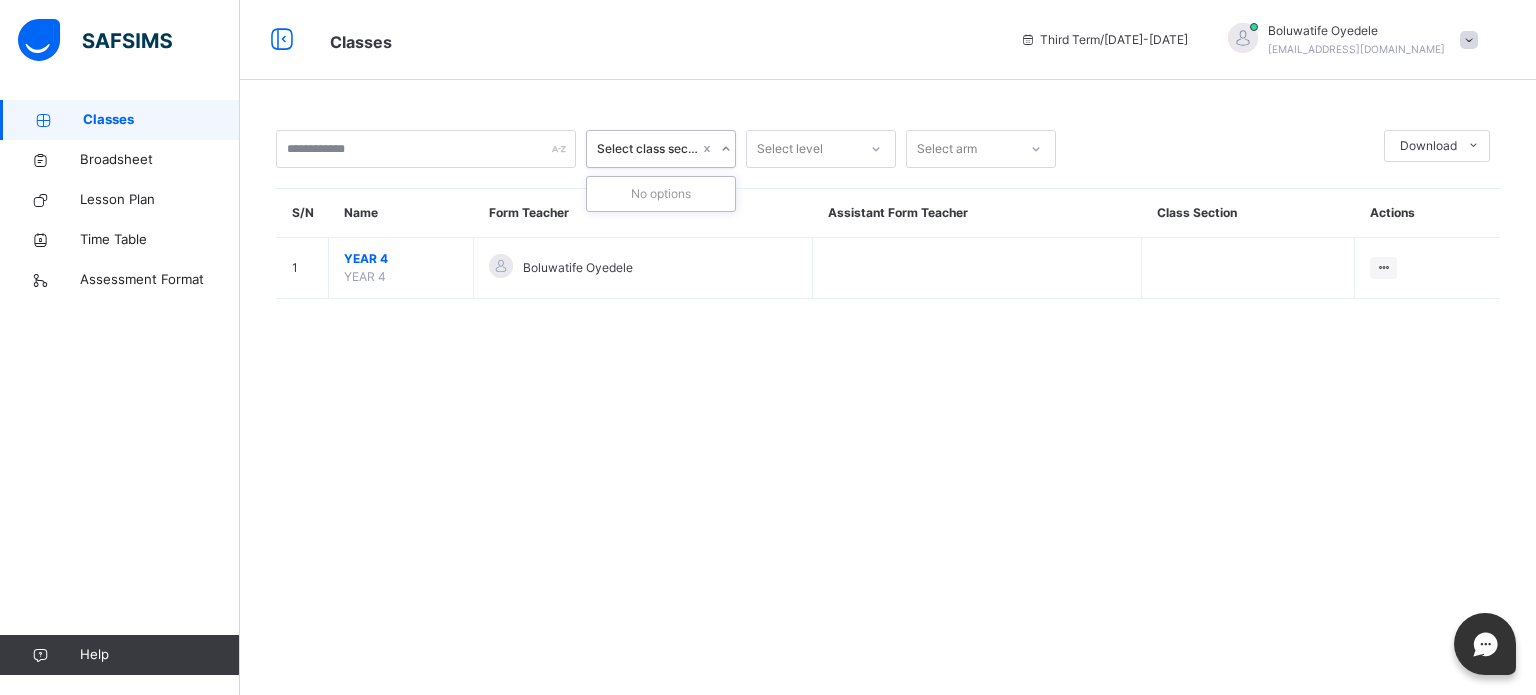 click 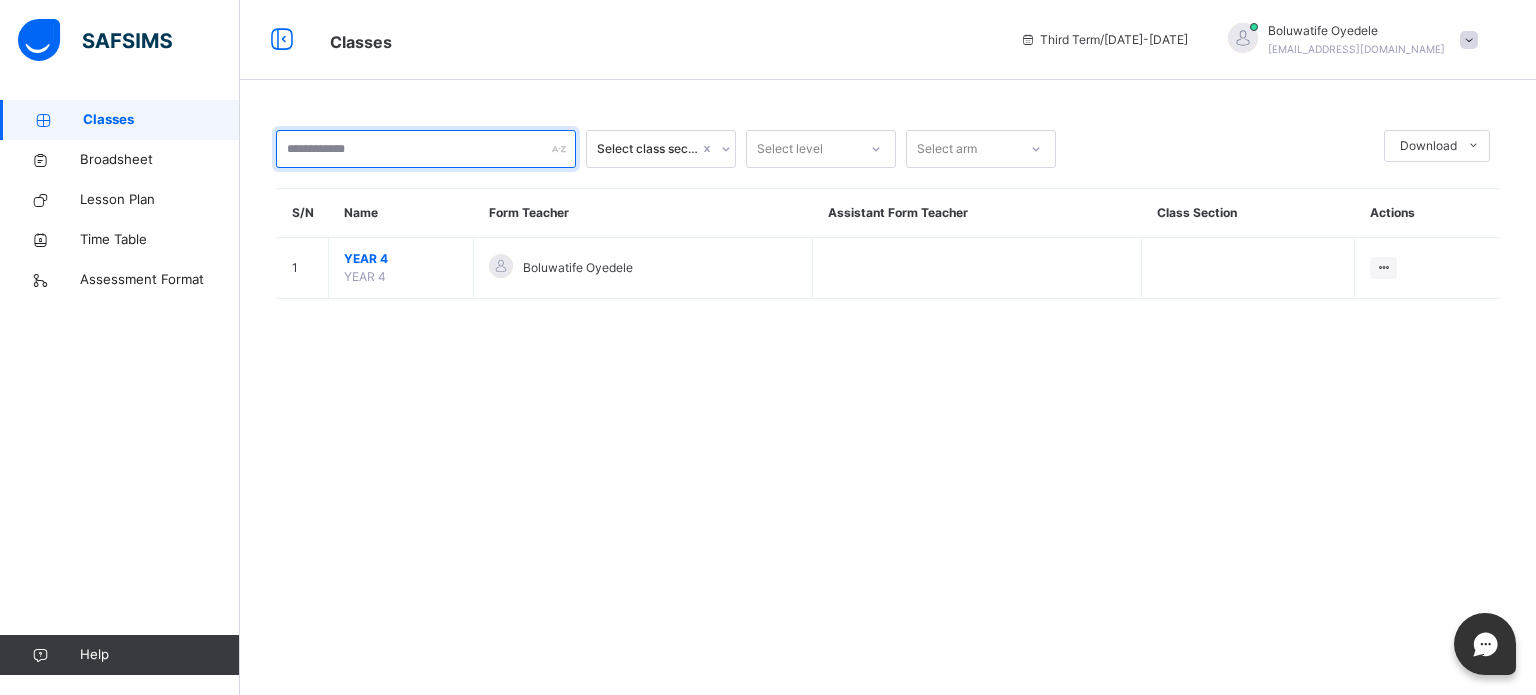 click at bounding box center [426, 149] 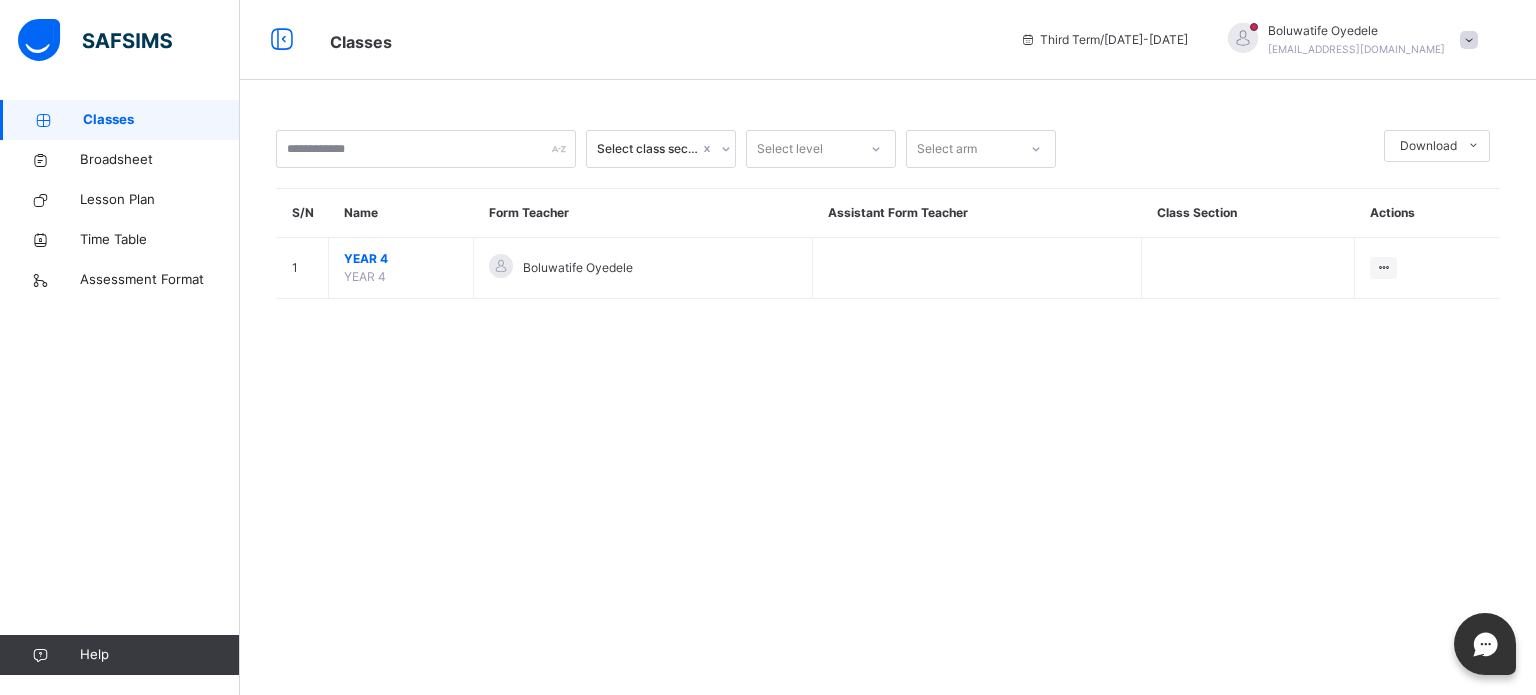 click on "Select class section Select level Select arm Download Pdf Report Excel Report S/N Name Form Teacher Assistant Form Teacher Class Section Actions 1 YEAR 4     YEAR 4 Boluwatife Oyedele  View Class × Form Teacher Select Form Teacher Boluwatife Oyedele  Select Assistant Form Teacher Cancel Save" at bounding box center [888, 224] 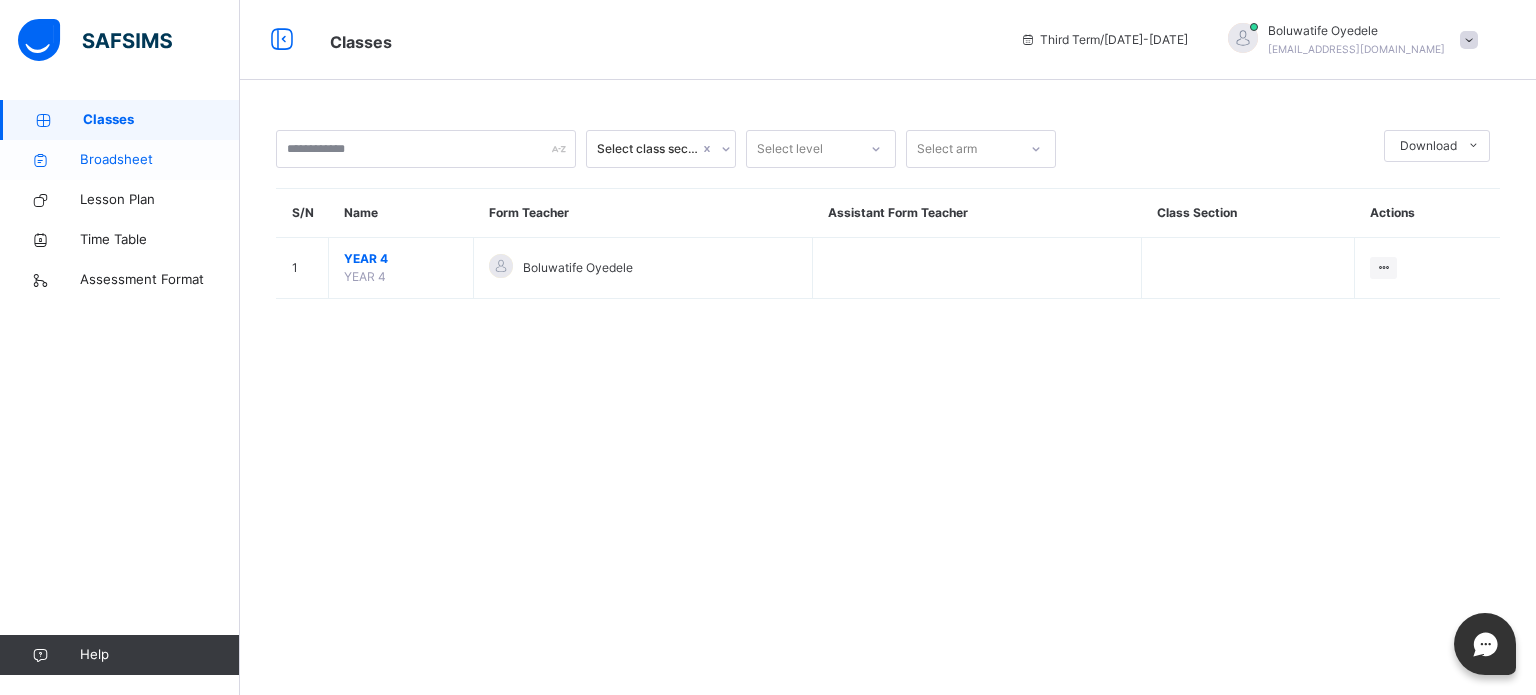 click on "Broadsheet" at bounding box center [160, 160] 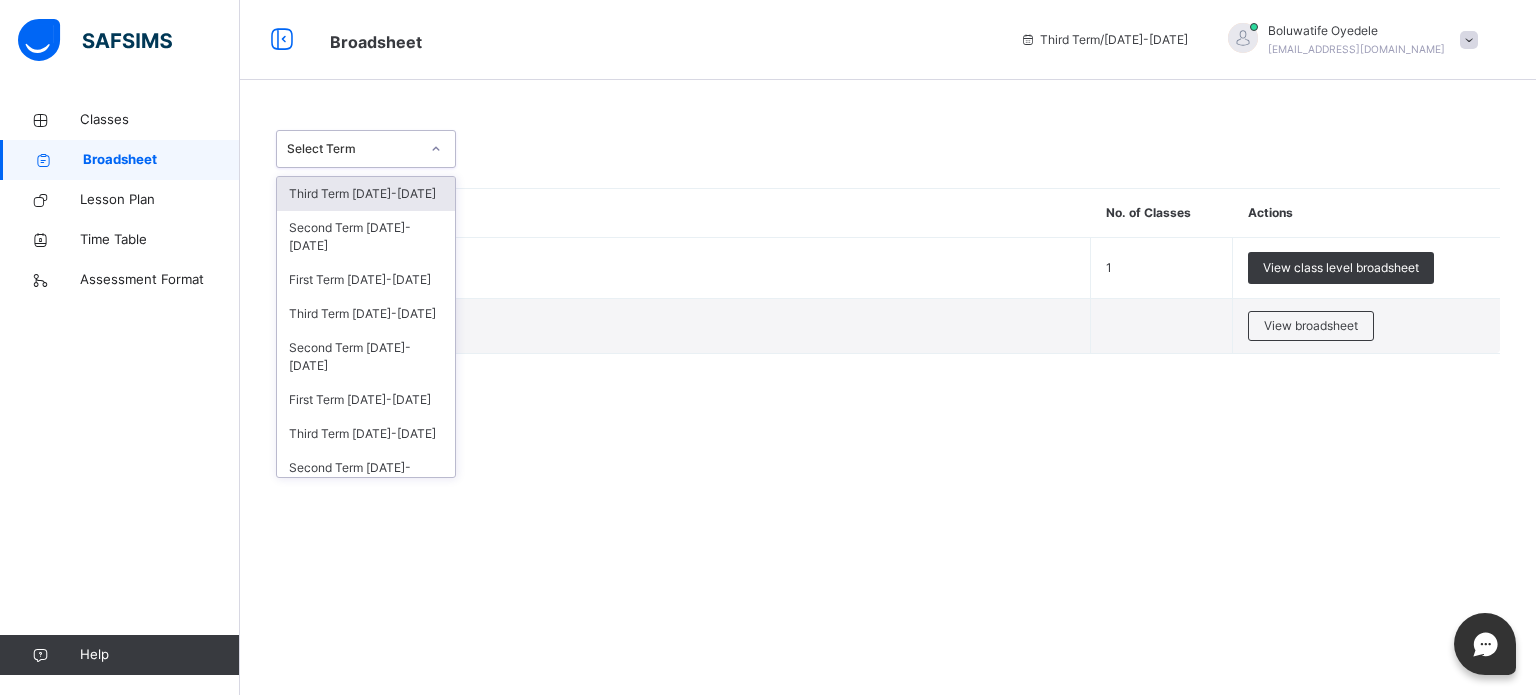 click on "Select Term" at bounding box center [353, 149] 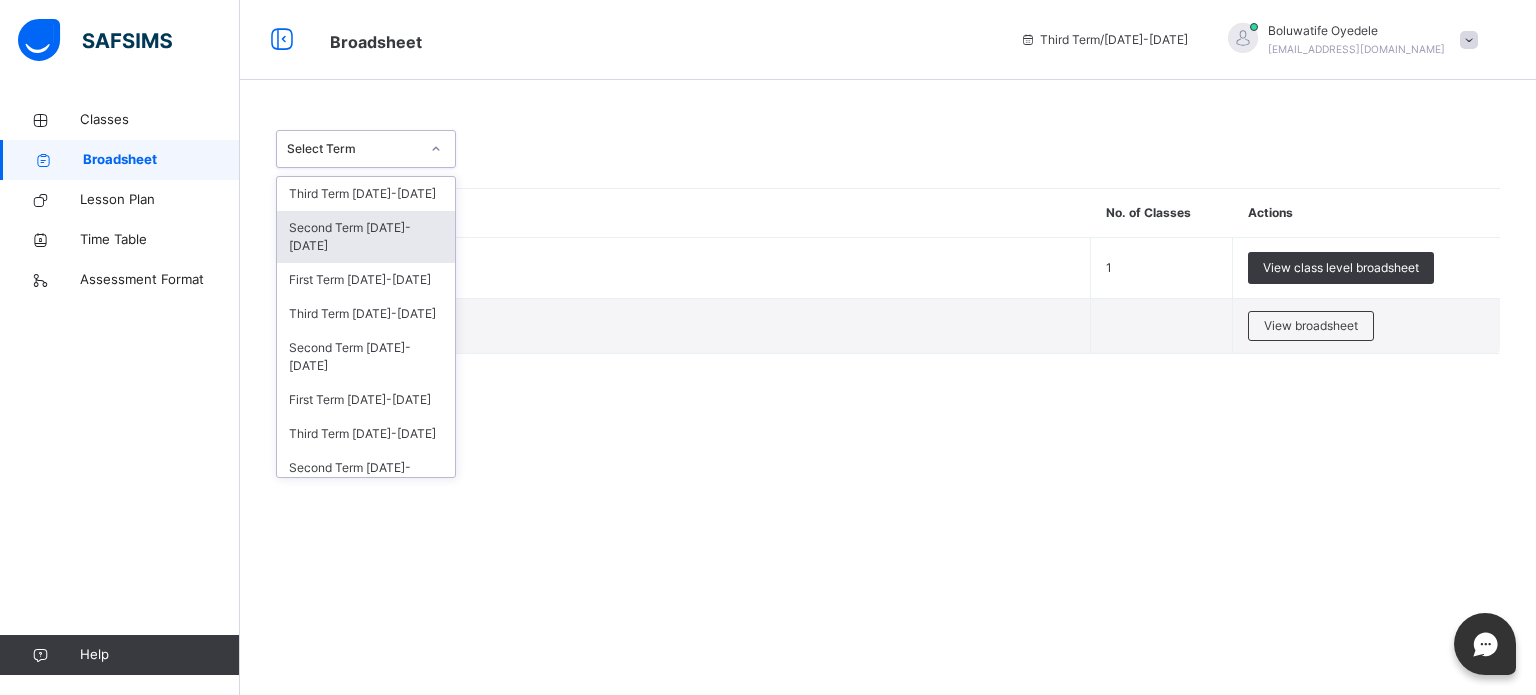 click on "Second Term 2024-2025" at bounding box center (366, 237) 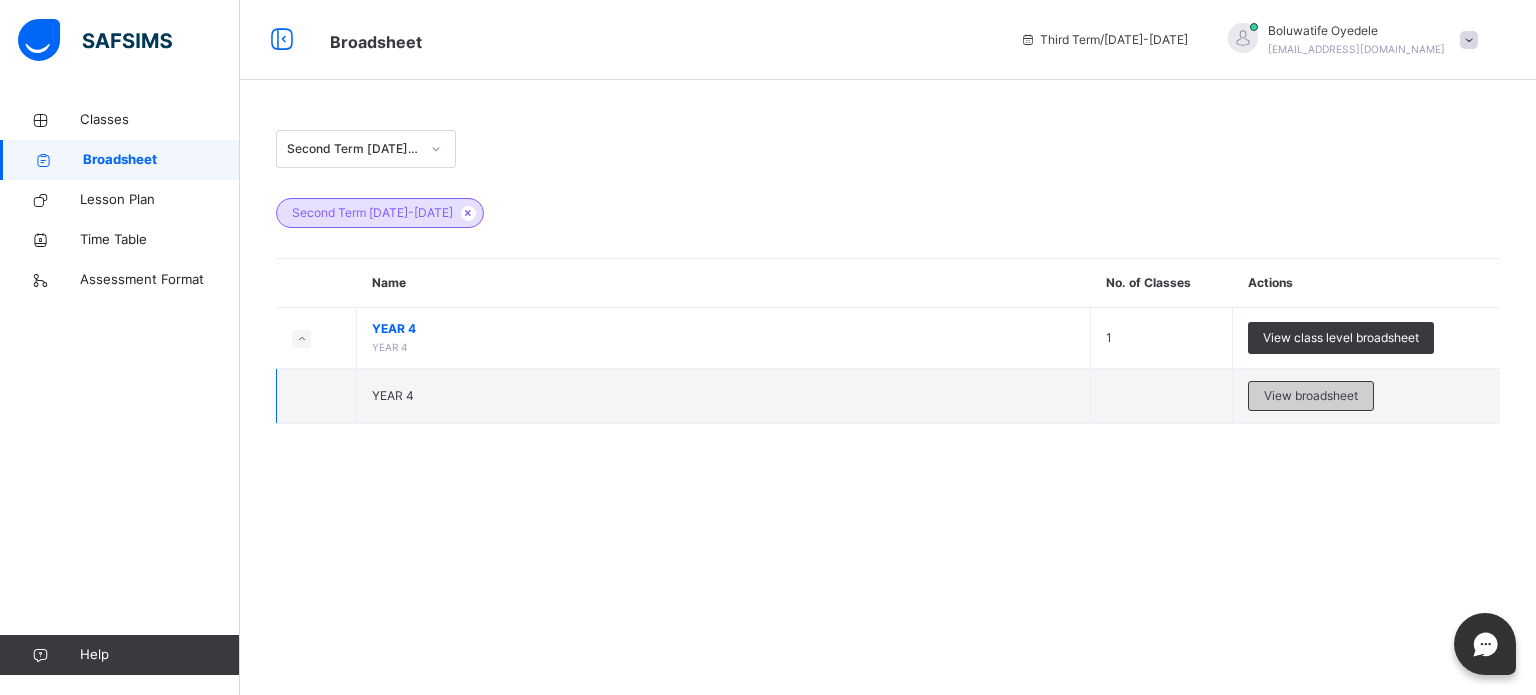 click on "View broadsheet" at bounding box center [1311, 396] 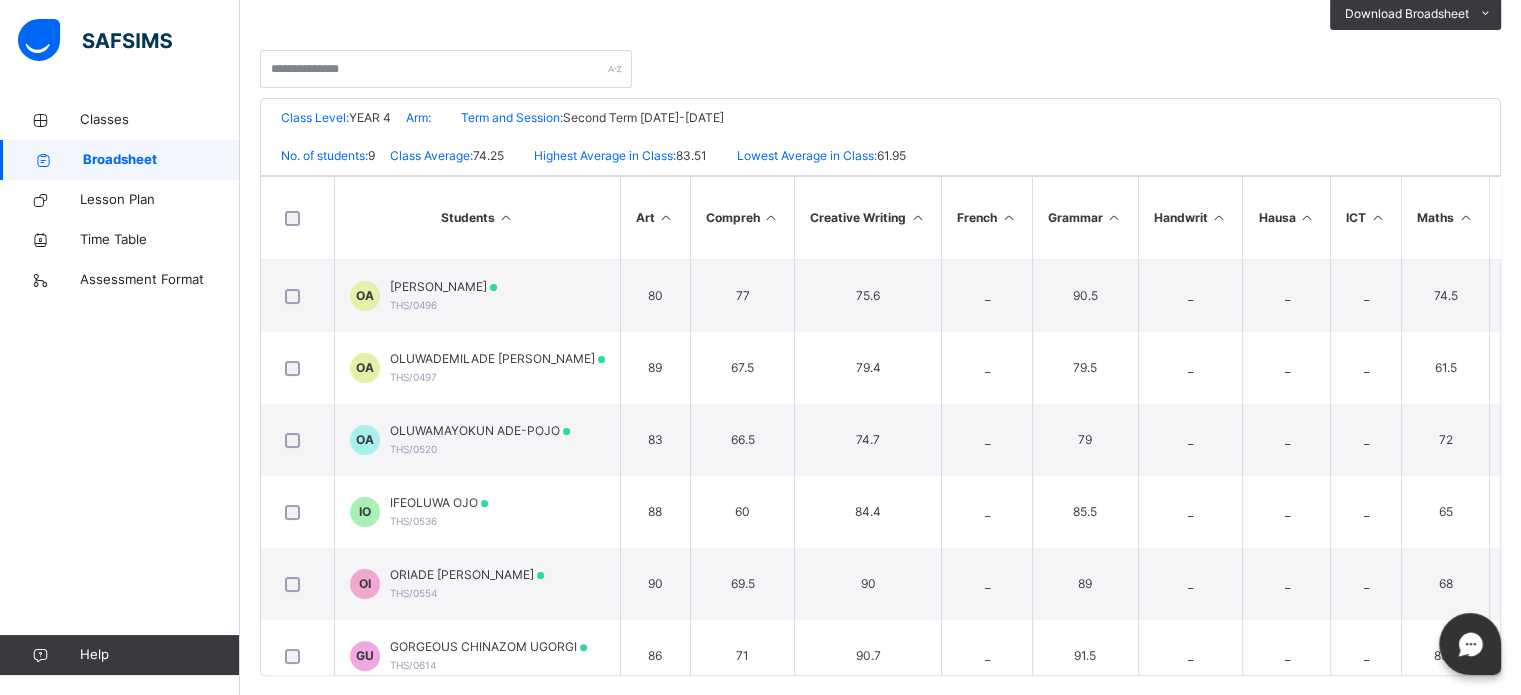 scroll, scrollTop: 397, scrollLeft: 0, axis: vertical 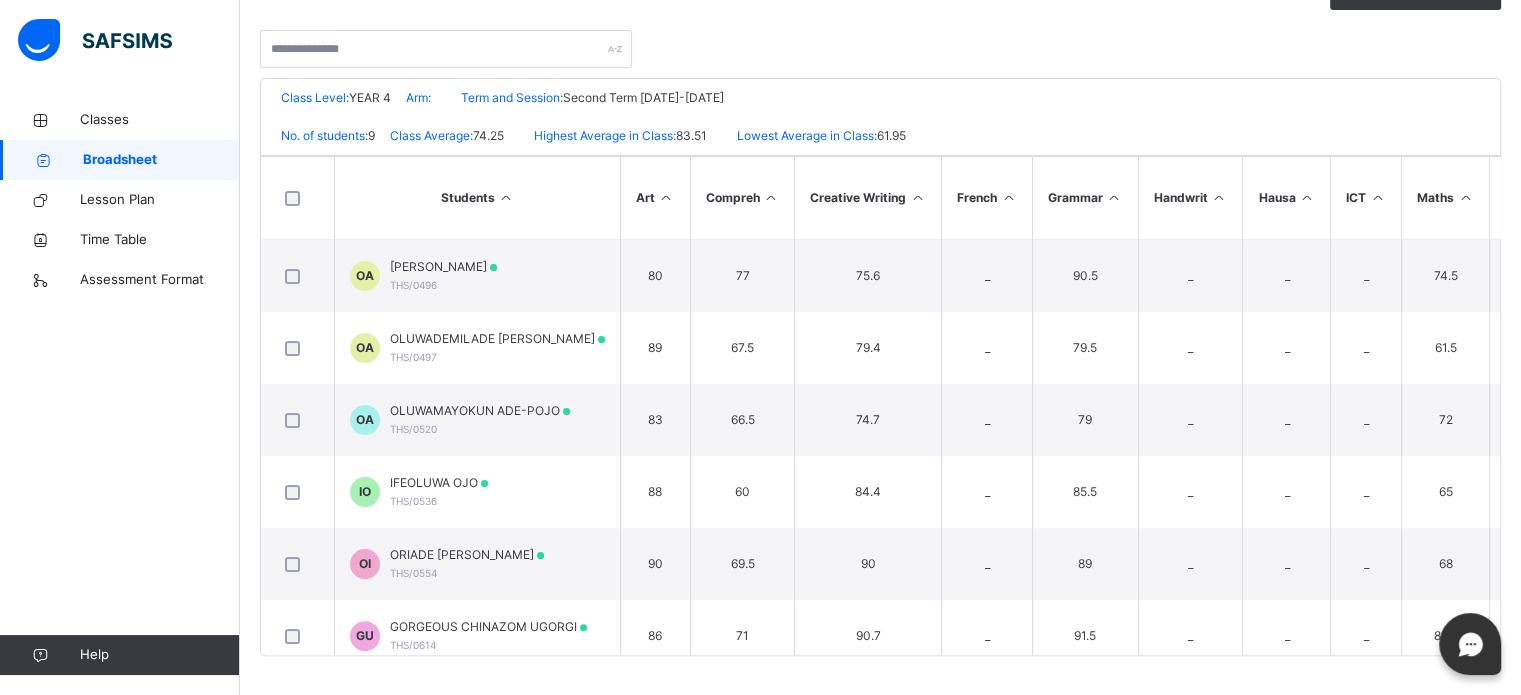 click on "Broadsheet  / YEAR 4  Class Arm Broadsheet Cumulative Second Term 2024-2025 MIDTERM Bulk Download Reportsheet Download Broadsheet PDF Excel sheet Treasure House Schools Ilupeju Lagos Date: 14th Jul 2025, 2:30:06 pm  Class Level:  YEAR 4  Arm:   Term and Session:  Second Term 2024-2025  No. of students:  9  Class Average:  74.25  Highest Average in Class:  83.51  Lowest Average in Class:  61.95 S/NO Admission No. Full Name Art Compreh Creative Writing French Grammar Handwrit Hausa ICT Maths Music Phy Edu Relig Kw Science Soc.stud Spelling VS Yoruba TOTAL Average Position  Grade 1 THS/0496 OLUWADARASIMI MORGAN AUDIFFEREN   80   77   75.6   _   90.5   _   _   _   74.5   _   _   90.5   86.5   86   88   86.5   _ 835.1 83.51 1st A 2 THS/0497 OLUWADEMILADE MASON AUDIFFEREN   89   67.5   79.4   _   79.5   _   _   _   61.5   _   _   84.5   71   75   77   71   _ 755.4 75.54 5th B 3 THS/0520 OLUWAMAYOKUN  ADE-POJO   83   66.5   74.7   _   79   _   _   _   72   _   _   83.5   81   80.5   96   69   _ 785.2 78.52 4th B 4" at bounding box center [880, 199] 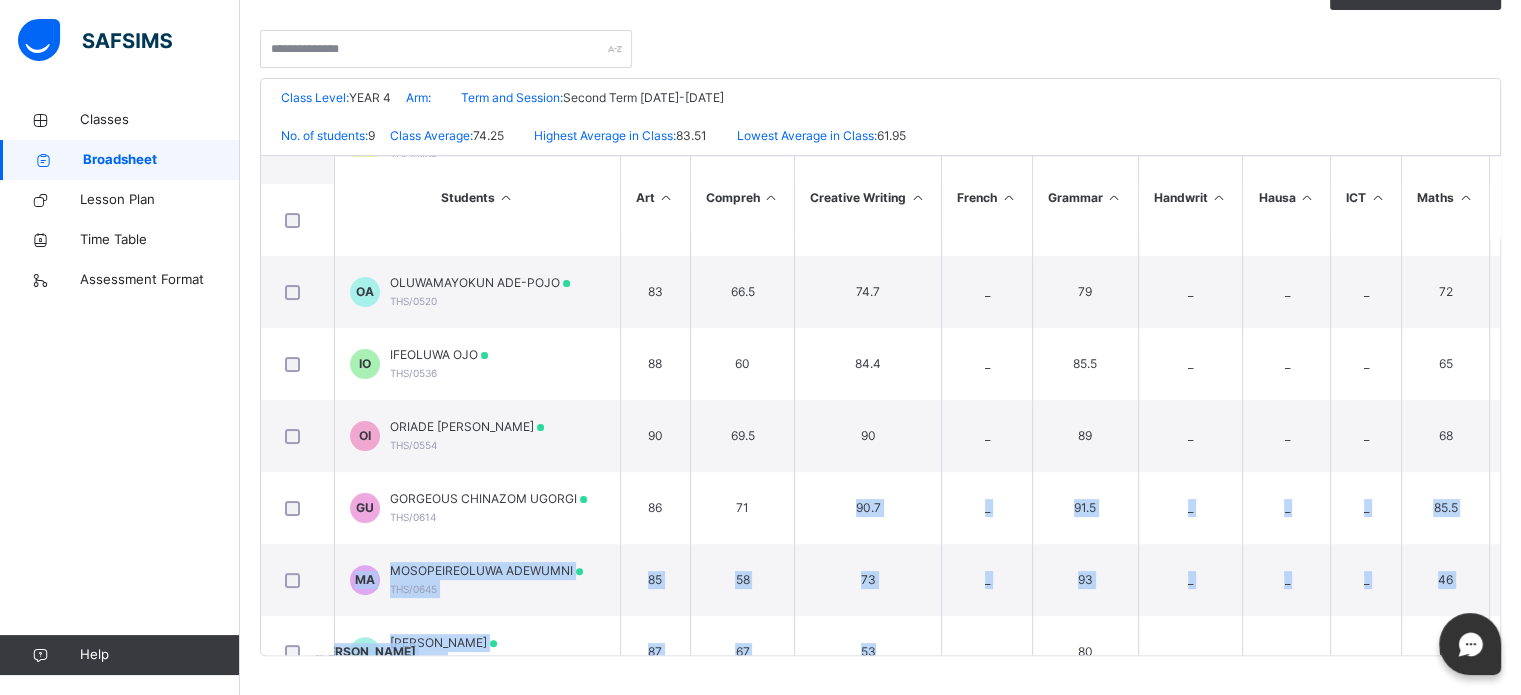 scroll, scrollTop: 240, scrollLeft: 0, axis: vertical 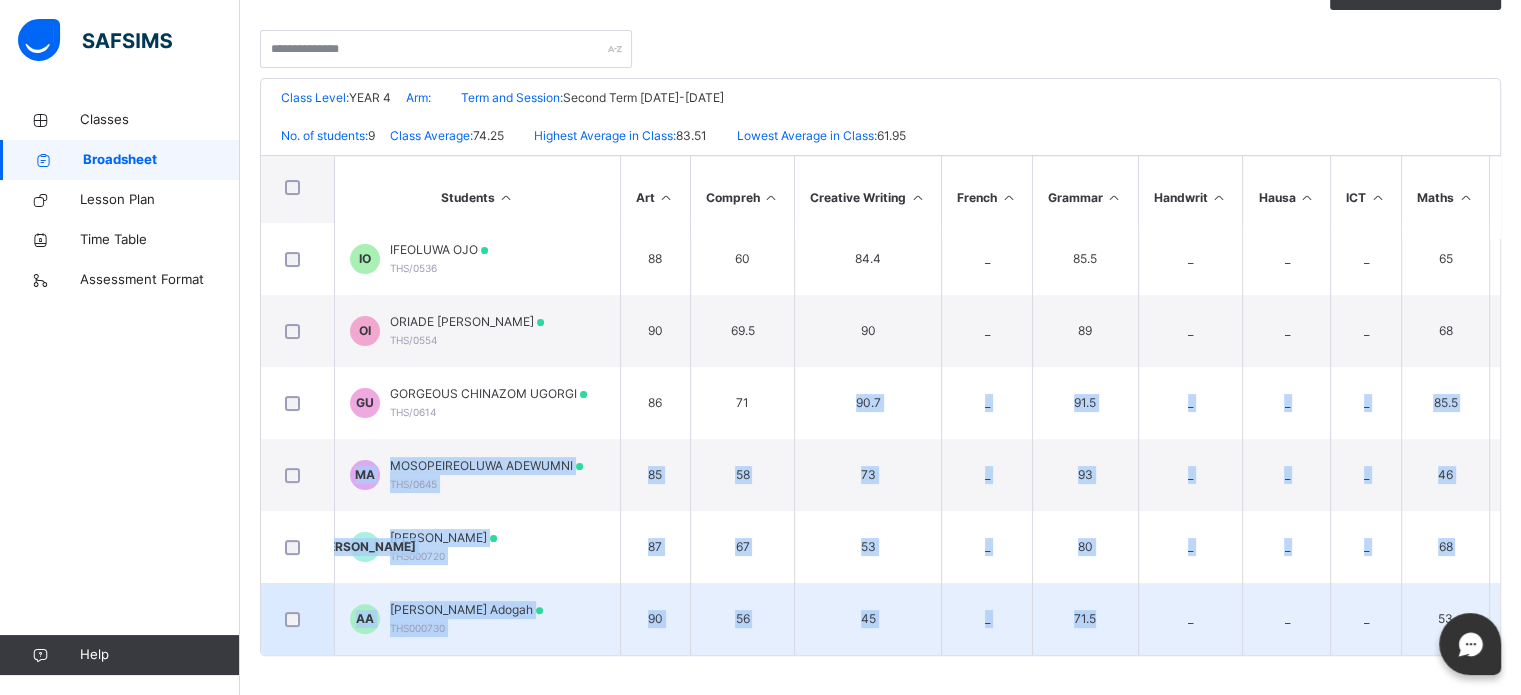drag, startPoint x: 824, startPoint y: 654, endPoint x: 1066, endPoint y: 638, distance: 242.52835 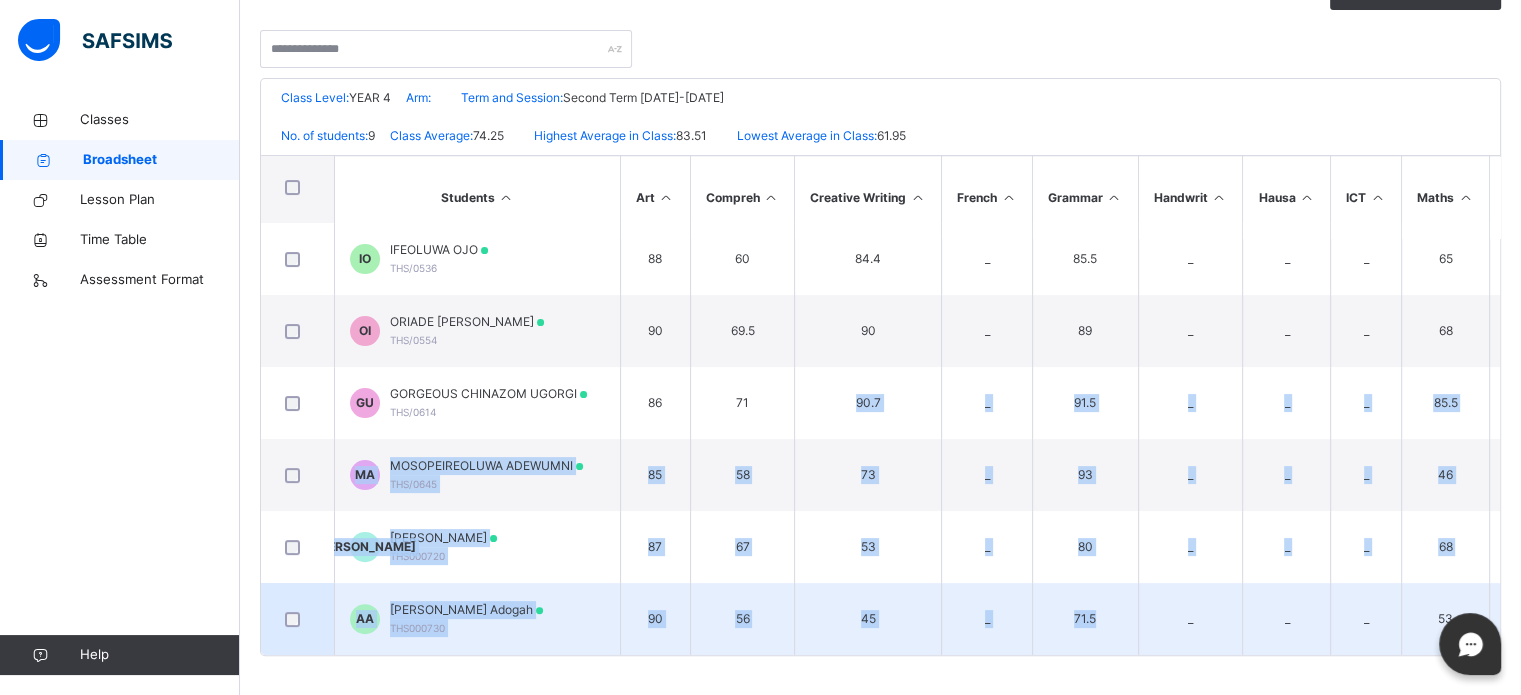 click on "45" at bounding box center [868, 619] 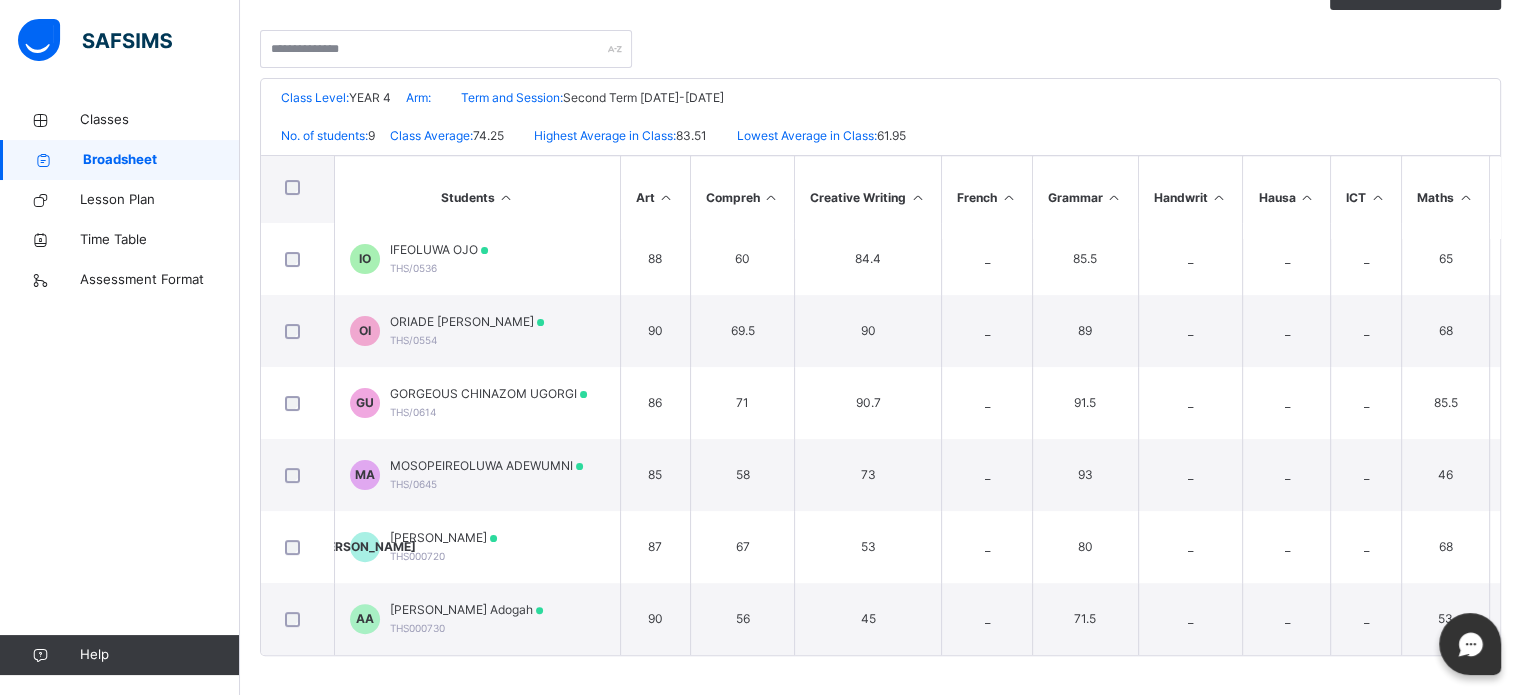 scroll, scrollTop: 240, scrollLeft: 1063, axis: both 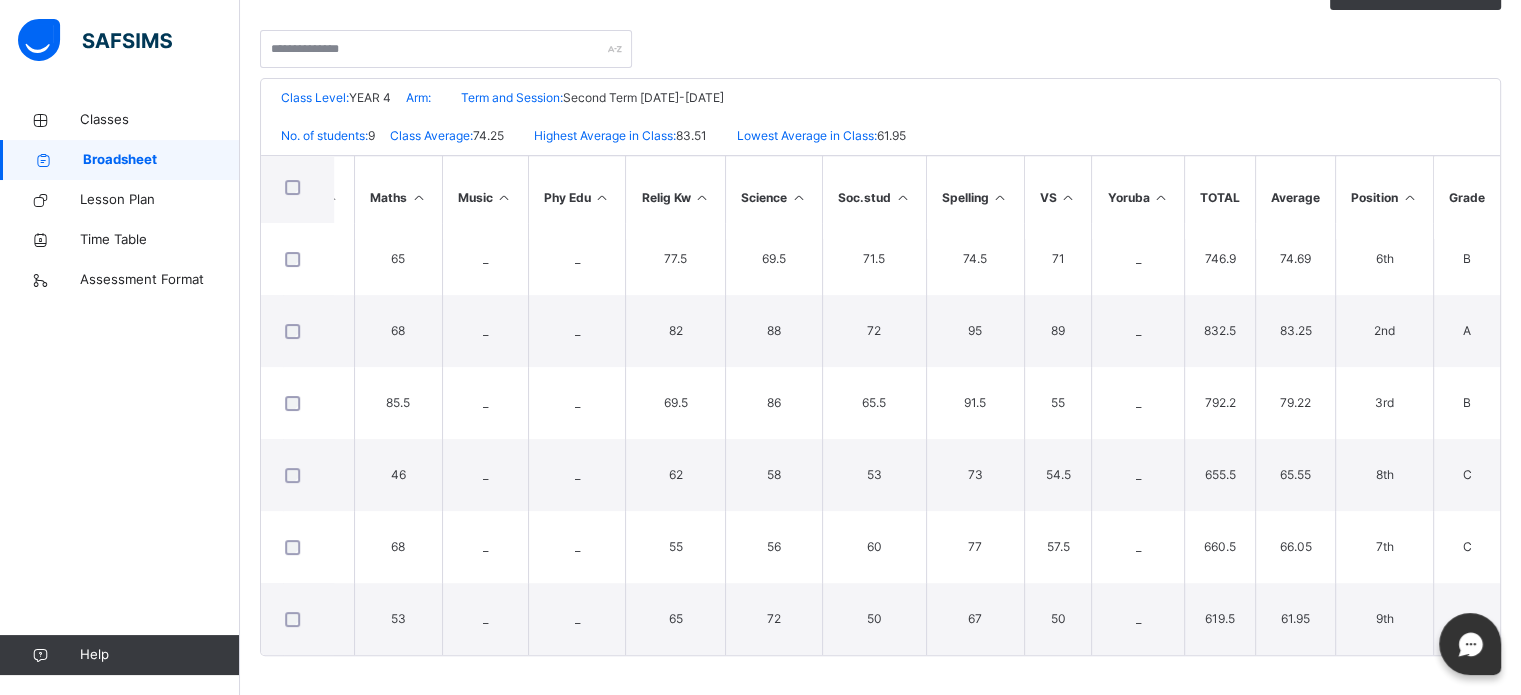 click on "Broadsheet  / YEAR 4  Class Arm Broadsheet Cumulative Second Term 2024-2025 MIDTERM Bulk Download Reportsheet Download Broadsheet PDF Excel sheet Treasure House Schools Ilupeju Lagos Date: 14th Jul 2025, 2:30:06 pm  Class Level:  YEAR 4  Arm:   Term and Session:  Second Term 2024-2025  No. of students:  9  Class Average:  74.25  Highest Average in Class:  83.51  Lowest Average in Class:  61.95 S/NO Admission No. Full Name Art Compreh Creative Writing French Grammar Handwrit Hausa ICT Maths Music Phy Edu Relig Kw Science Soc.stud Spelling VS Yoruba TOTAL Average Position  Grade 1 THS/0496 OLUWADARASIMI MORGAN AUDIFFEREN   80   77   75.6   _   90.5   _   _   _   74.5   _   _   90.5   86.5   86   88   86.5   _ 835.1 83.51 1st A 2 THS/0497 OLUWADEMILADE MASON AUDIFFEREN   89   67.5   79.4   _   79.5   _   _   _   61.5   _   _   84.5   71   75   77   71   _ 755.4 75.54 5th B 3 THS/0520 OLUWAMAYOKUN  ADE-POJO   83   66.5   74.7   _   79   _   _   _   72   _   _   83.5   81   80.5   96   69   _ 785.2 78.52 4th B 4" at bounding box center (880, 199) 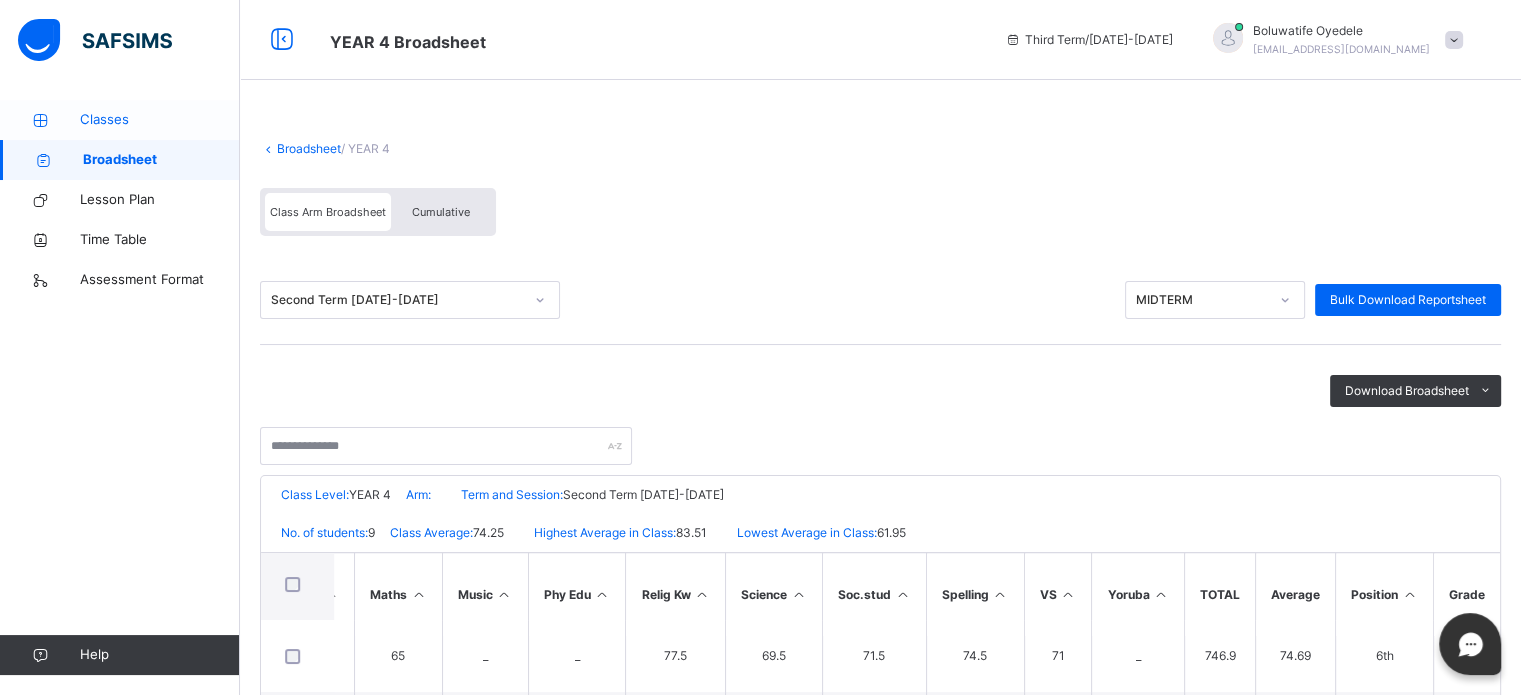 click on "Classes" at bounding box center (120, 120) 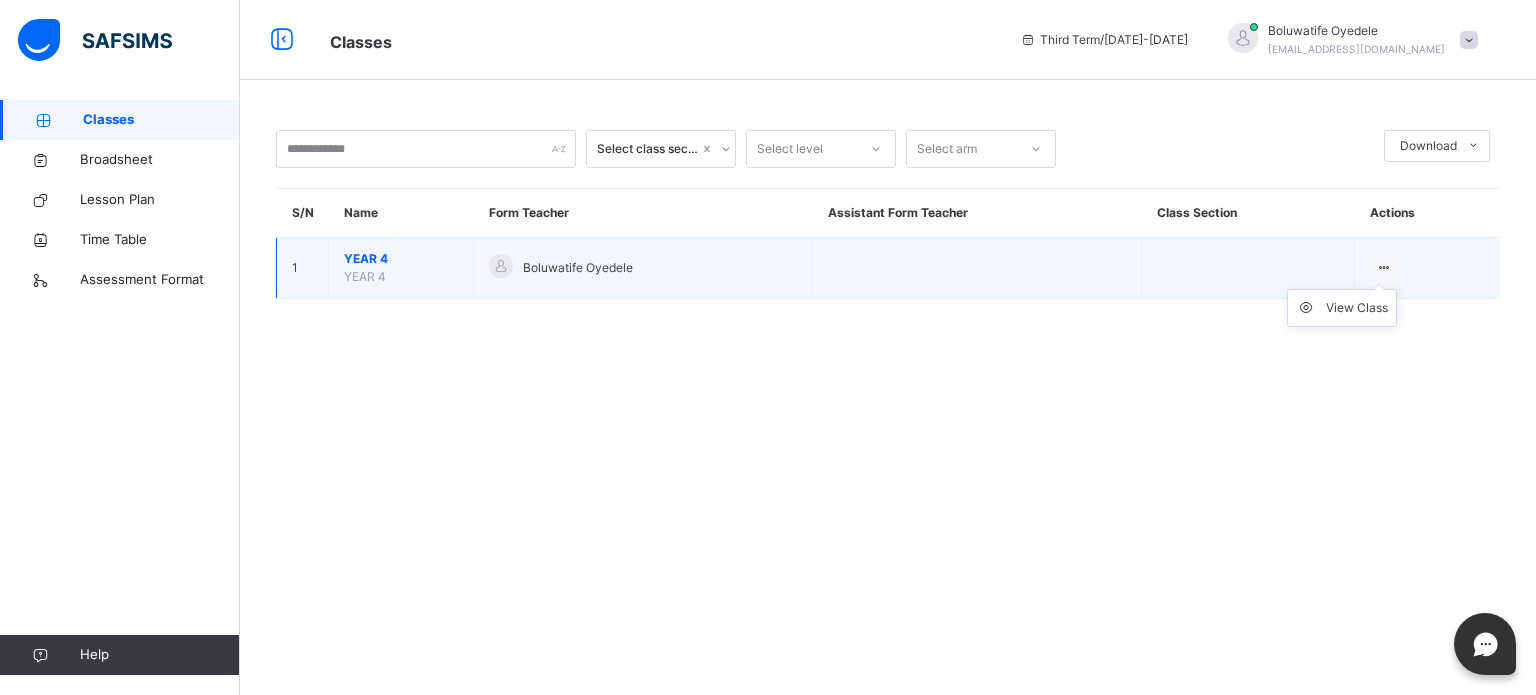 click at bounding box center [1383, 268] 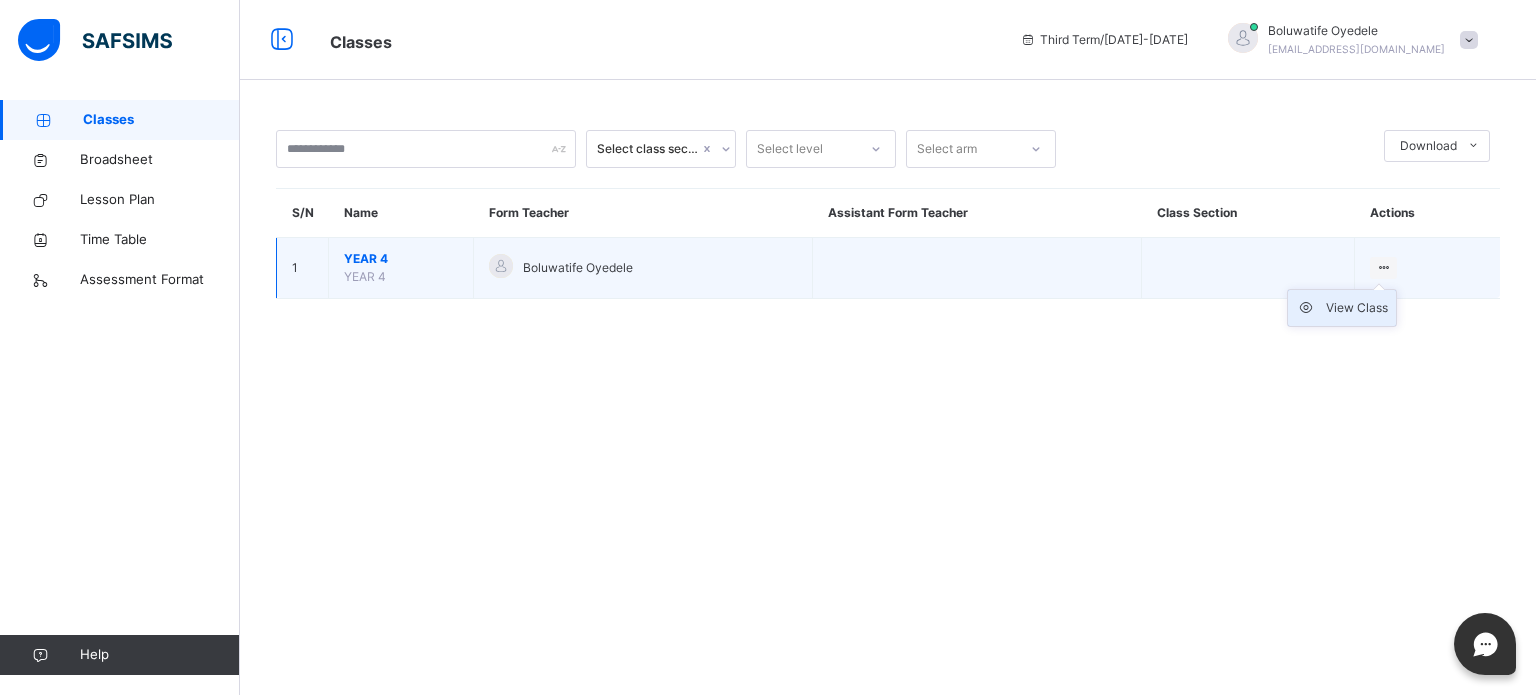 click on "View Class" at bounding box center [1357, 308] 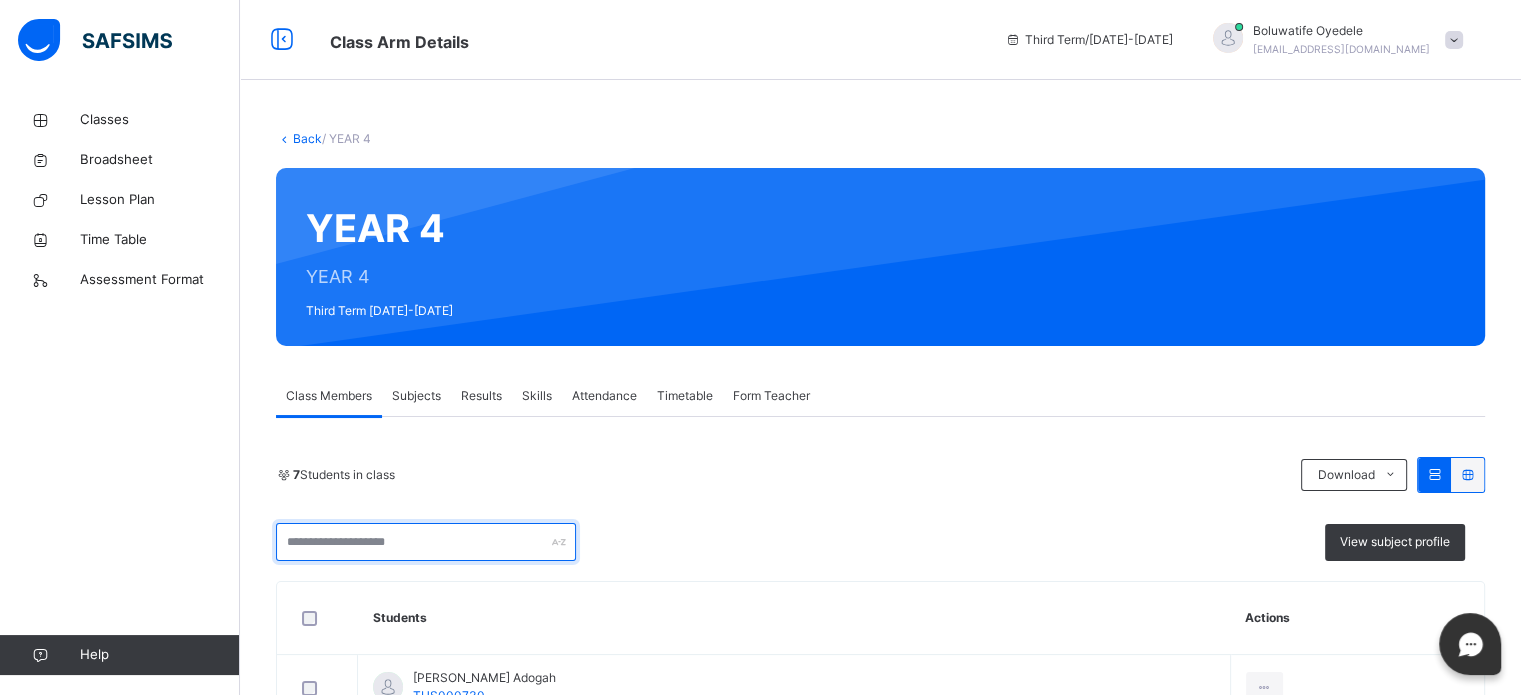 click at bounding box center [426, 542] 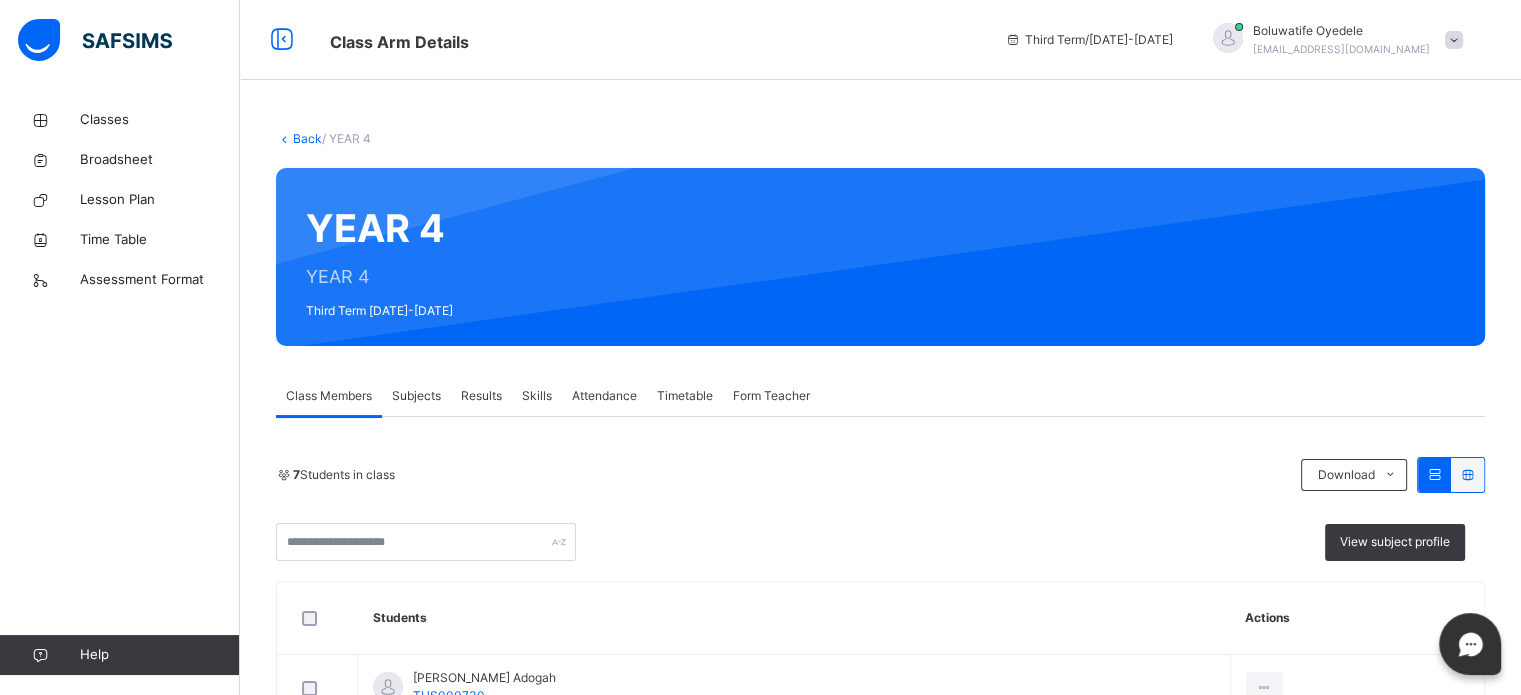 click on "7  Students in class Download Pdf Report Excel Report View subject profile Treasure House Schools Ilupeju Lagos Date: 14th Jul 2025, 2:30:50 pm Class Members Class:  YEAR 4  Total no. of Students:  7 Term:  Third Term Session:  2024-2025 S/NO Admission No. Last Name First Name Other Name 1 THS000730 Adogah Augustine Oghereh 2 THS/0536 OJO IFEOLUWA 3 THS/0645 ADEWUMNI MOSOPEIREOLUWA 4 THS/0496 AUDIFFEREN OLUWADARASIMI MORGAN 5 THS/0497 AUDIFFEREN OLUWADEMILADE MASON 6 THS/0520 ADE-POJO OLUWAMAYOKUN 7 THS/0554 IWILADE ORIADE OMOLAYO Students Actions Augustine Oghereh Adogah THS000730 Ifeoluwa  Ojo THS/0536 Mosopeireoluwa  Adewumni THS/0645 Oluwadarasimi Morgan Audifferen THS/0496 Oluwademilade Mason Audifferen THS/0497 Oluwamayokun  Ade-pojo THS/0520 Oriade Omolayo Iwilade THS/0554 × Add Student Students Without Class   Customers There are currently no records. Cancel Save × Remove Student From Class This action would delete   from the class. Are you sure you want to carry on? Cancel Yes, Remove Student" at bounding box center (880, 800) 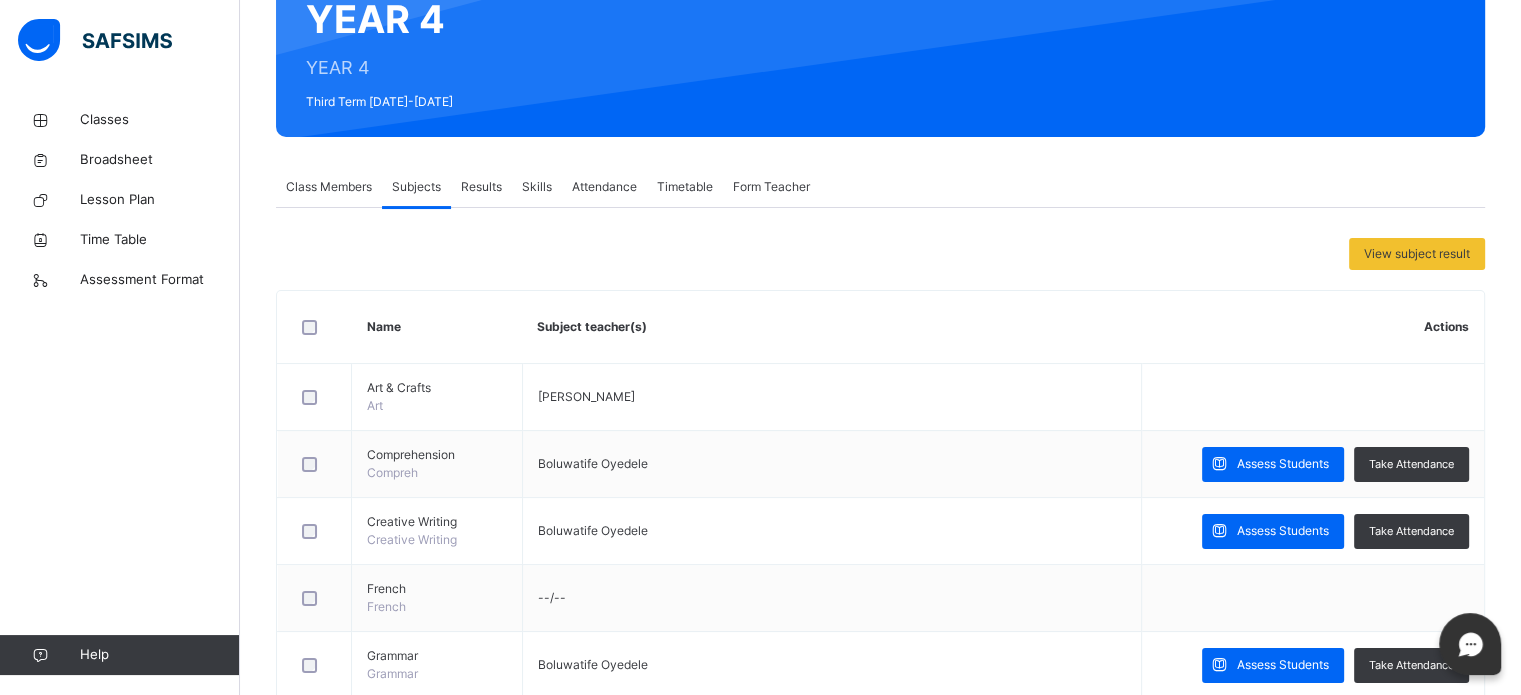 scroll, scrollTop: 199, scrollLeft: 0, axis: vertical 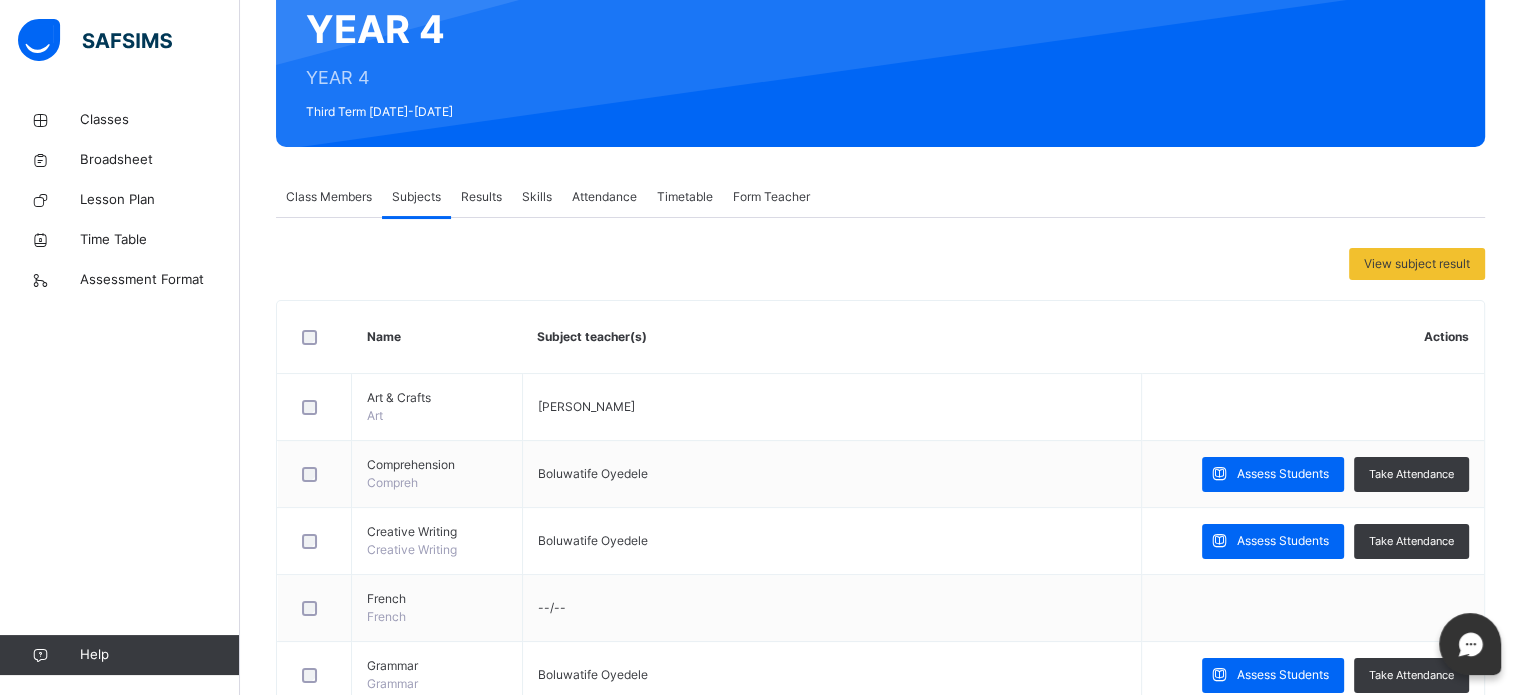 click on "Results" at bounding box center [481, 197] 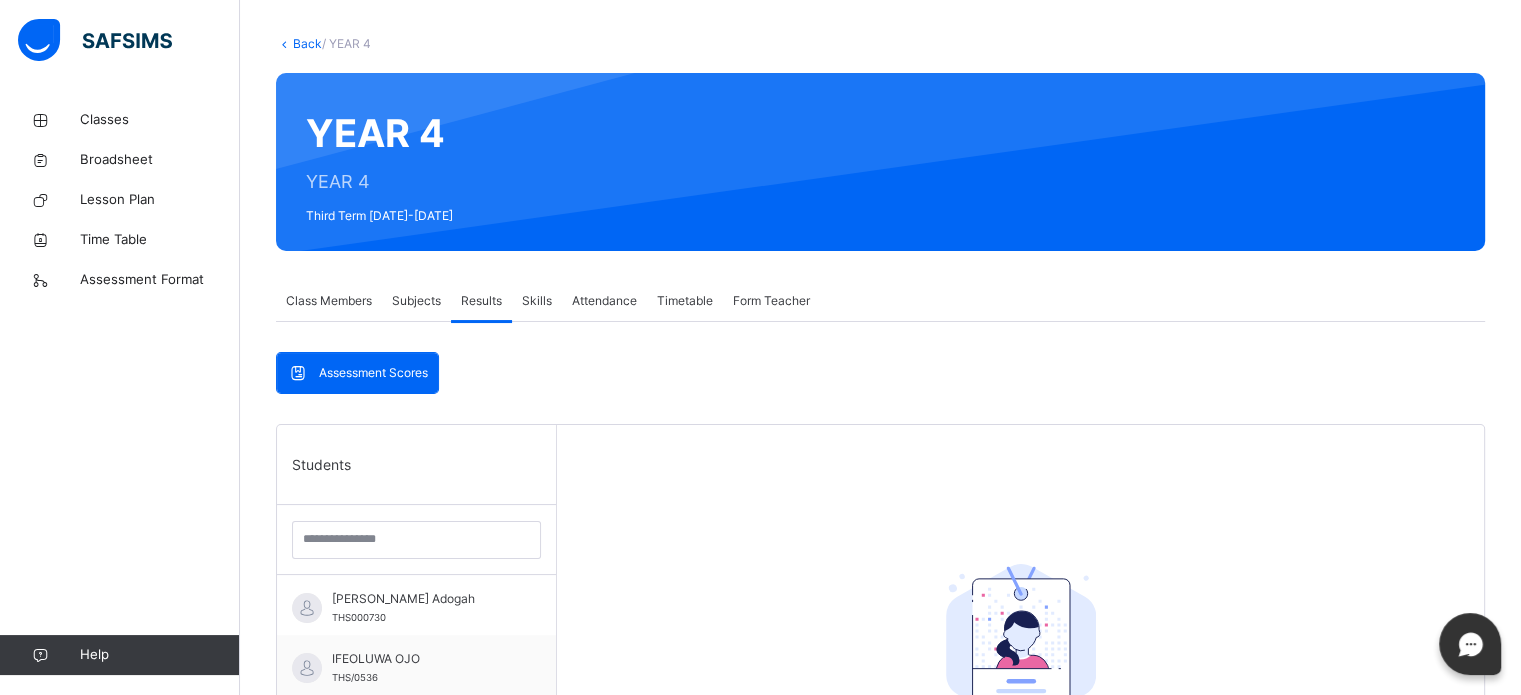 scroll, scrollTop: 86, scrollLeft: 0, axis: vertical 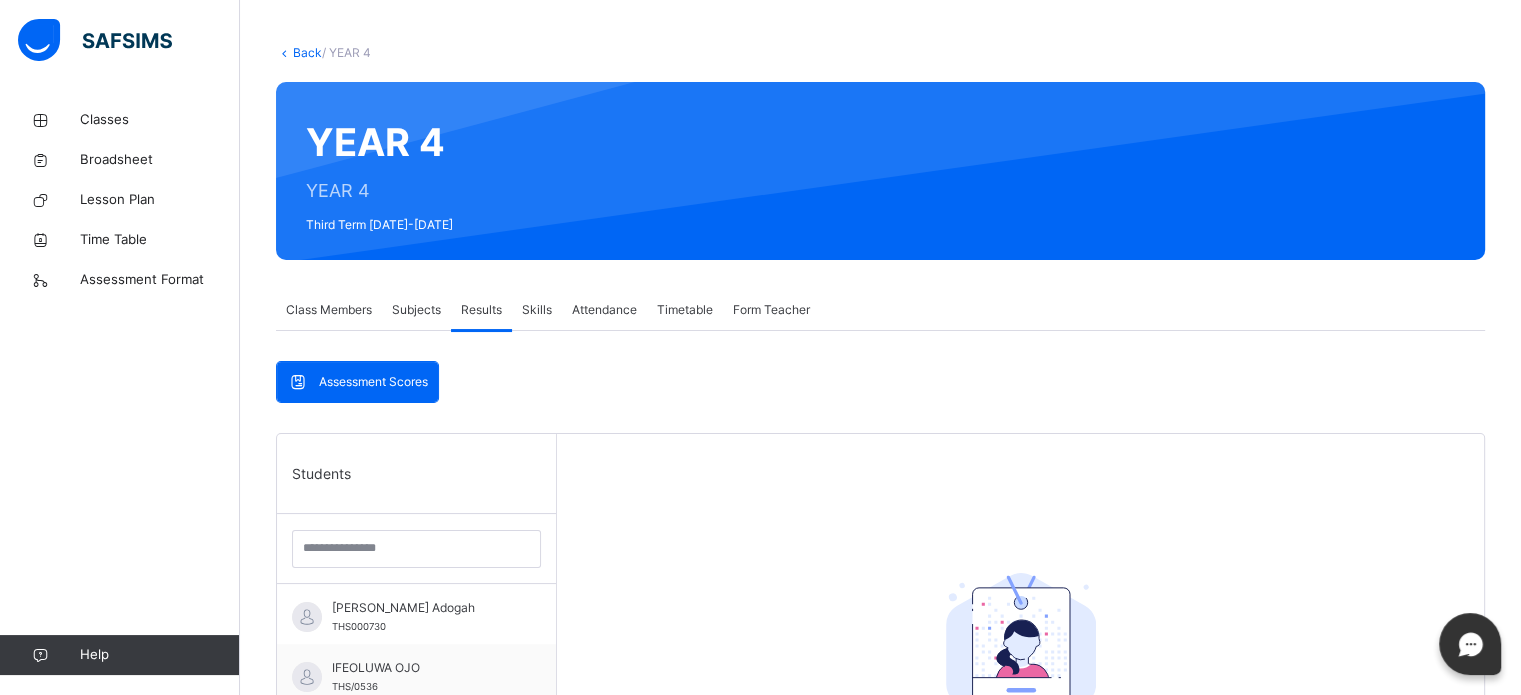 click at bounding box center [969, 171] 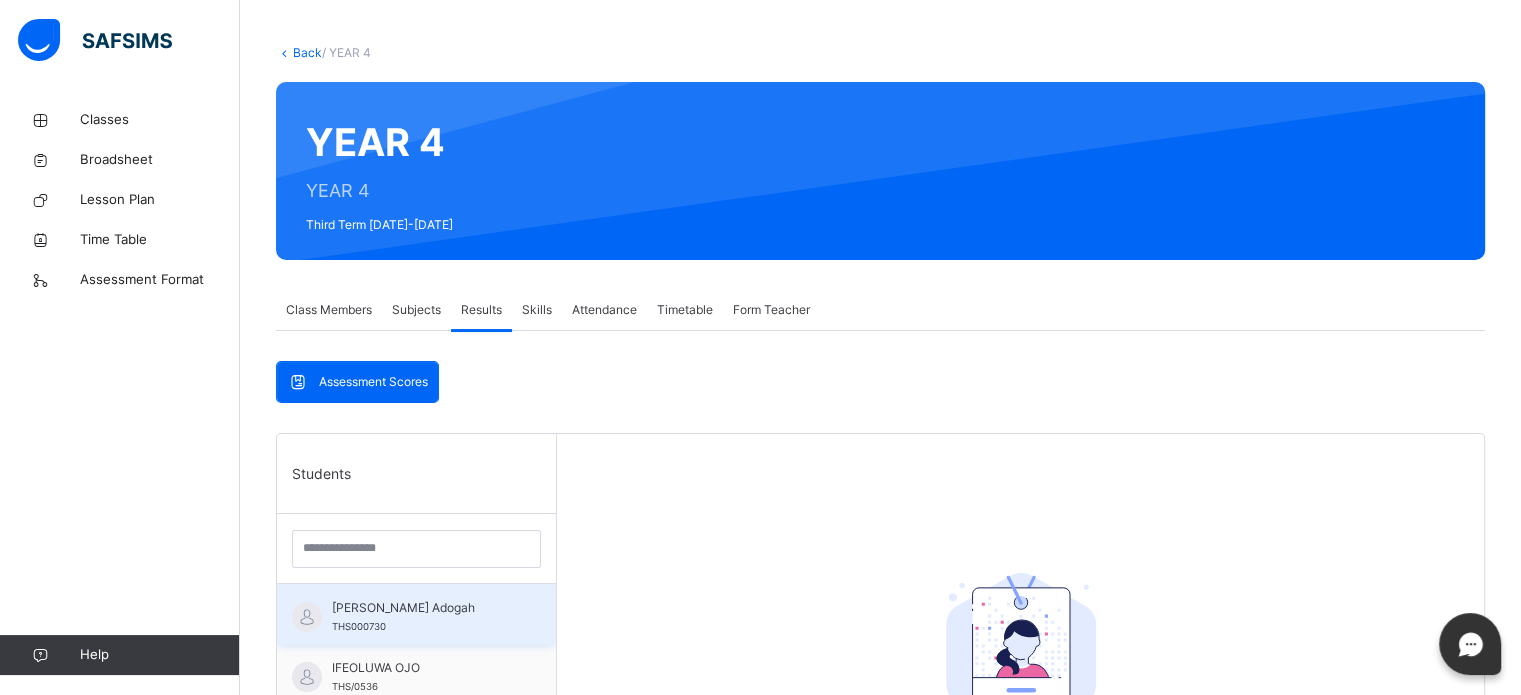 click on "Augustine Oghereh Adogah THS000730" at bounding box center [416, 614] 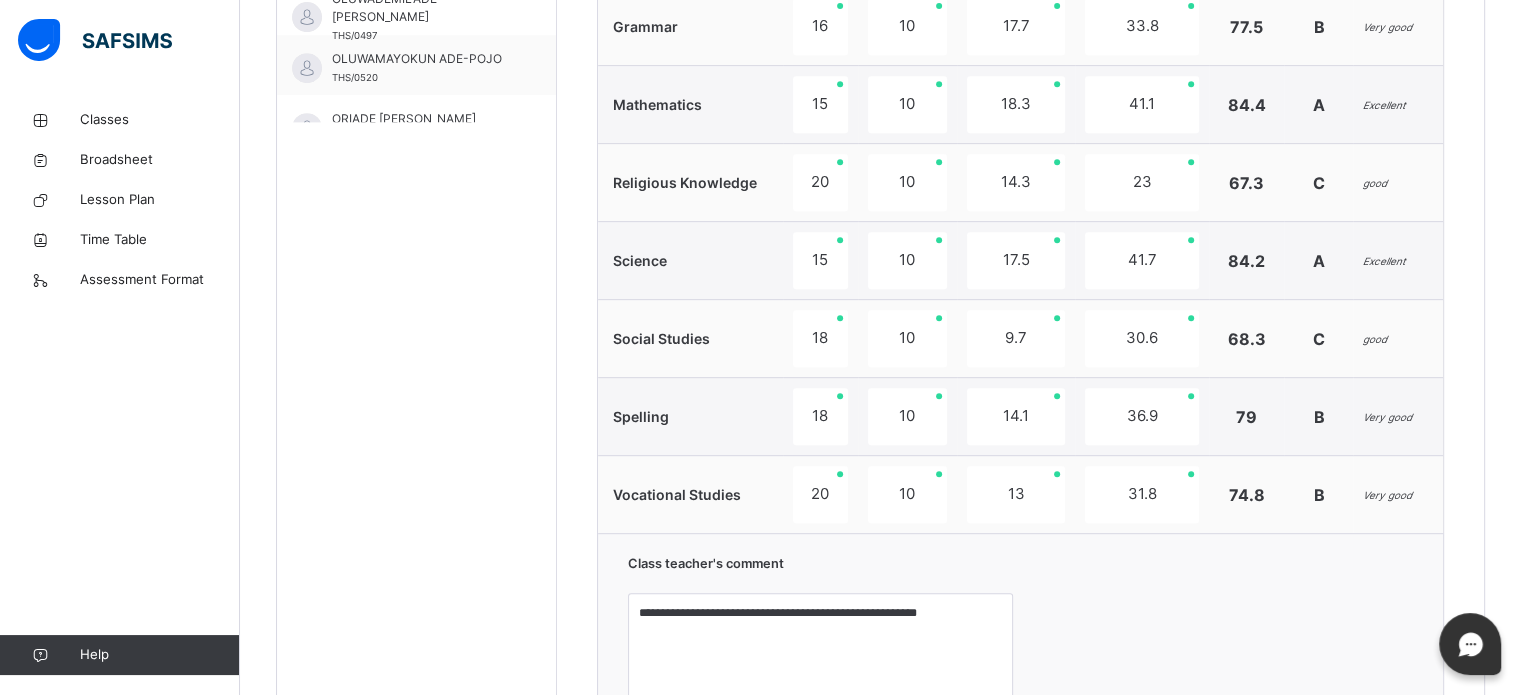 scroll, scrollTop: 932, scrollLeft: 0, axis: vertical 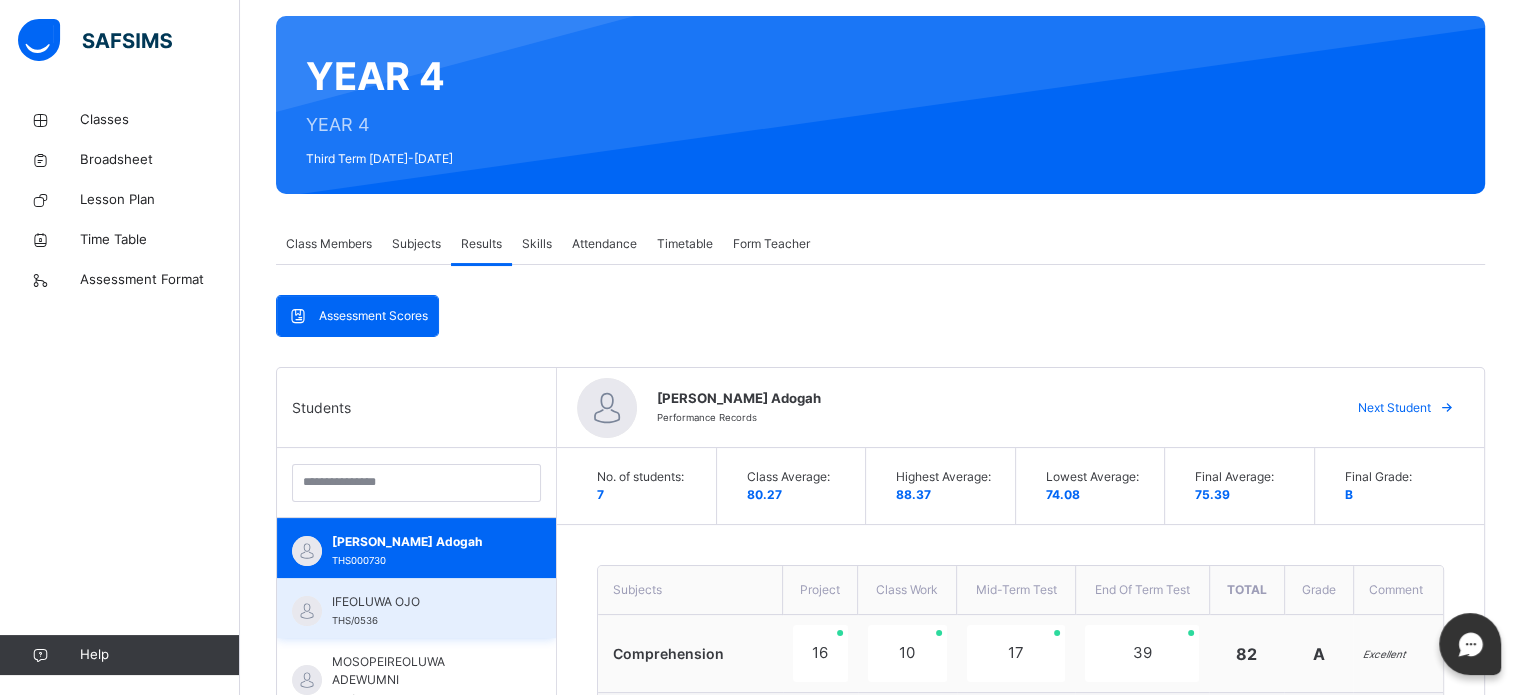 click on "IFEOLUWA  OJO THS/0536" at bounding box center (421, 611) 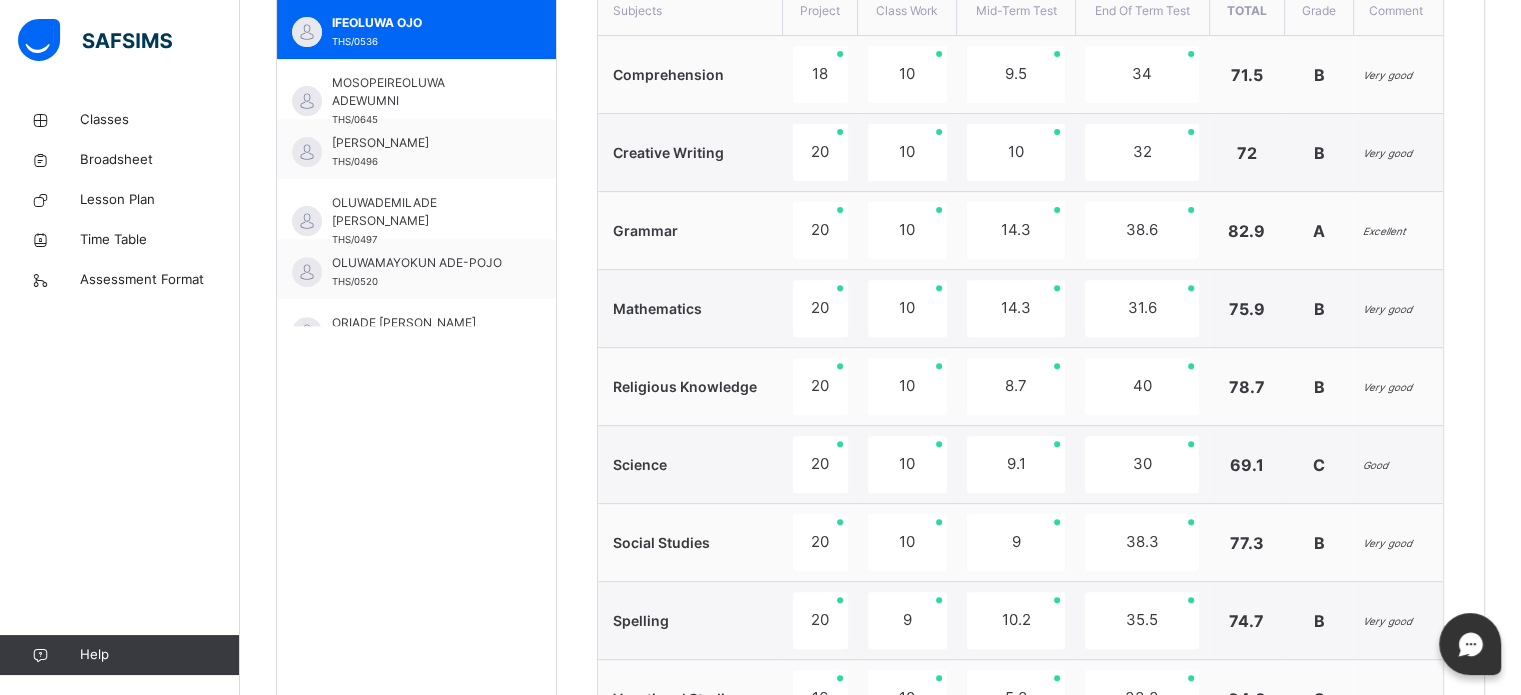 scroll, scrollTop: 716, scrollLeft: 0, axis: vertical 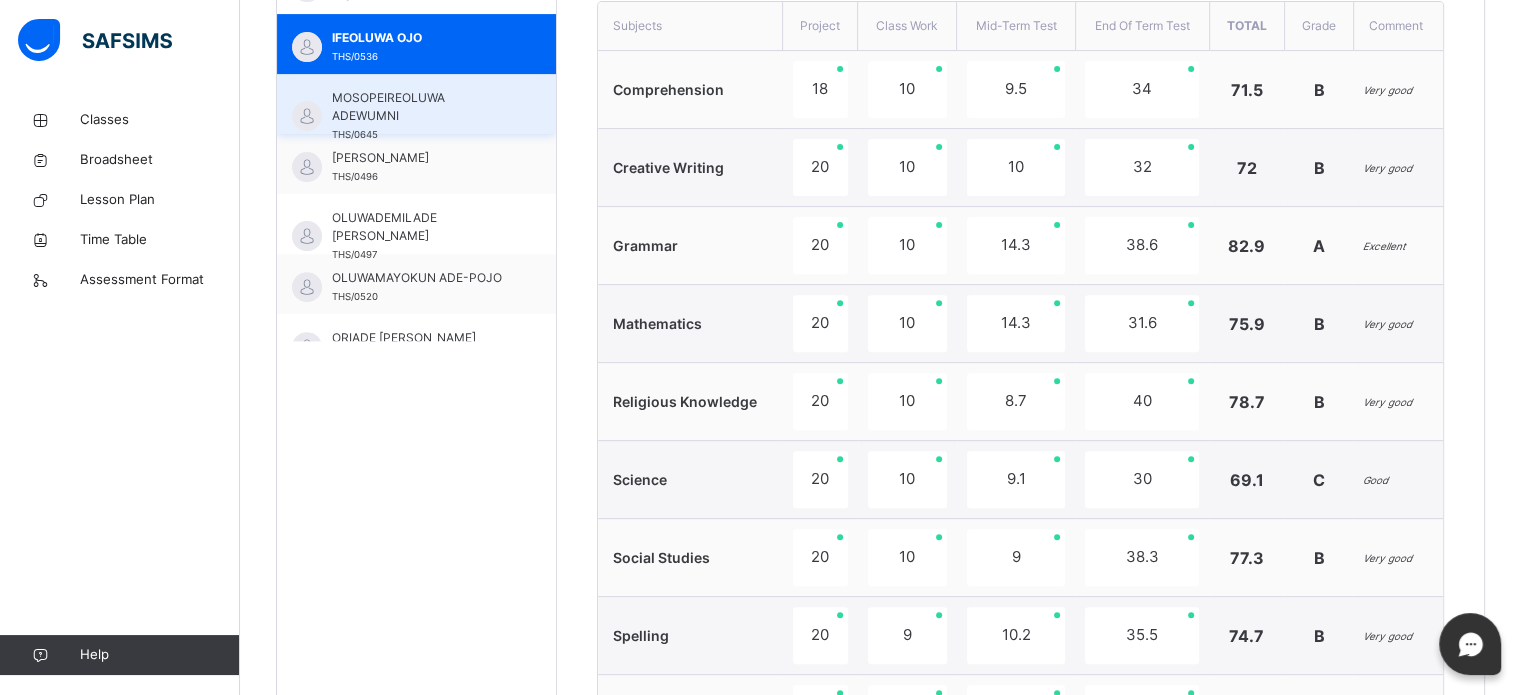 click on "MOSOPEIREOLUWA  ADEWUMNI" at bounding box center [421, 107] 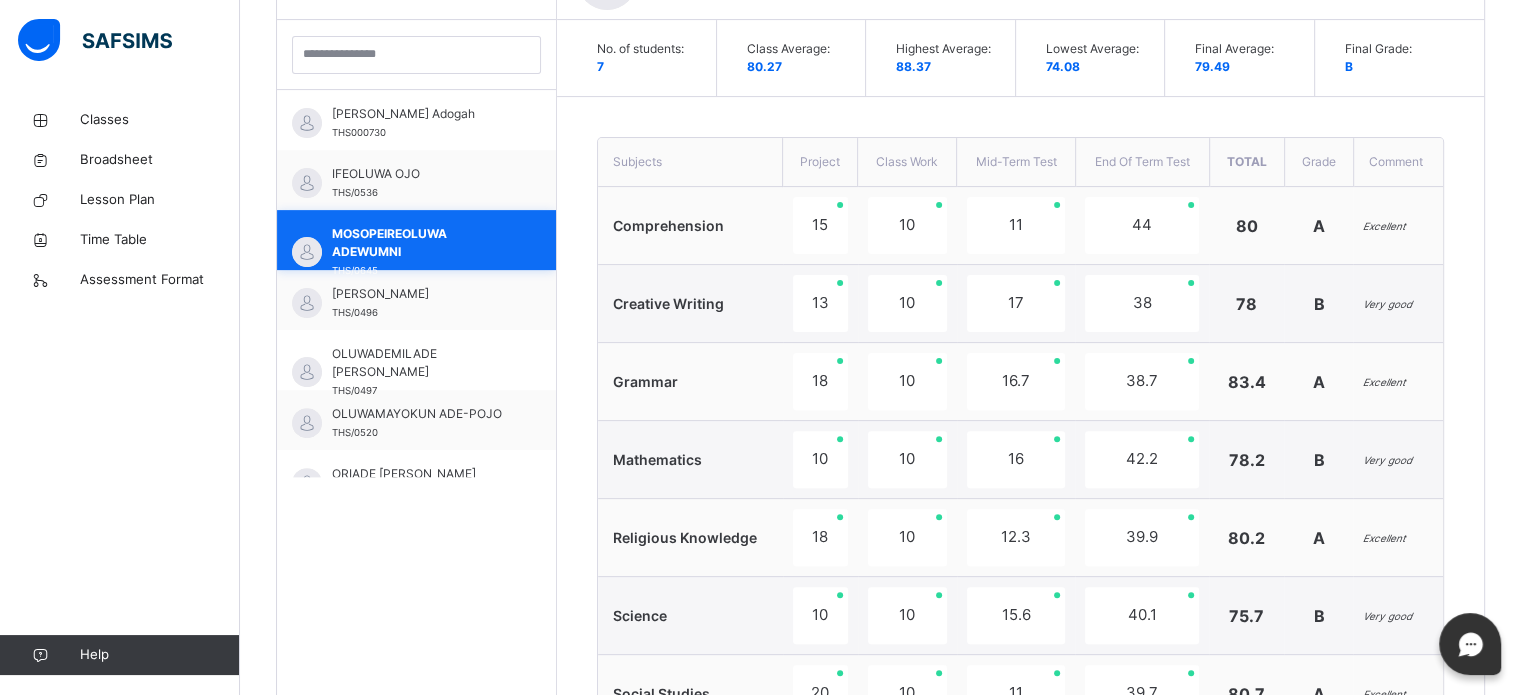 scroll, scrollTop: 716, scrollLeft: 0, axis: vertical 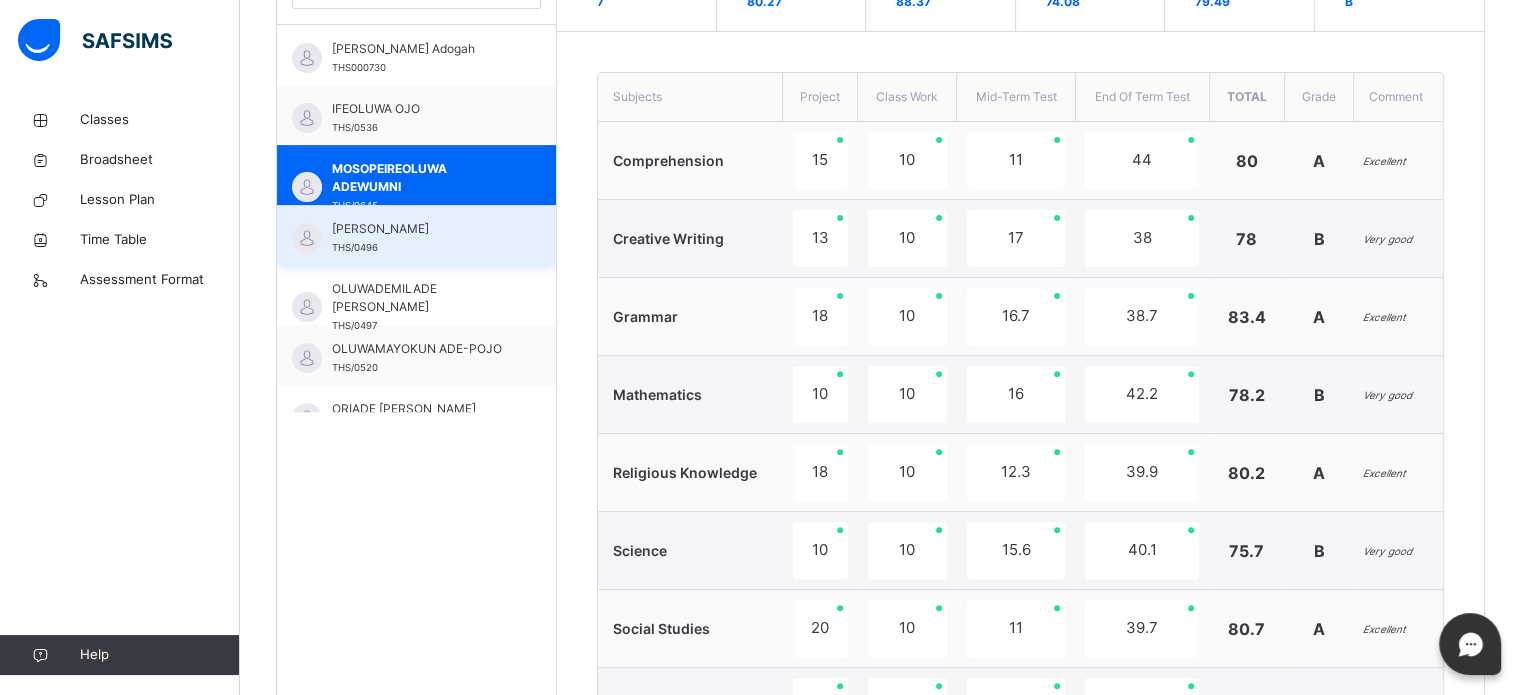 click on "OLUWADARASIMI MORGAN AUDIFFEREN" at bounding box center (421, 229) 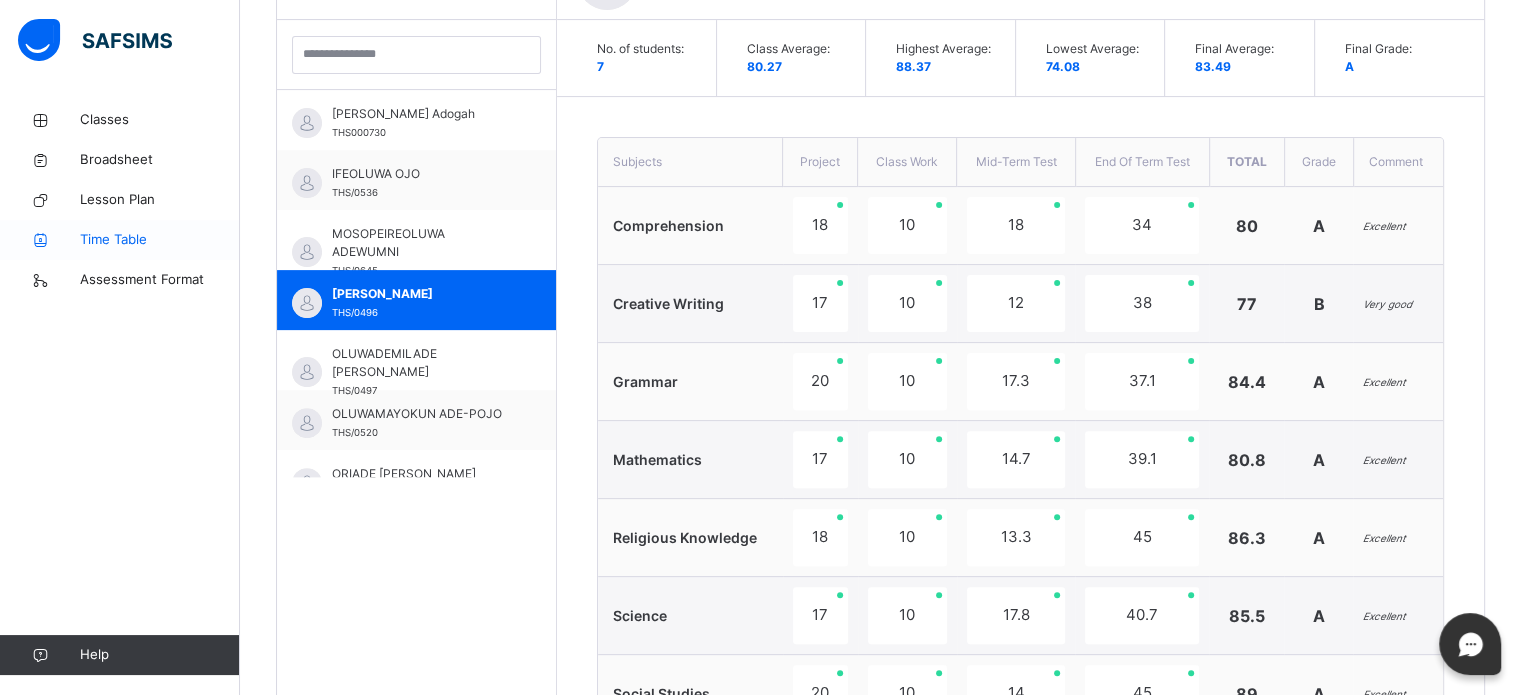 scroll, scrollTop: 645, scrollLeft: 0, axis: vertical 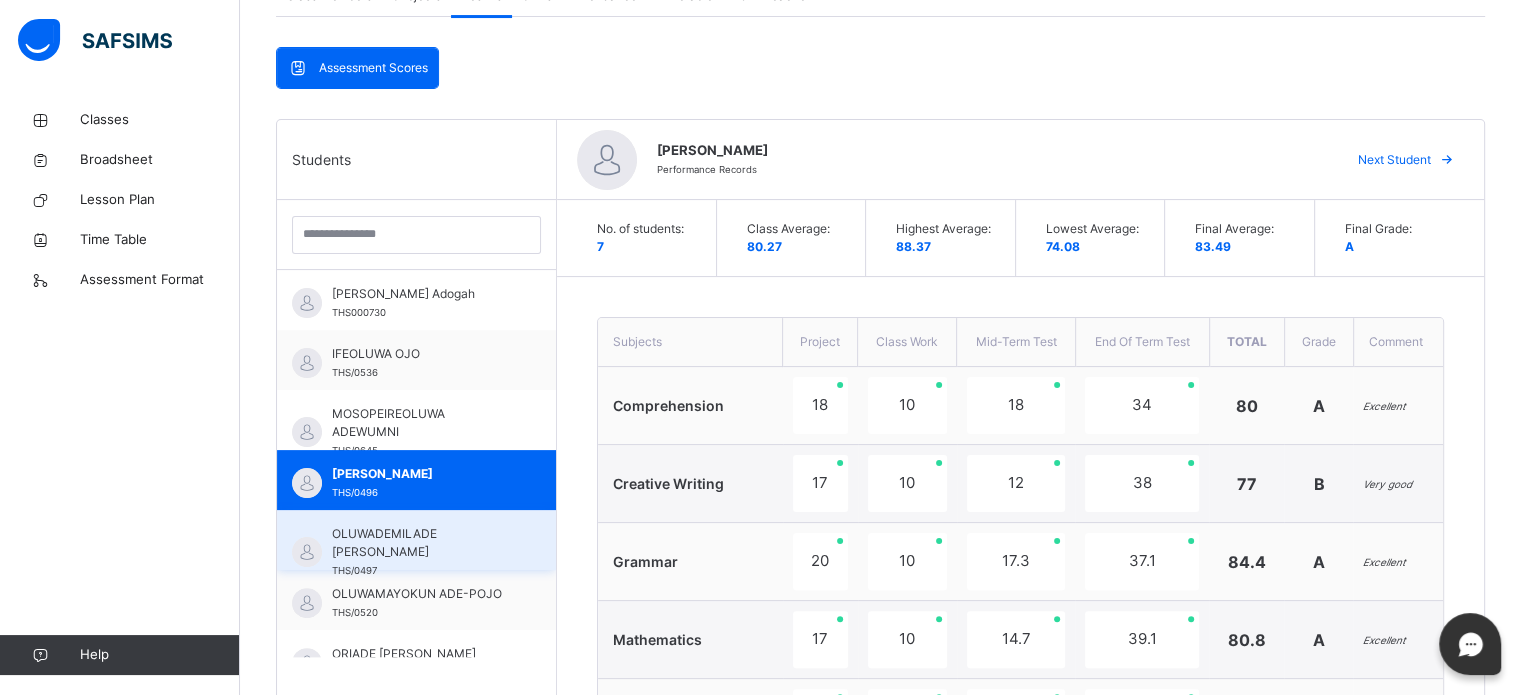 click on "OLUWADEMILADE MASON AUDIFFEREN THS/0497" at bounding box center (421, 552) 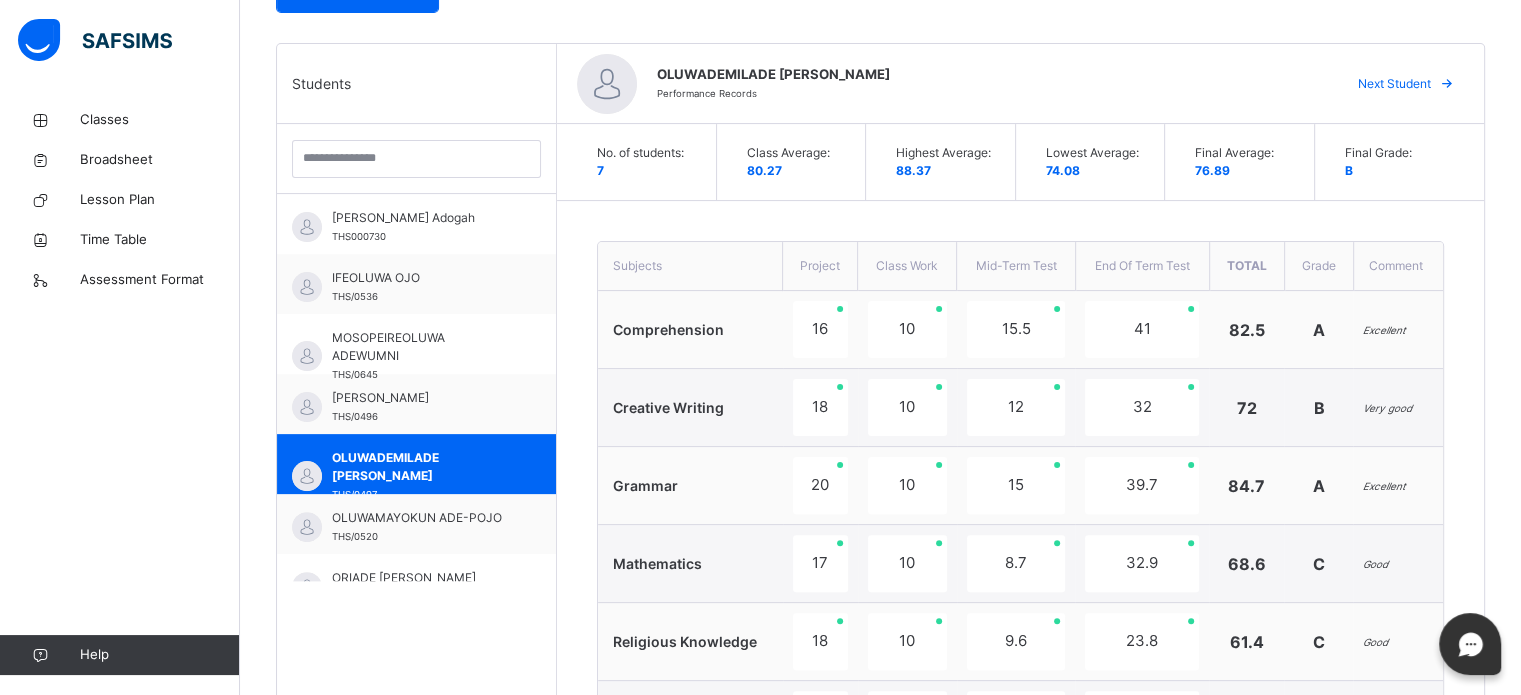 scroll, scrollTop: 448, scrollLeft: 0, axis: vertical 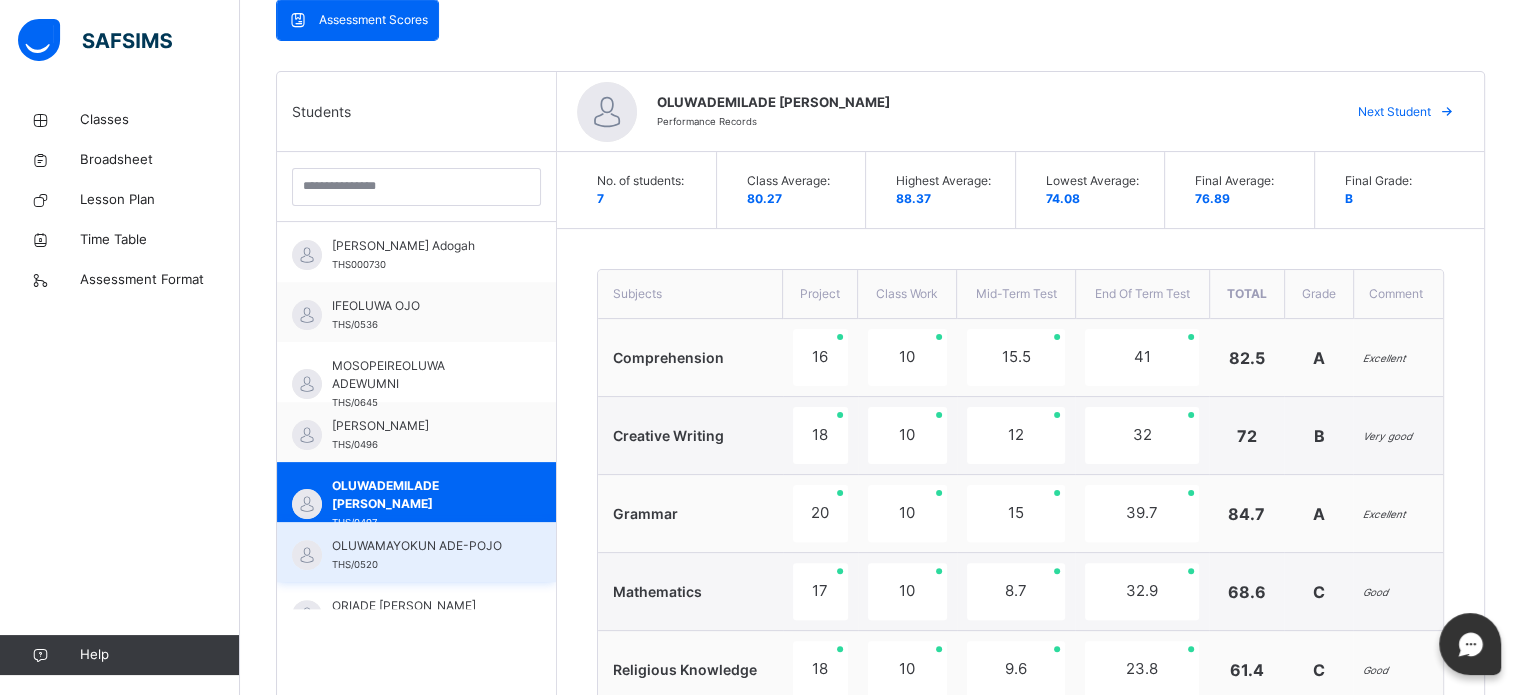 click on "OLUWAMAYOKUN  ADE-POJO" at bounding box center (421, 546) 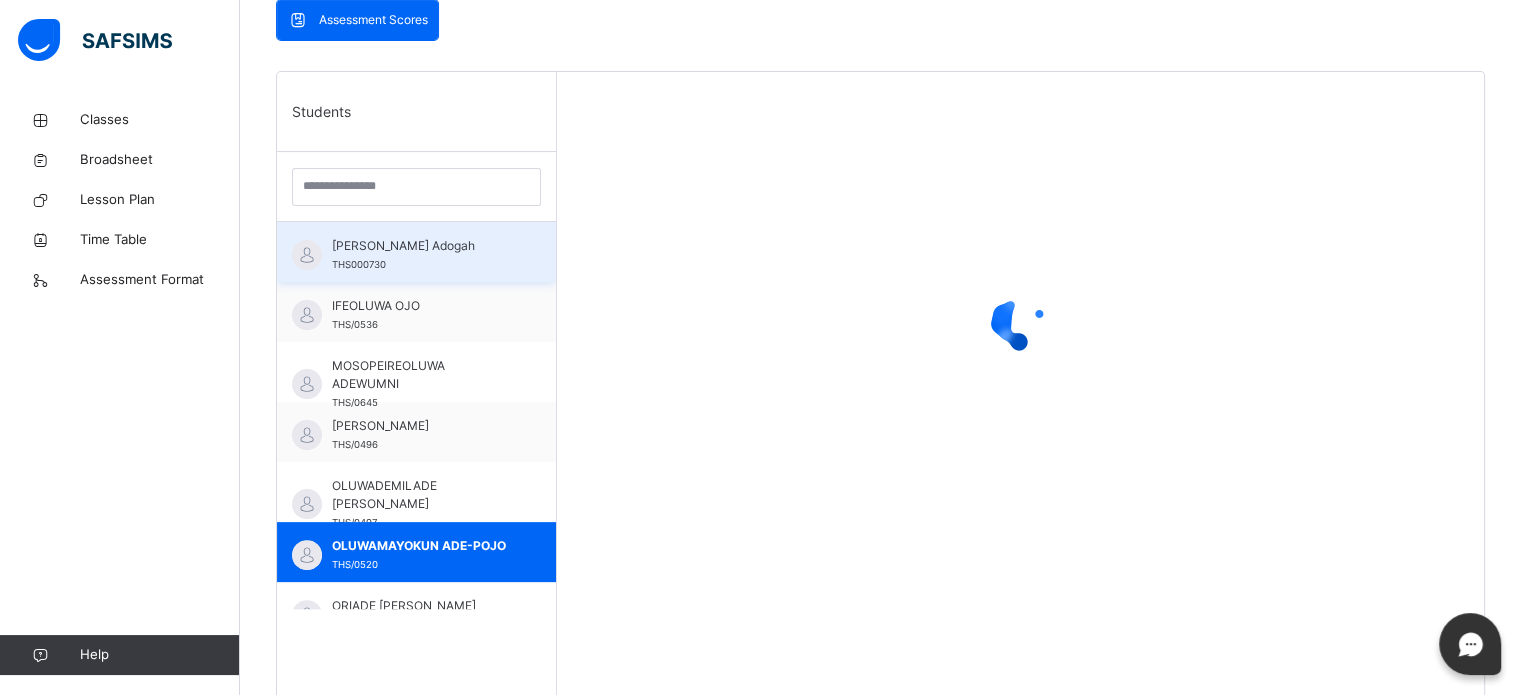 click on "Augustine Oghereh Adogah THS000730" at bounding box center [421, 255] 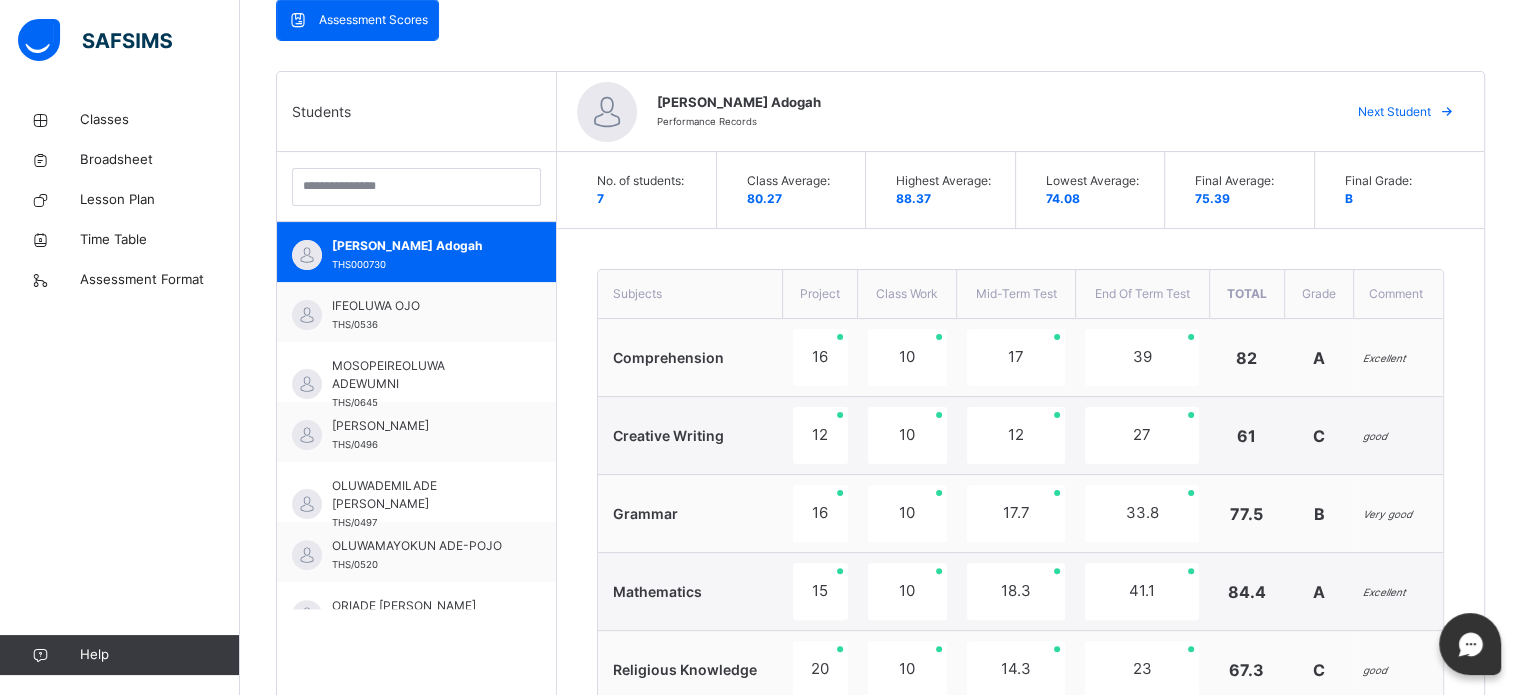 click on "Assessment Scores" at bounding box center [373, 20] 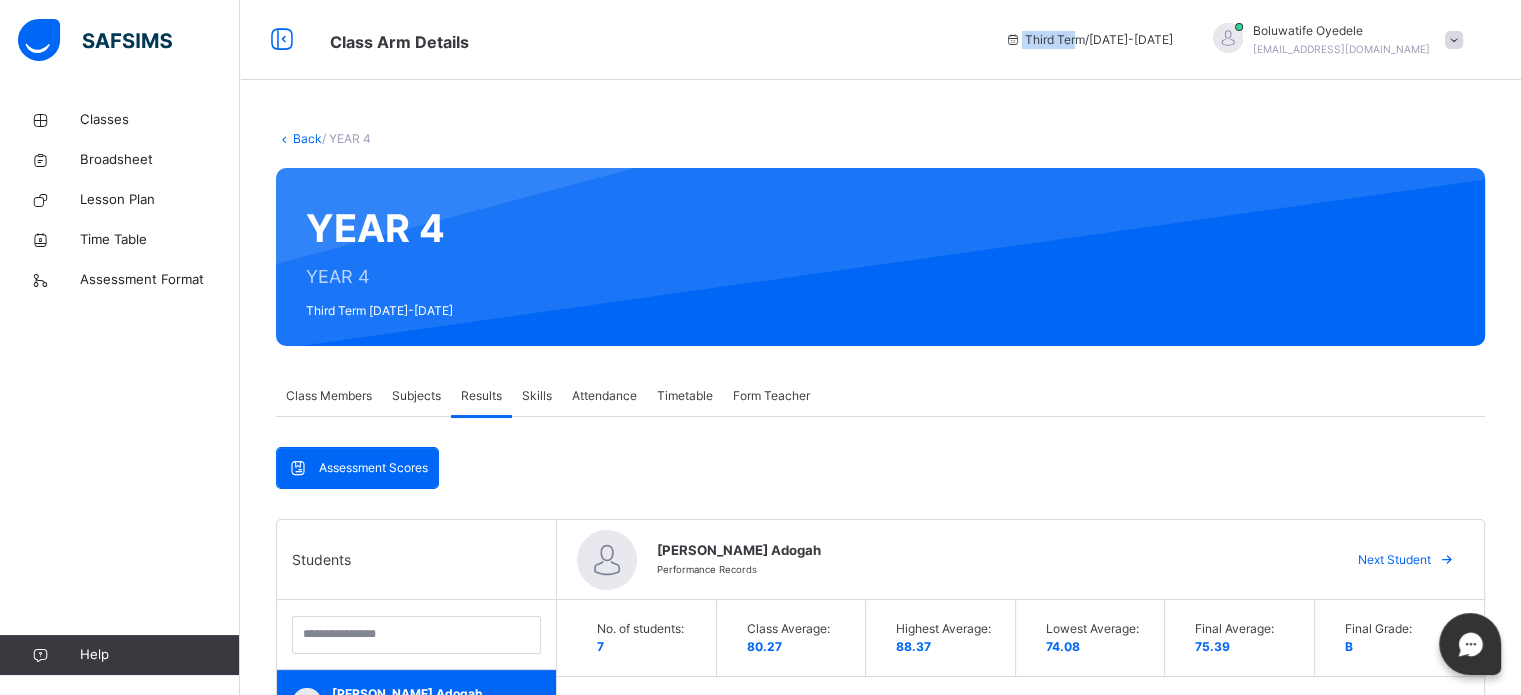 drag, startPoint x: 1168, startPoint y: 42, endPoint x: 1098, endPoint y: 38, distance: 70.11419 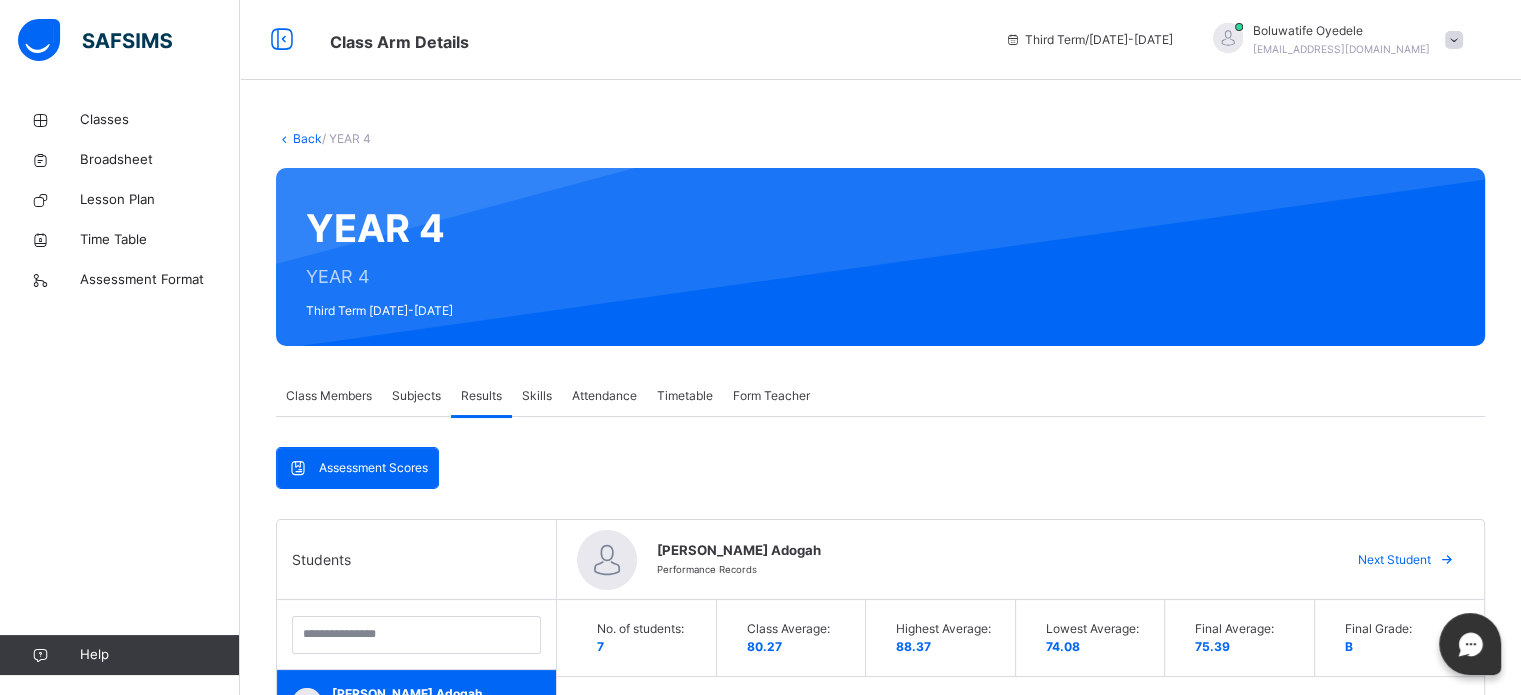 click at bounding box center (1013, 39) 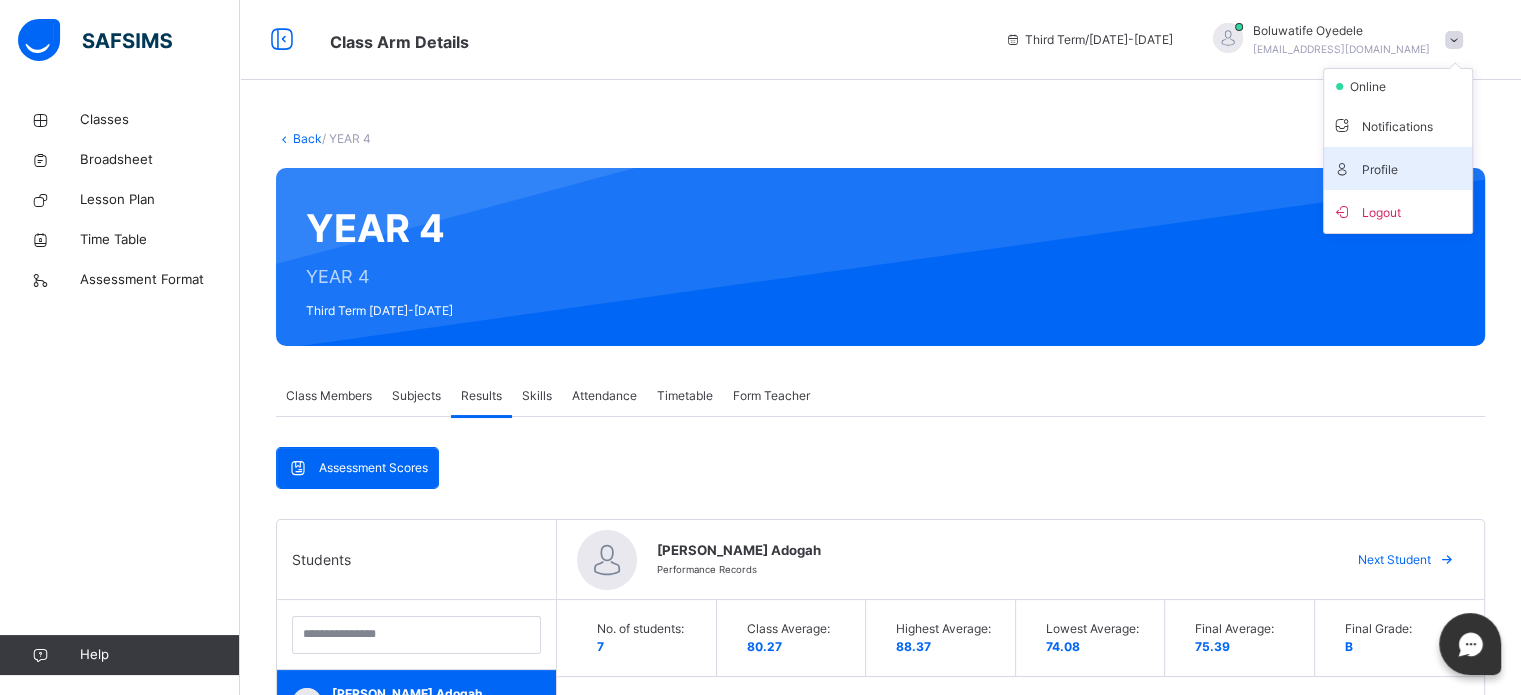 click on "Profile" at bounding box center (1398, 168) 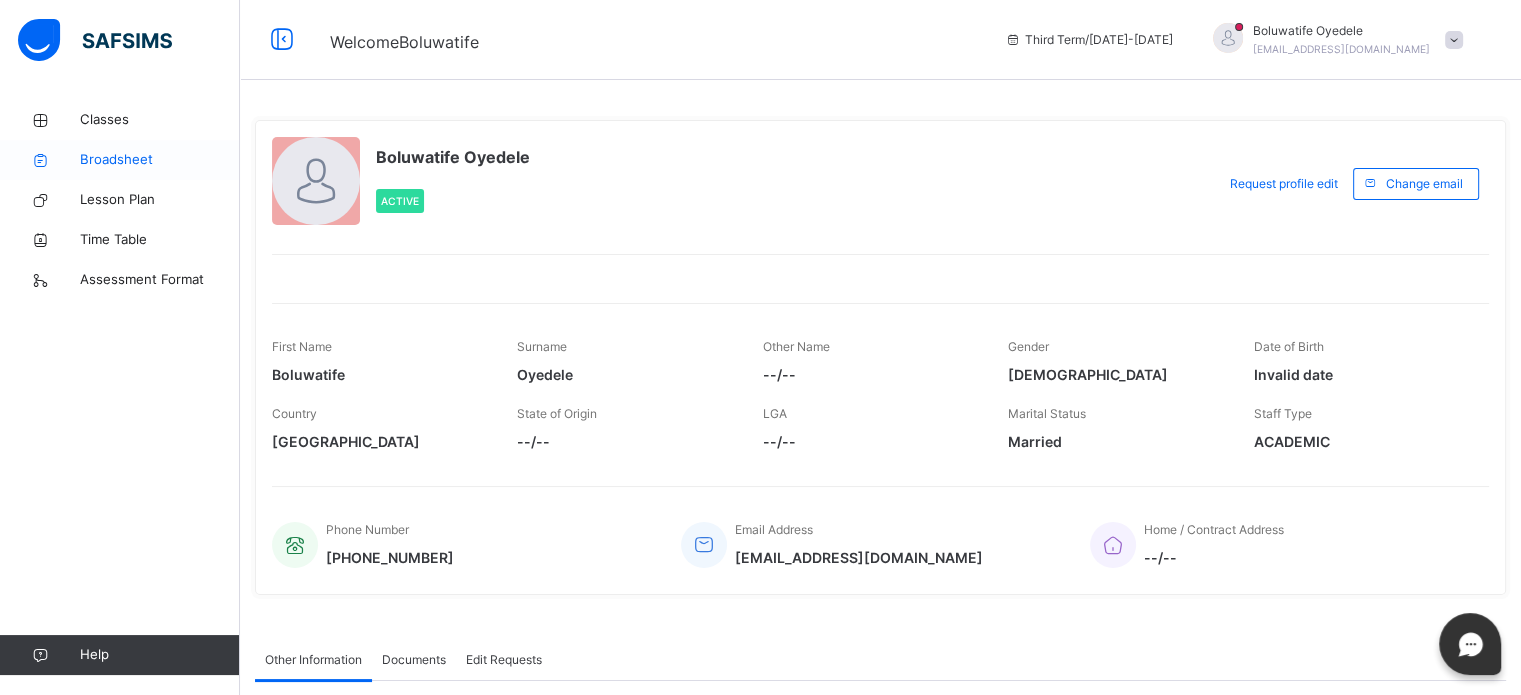 click on "Broadsheet" at bounding box center [160, 160] 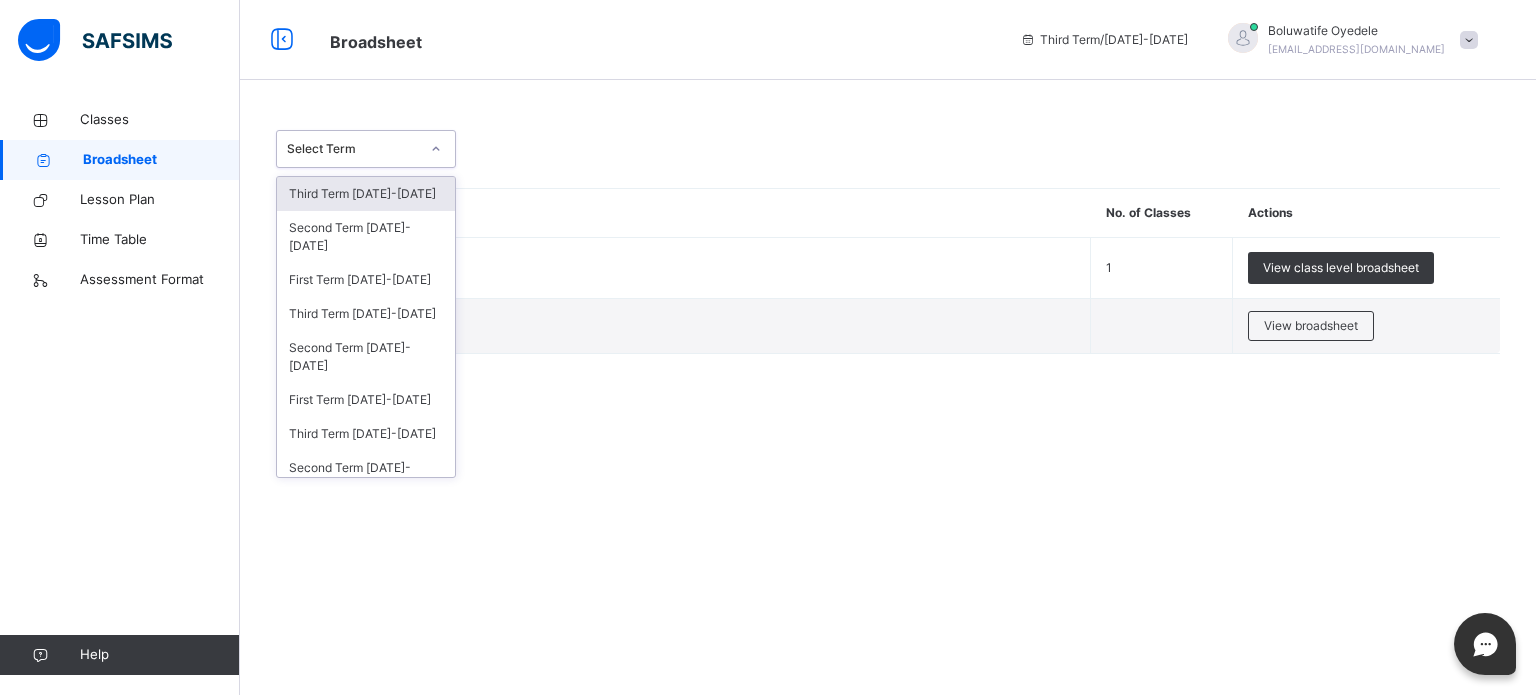 click on "Select Term" at bounding box center [353, 149] 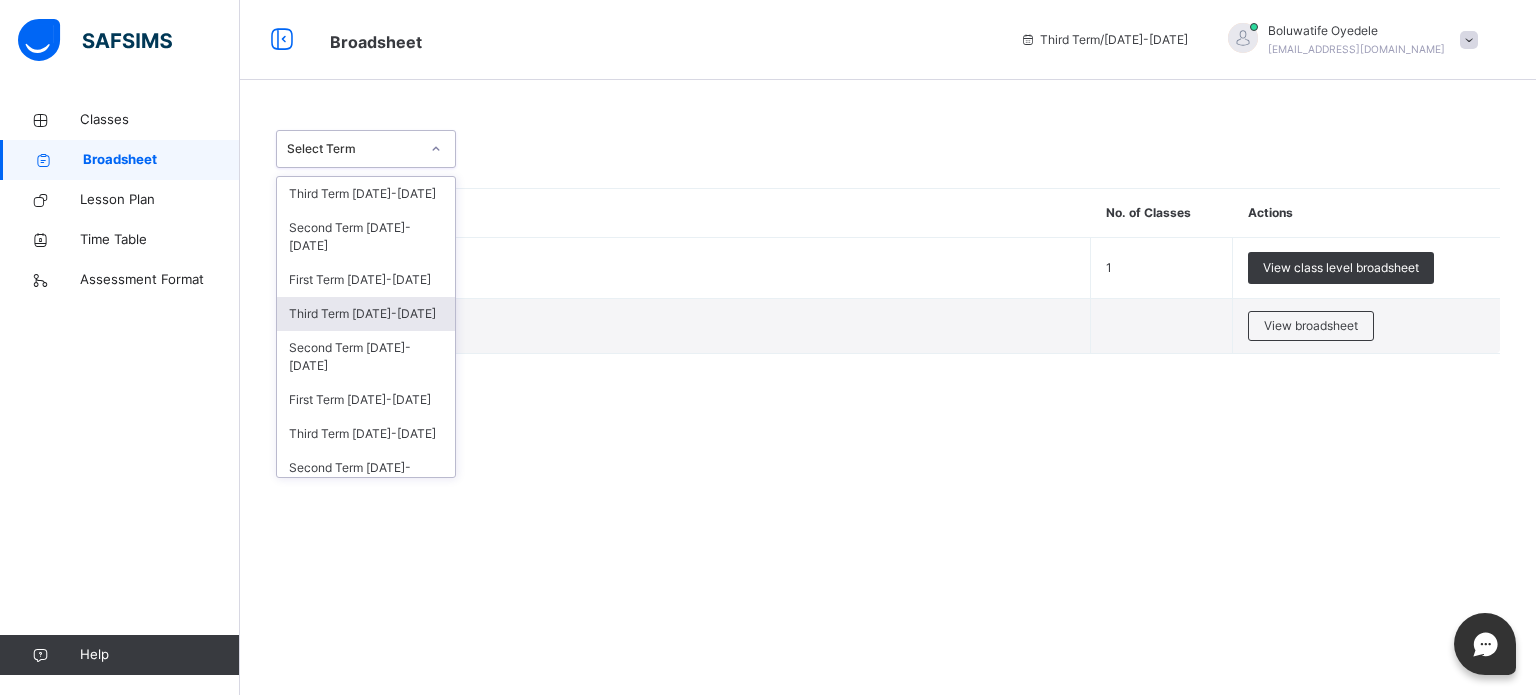 click on "Third Term 2023-2024" at bounding box center (366, 314) 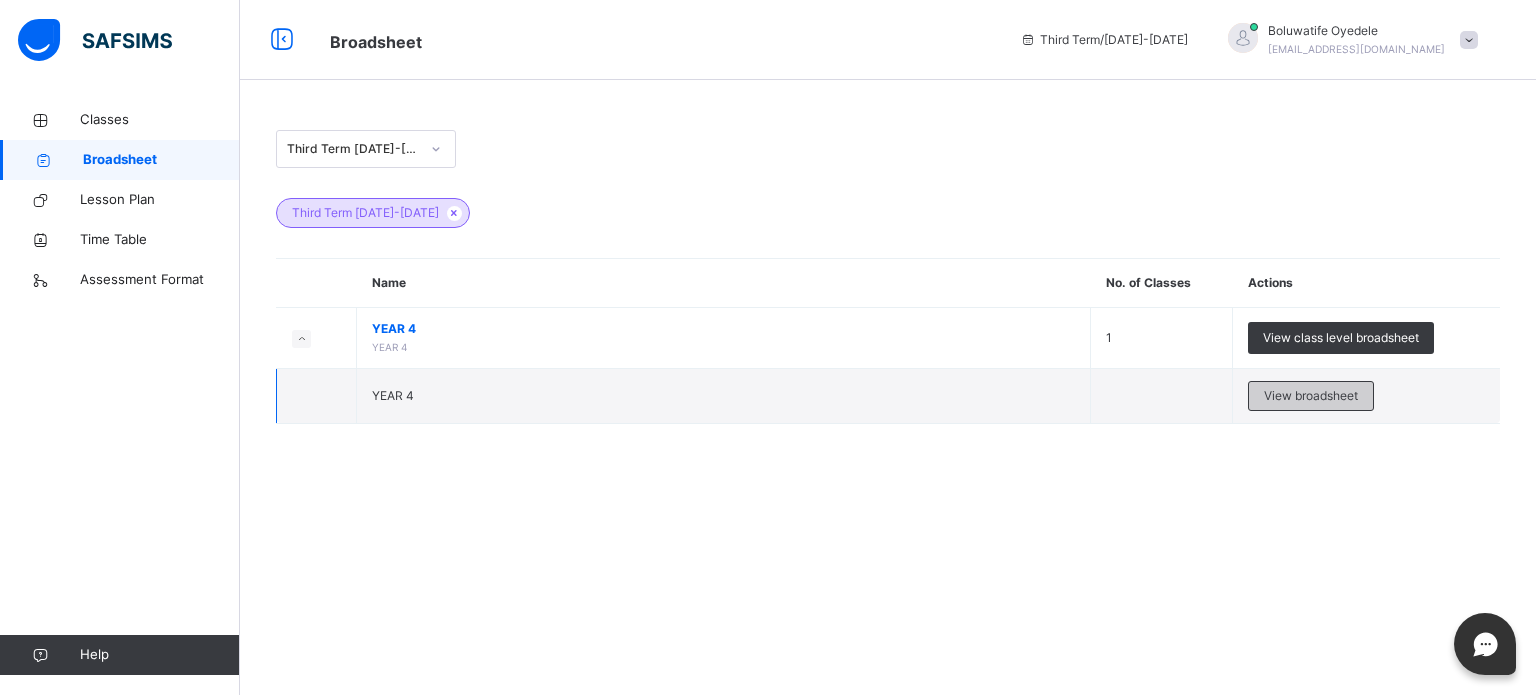 click on "View broadsheet" at bounding box center (1311, 396) 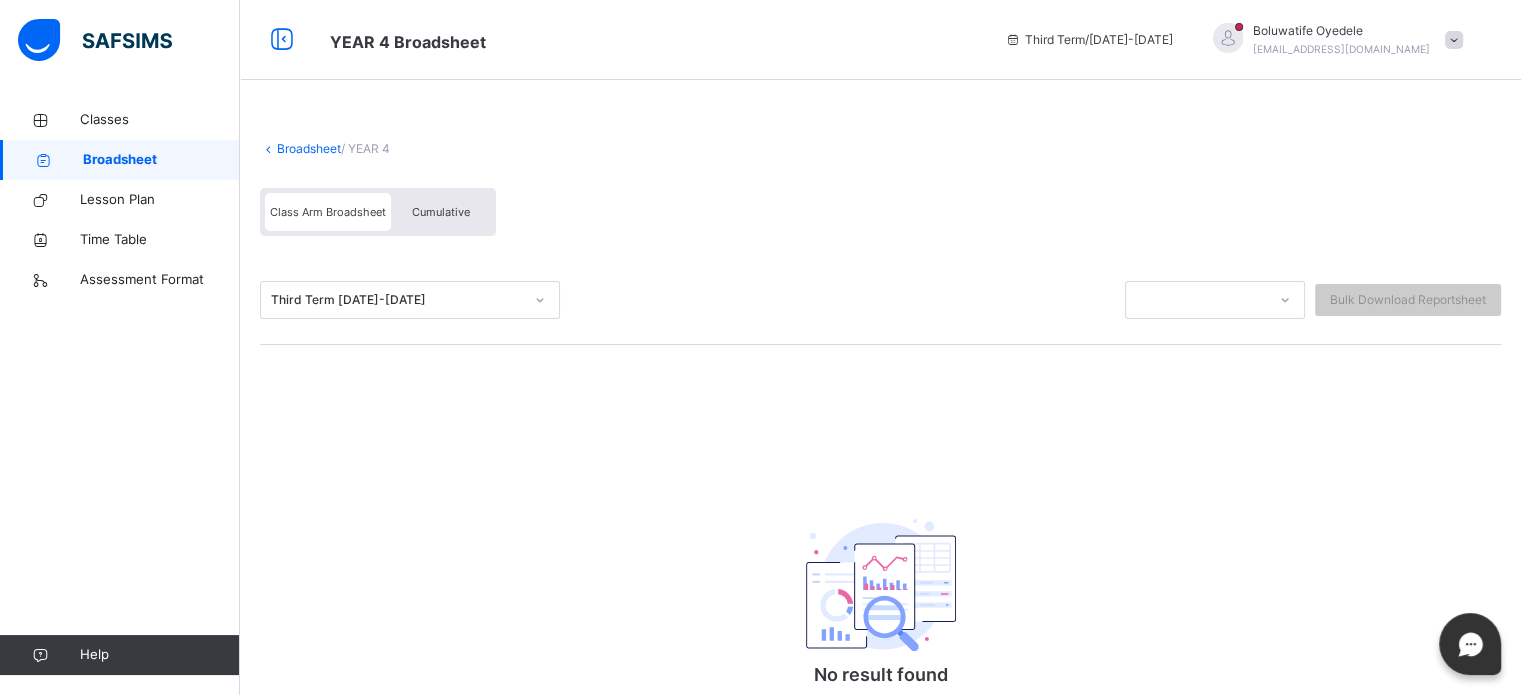 click at bounding box center [268, 148] 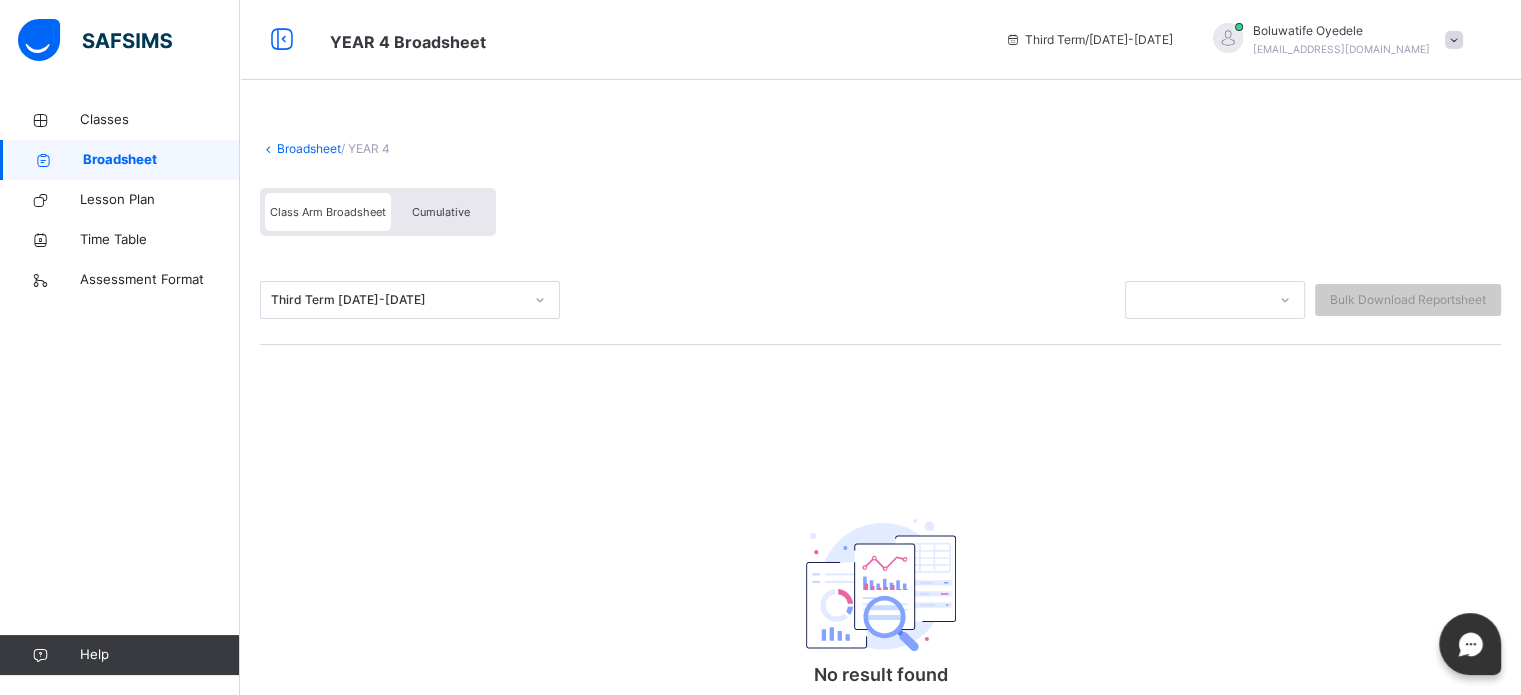 click at bounding box center [268, 148] 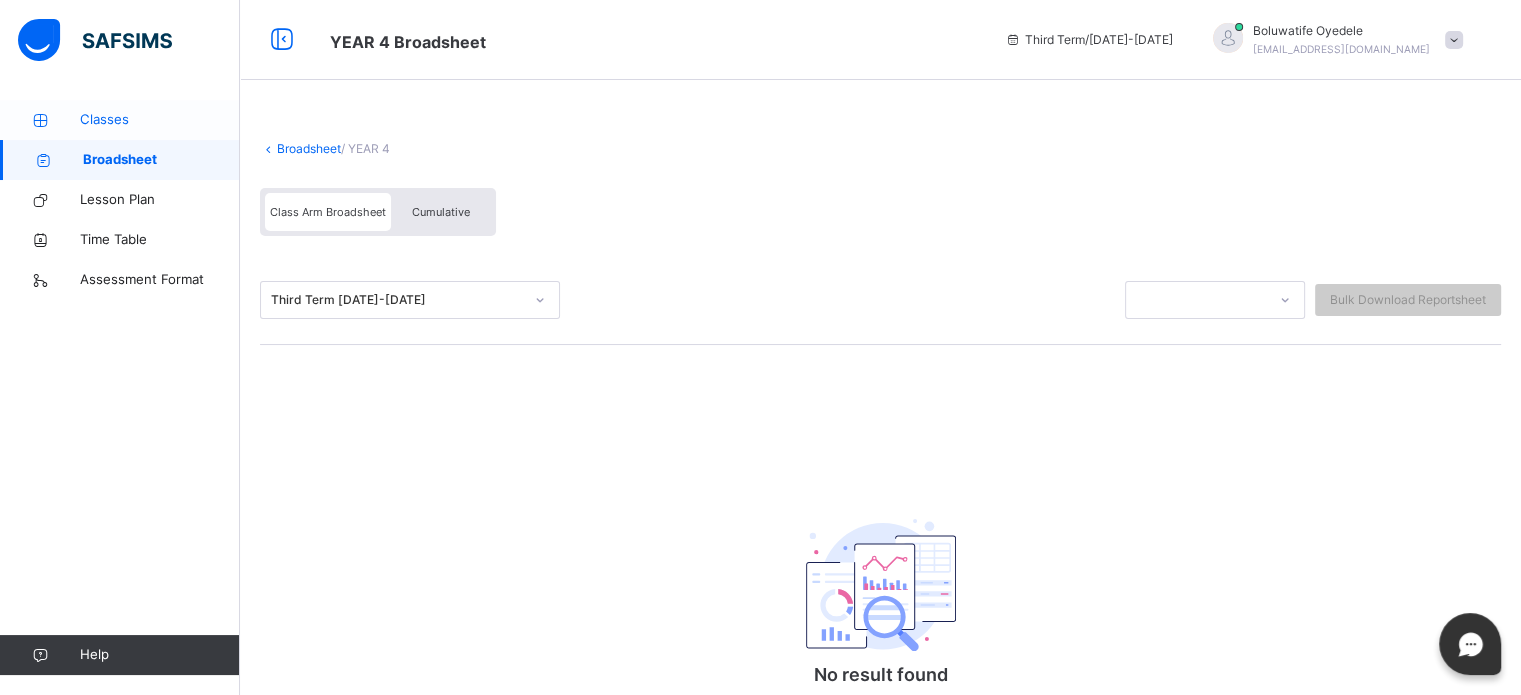 click on "Classes" at bounding box center (160, 120) 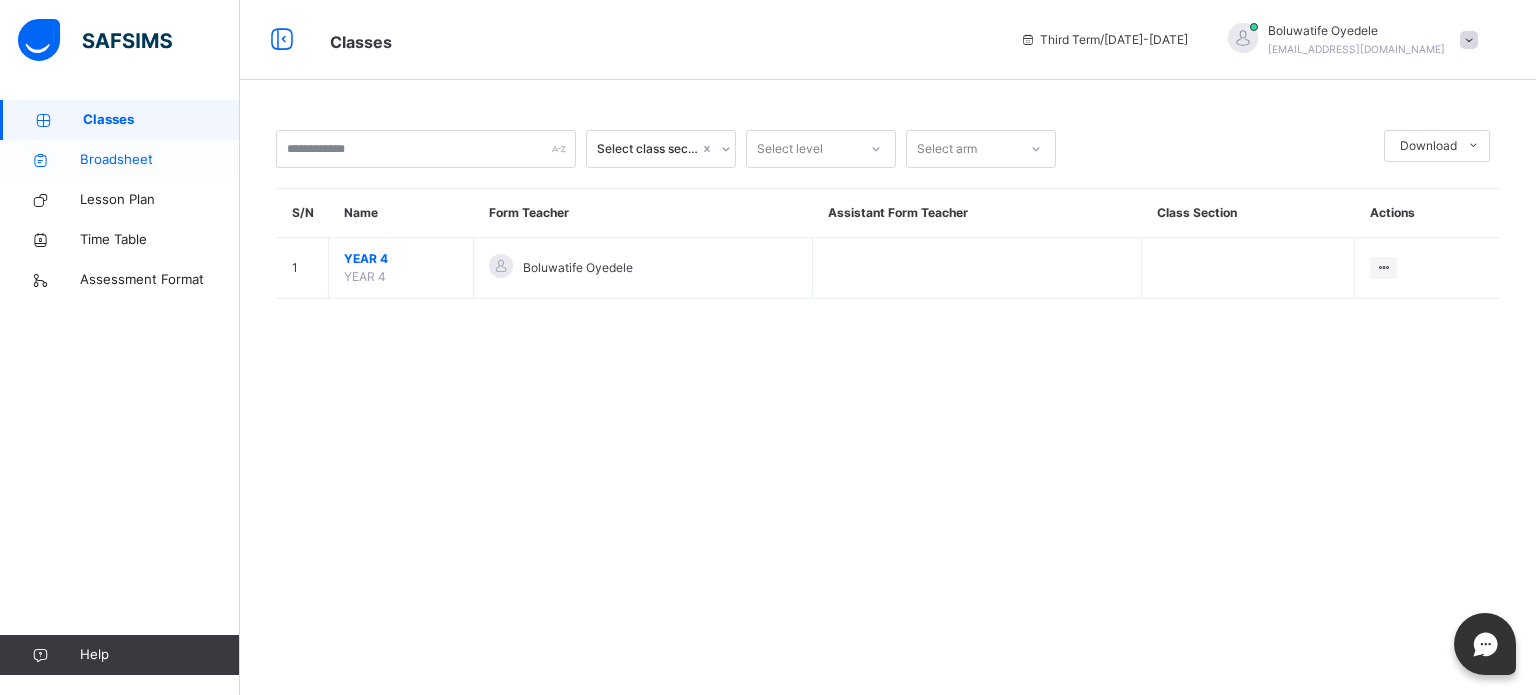 click on "Broadsheet" at bounding box center [160, 160] 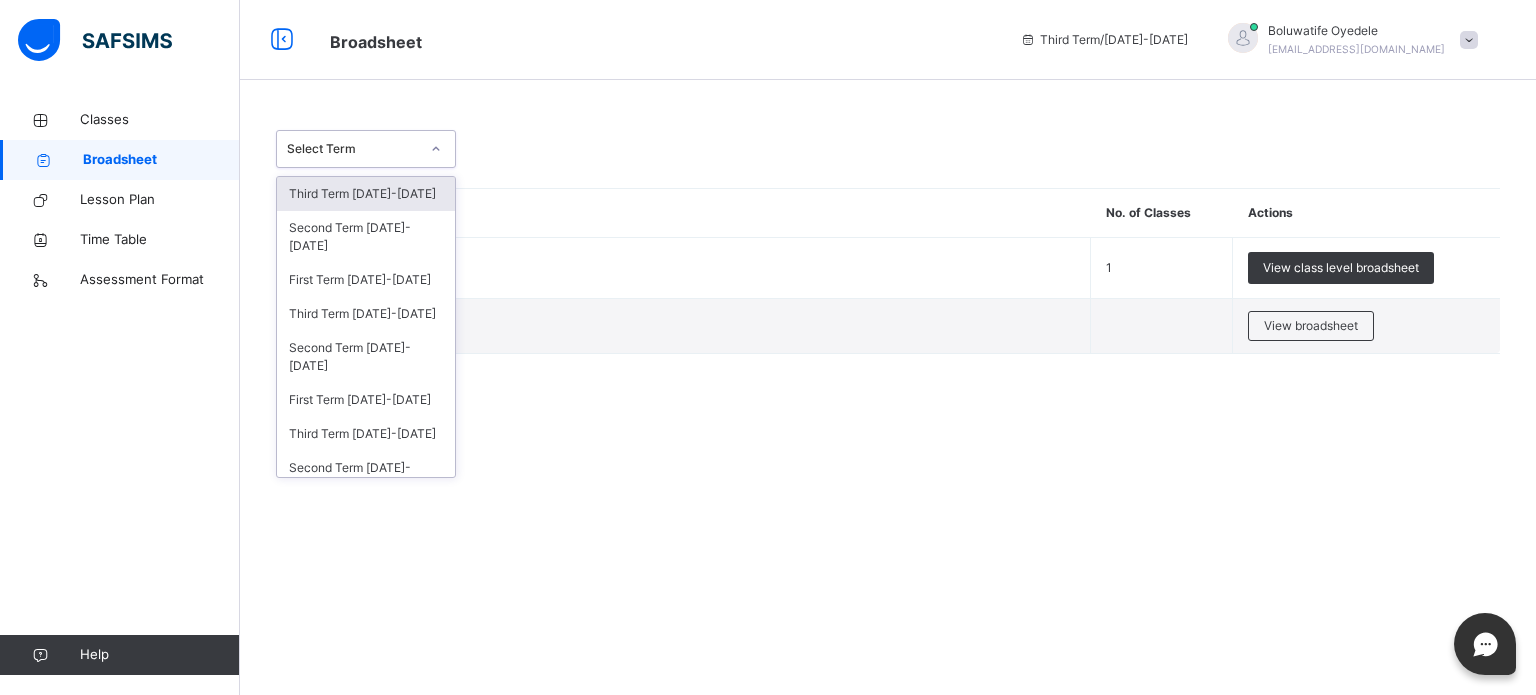 click on "Select Term" at bounding box center [353, 149] 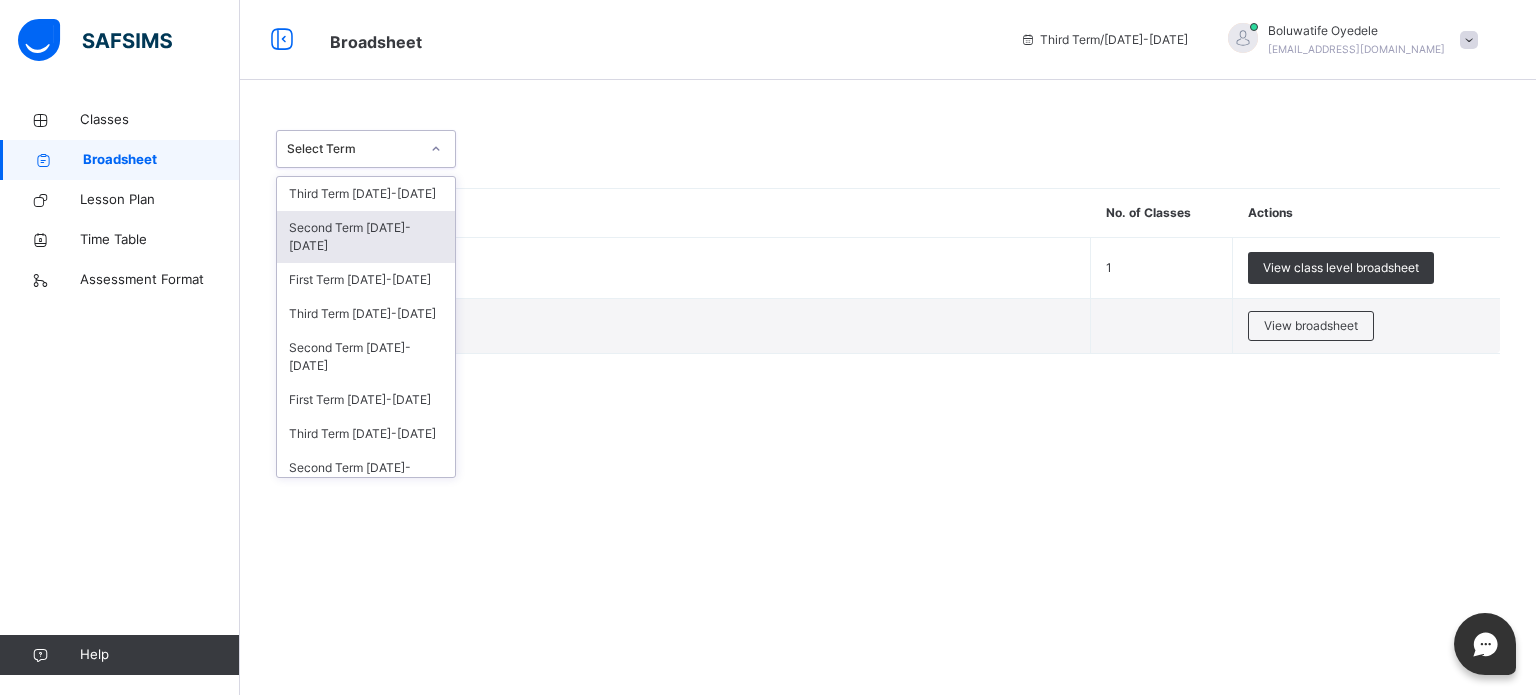 click on "Second Term 2024-2025" at bounding box center [366, 237] 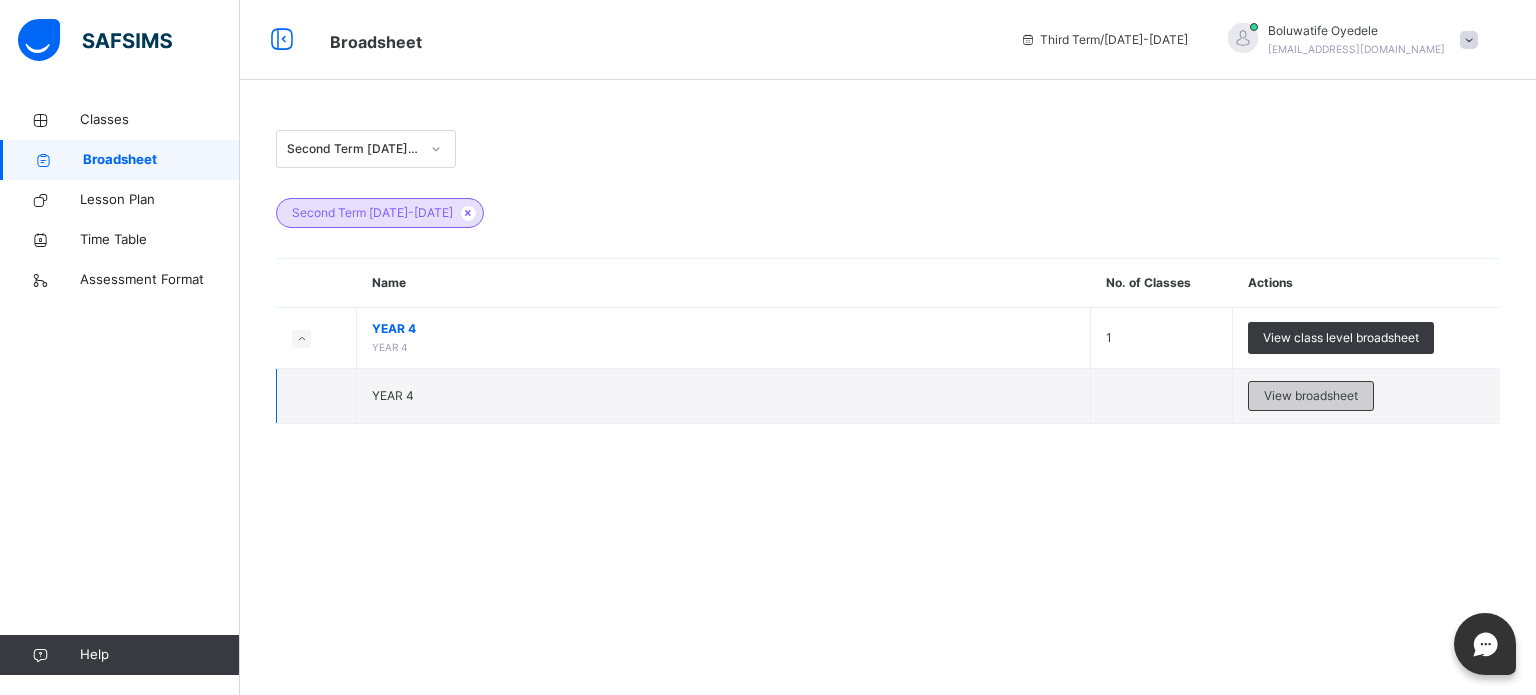 click on "View broadsheet" at bounding box center [1311, 396] 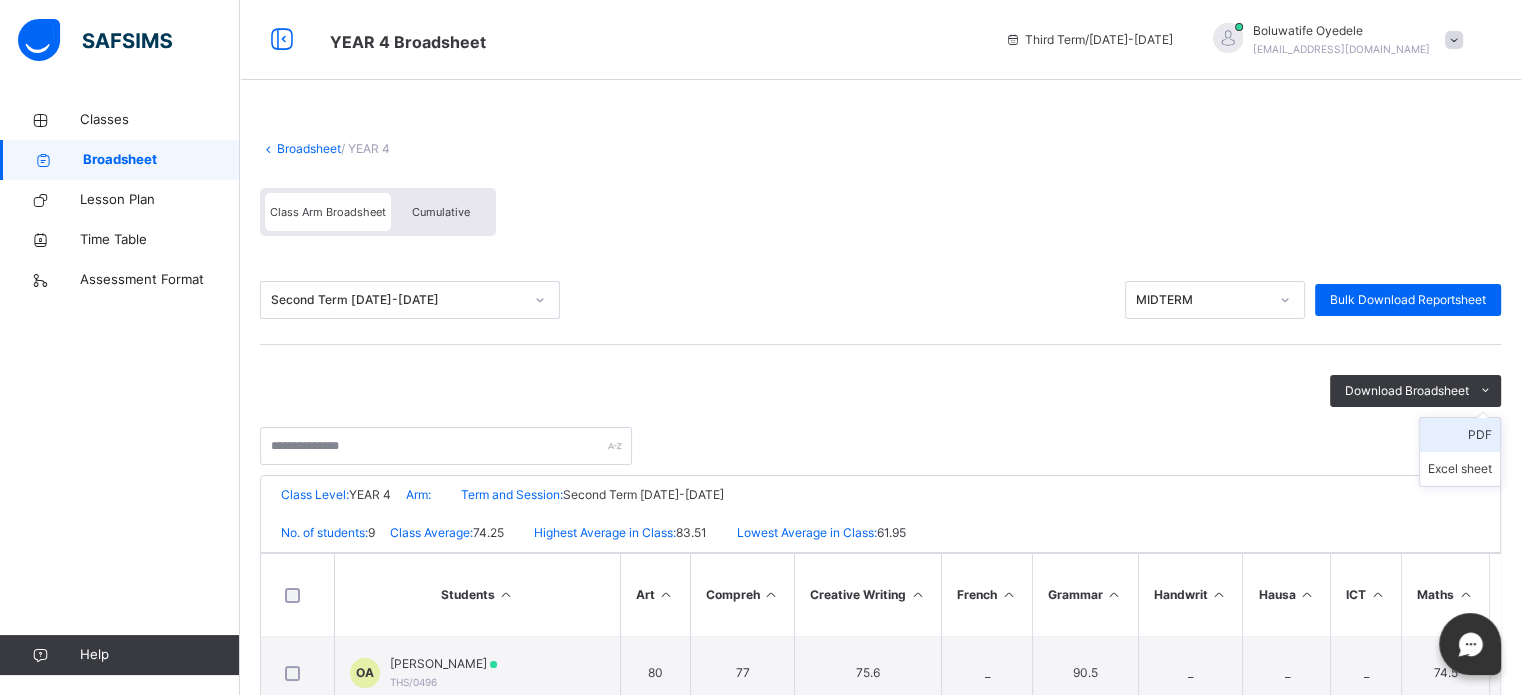 click on "PDF" at bounding box center (1460, 435) 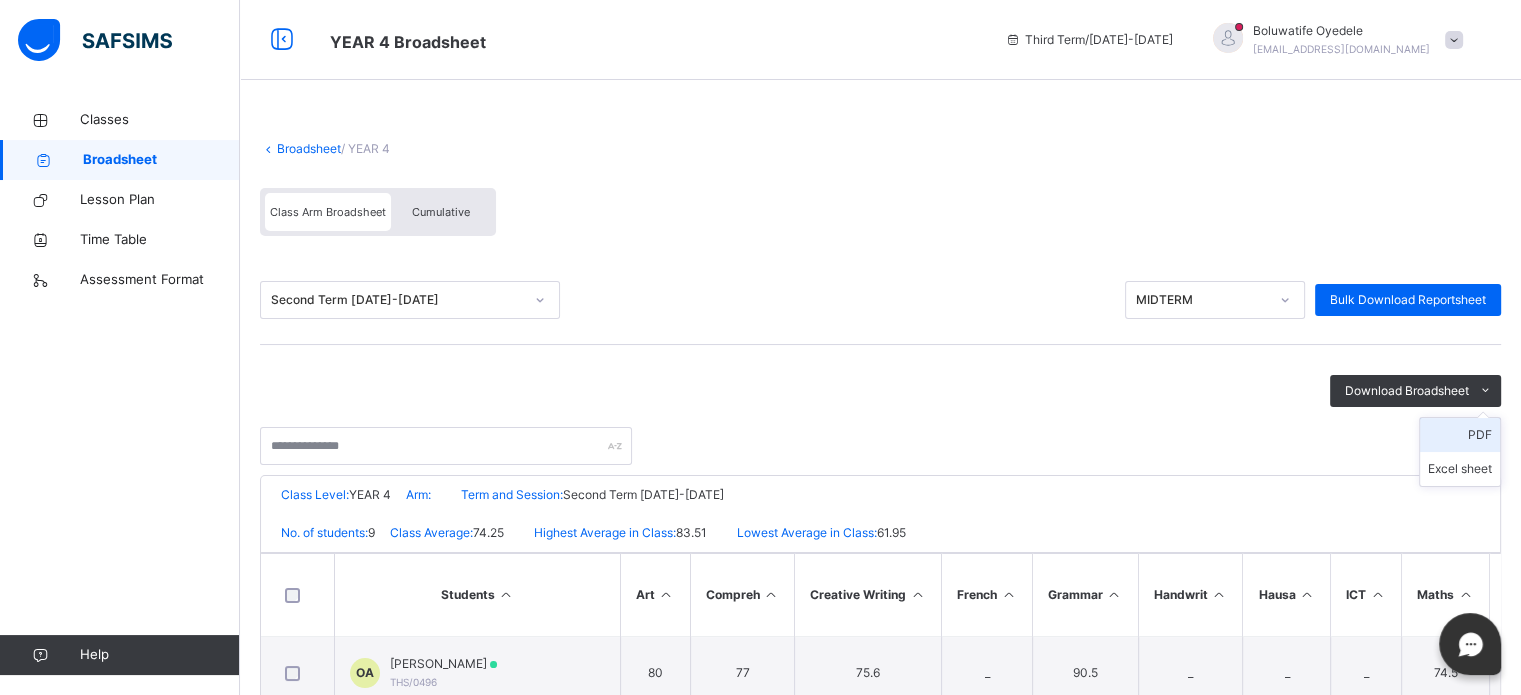 scroll, scrollTop: 0, scrollLeft: 0, axis: both 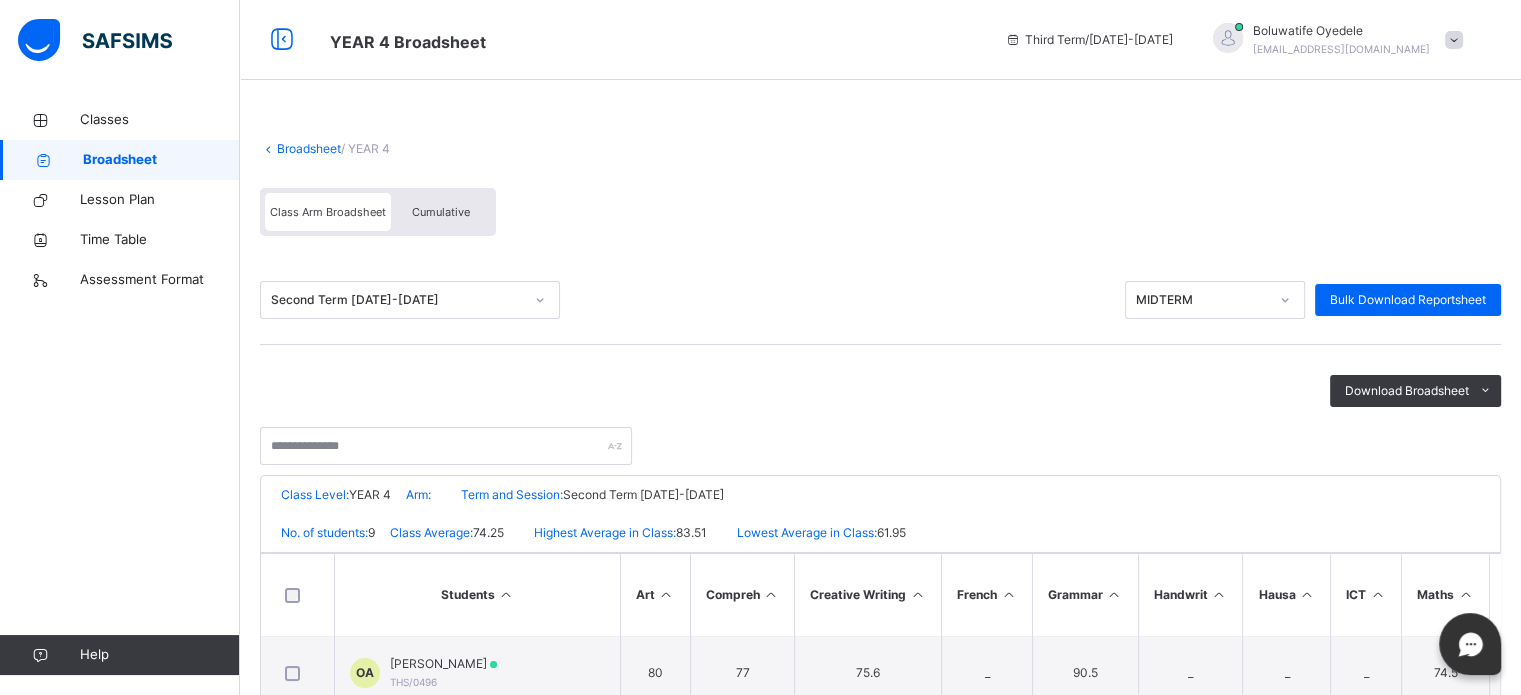 click on "Cumulative" at bounding box center [441, 212] 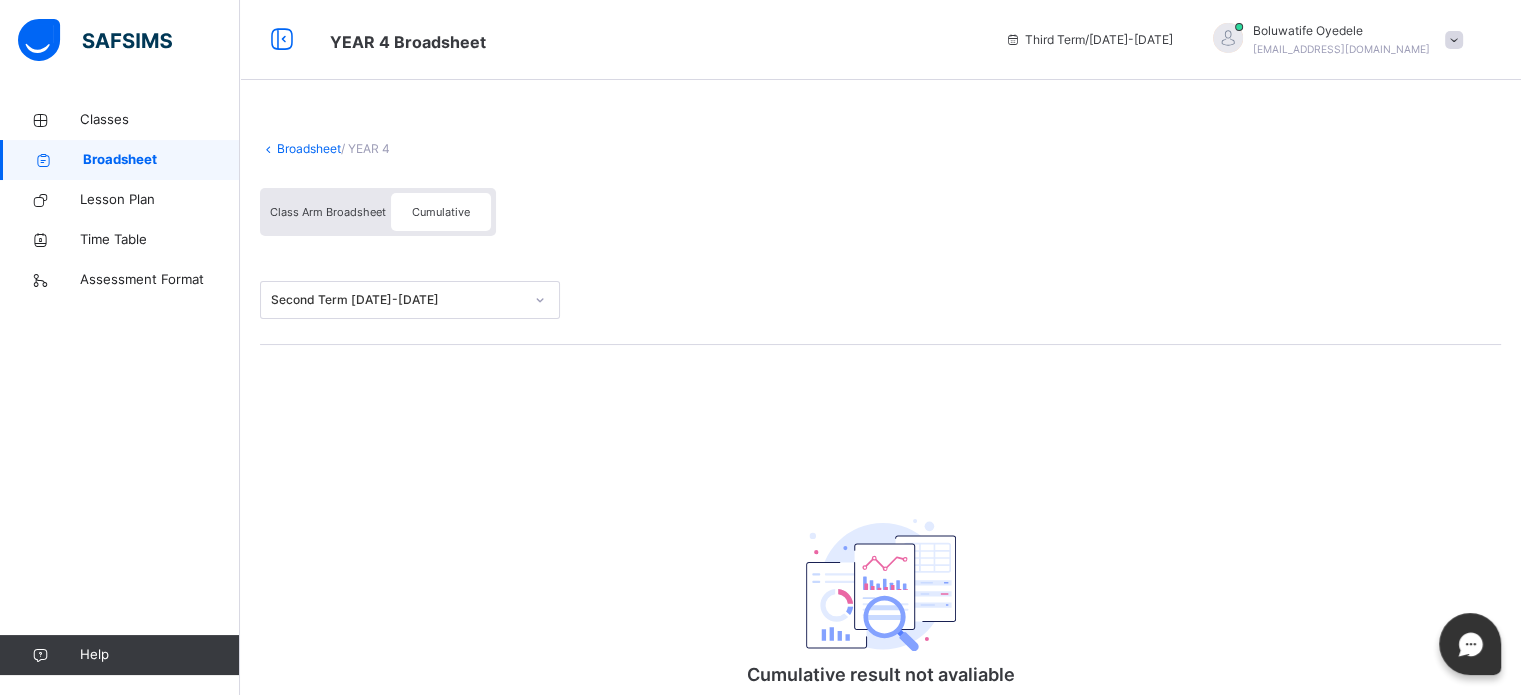 click on "Class Arm Broadsheet" at bounding box center (328, 212) 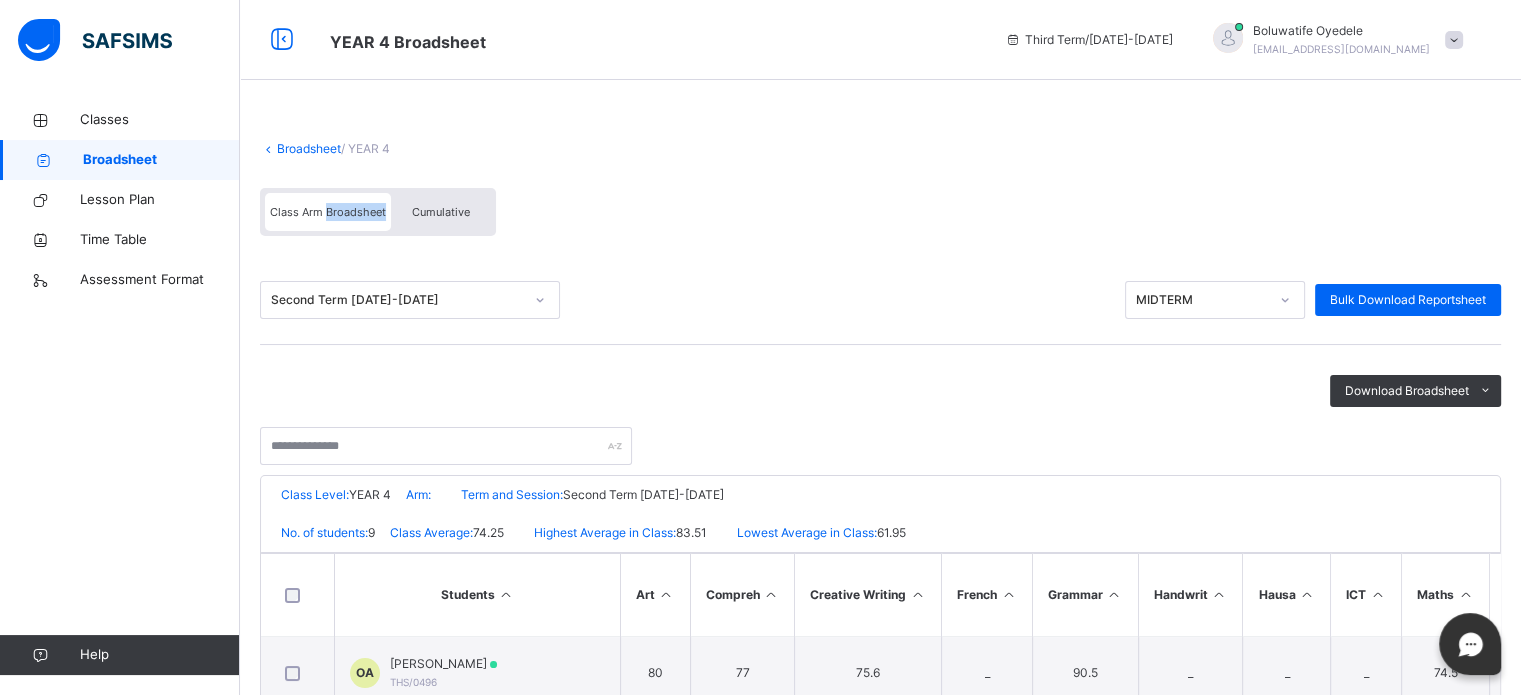 click on "Class Arm Broadsheet" at bounding box center [328, 212] 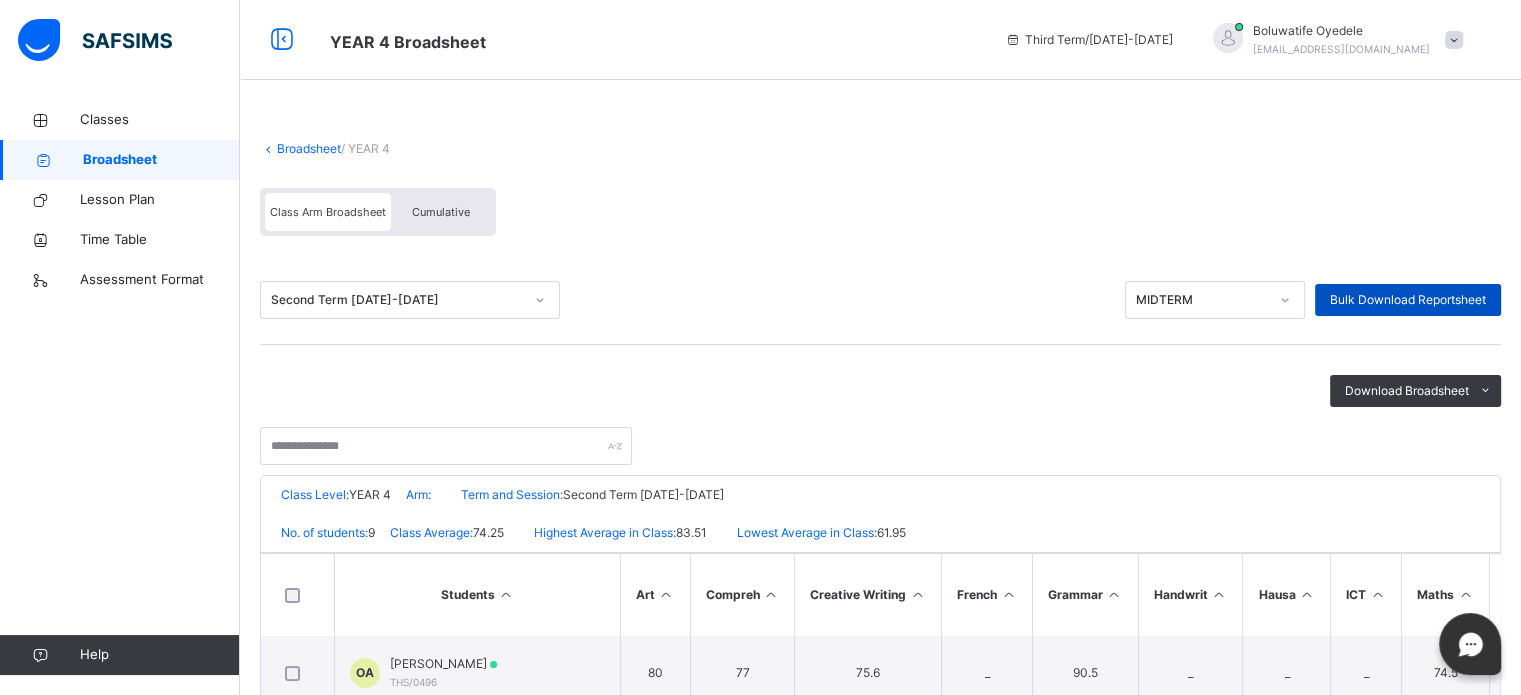 click on "Bulk Download Reportsheet" at bounding box center [1408, 300] 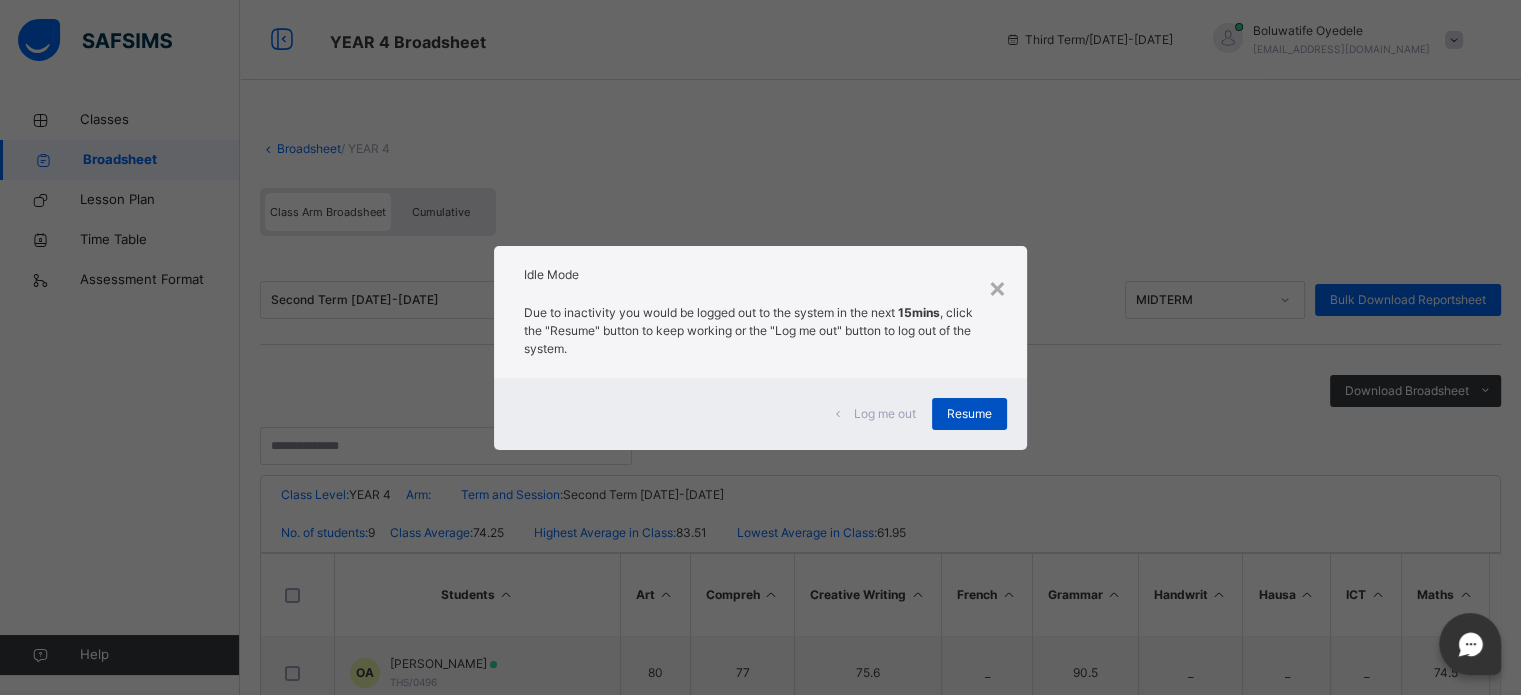 click on "Resume" at bounding box center [969, 414] 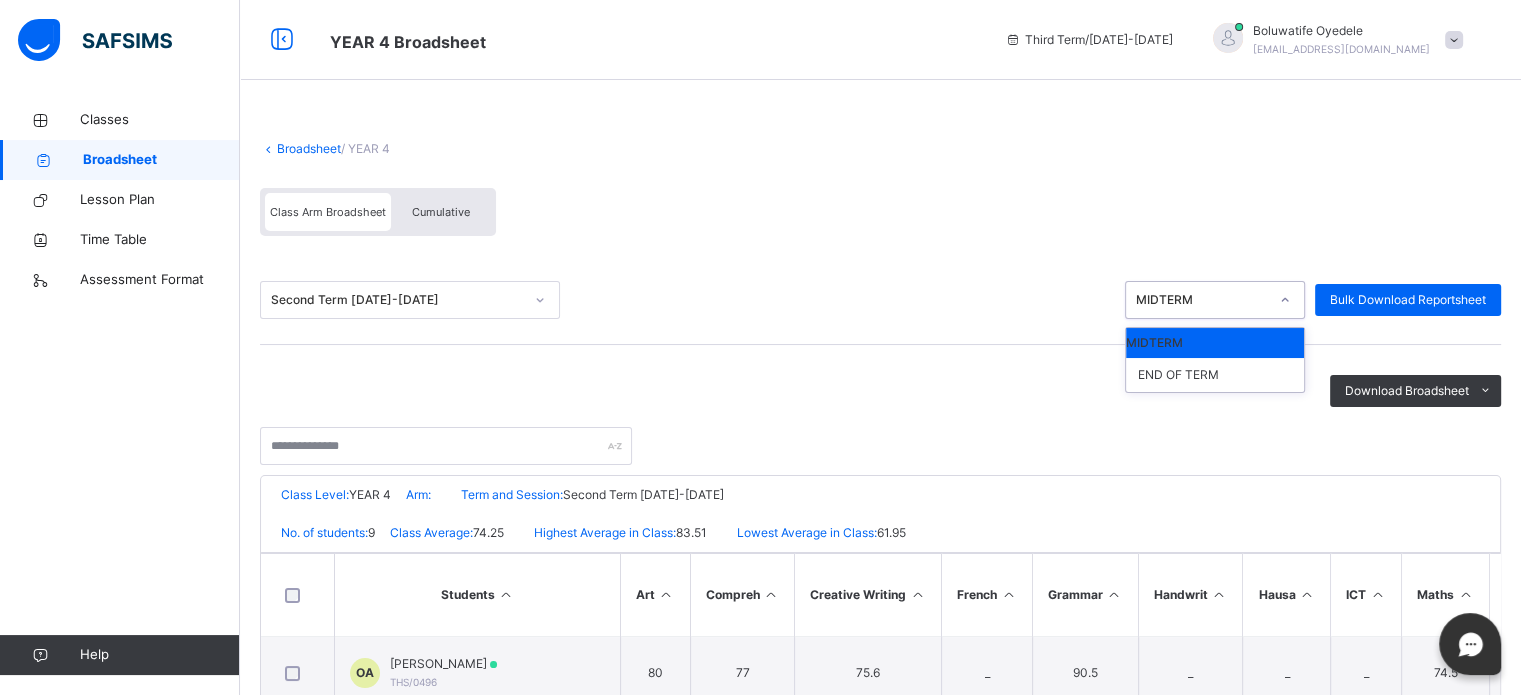 click on "MIDTERM" at bounding box center (1202, 300) 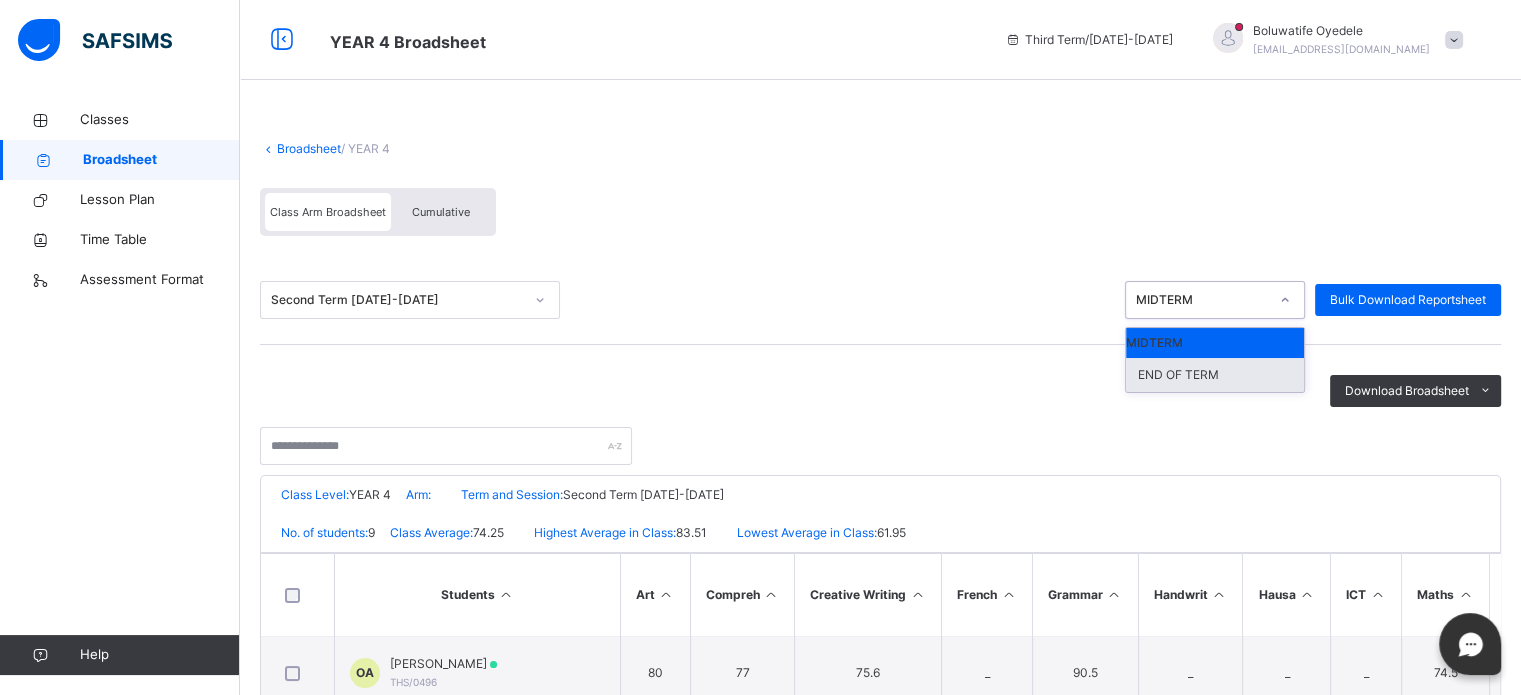 click on "END OF TERM" at bounding box center [1215, 375] 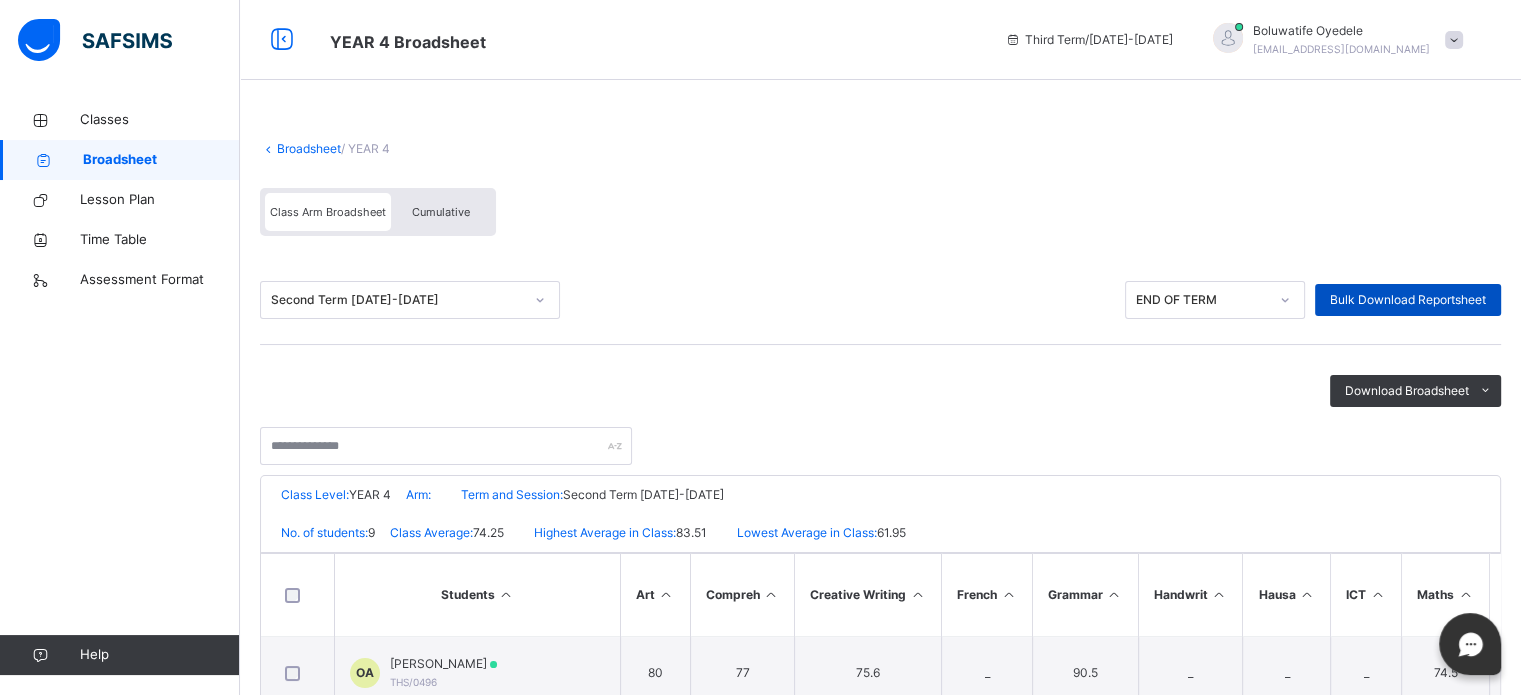 click on "Bulk Download Reportsheet" at bounding box center (1408, 300) 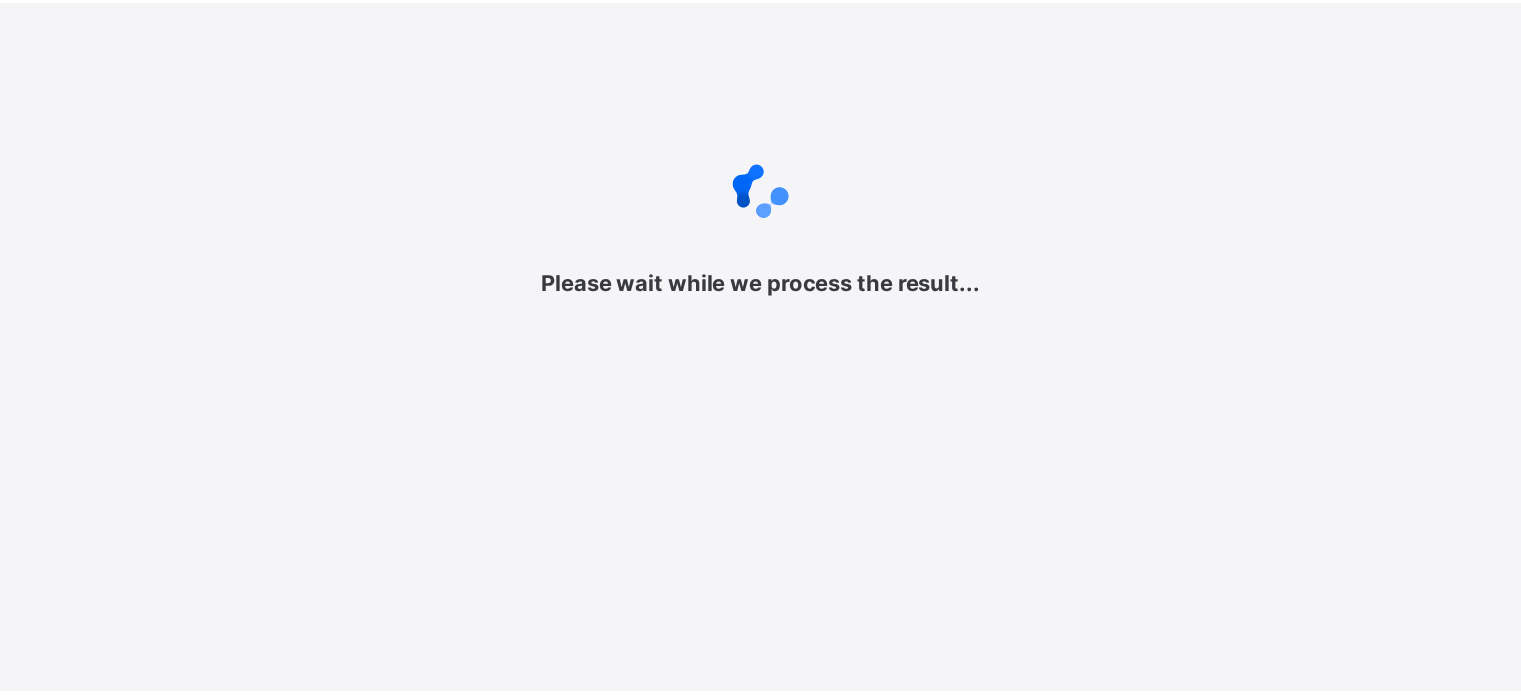 scroll, scrollTop: 0, scrollLeft: 0, axis: both 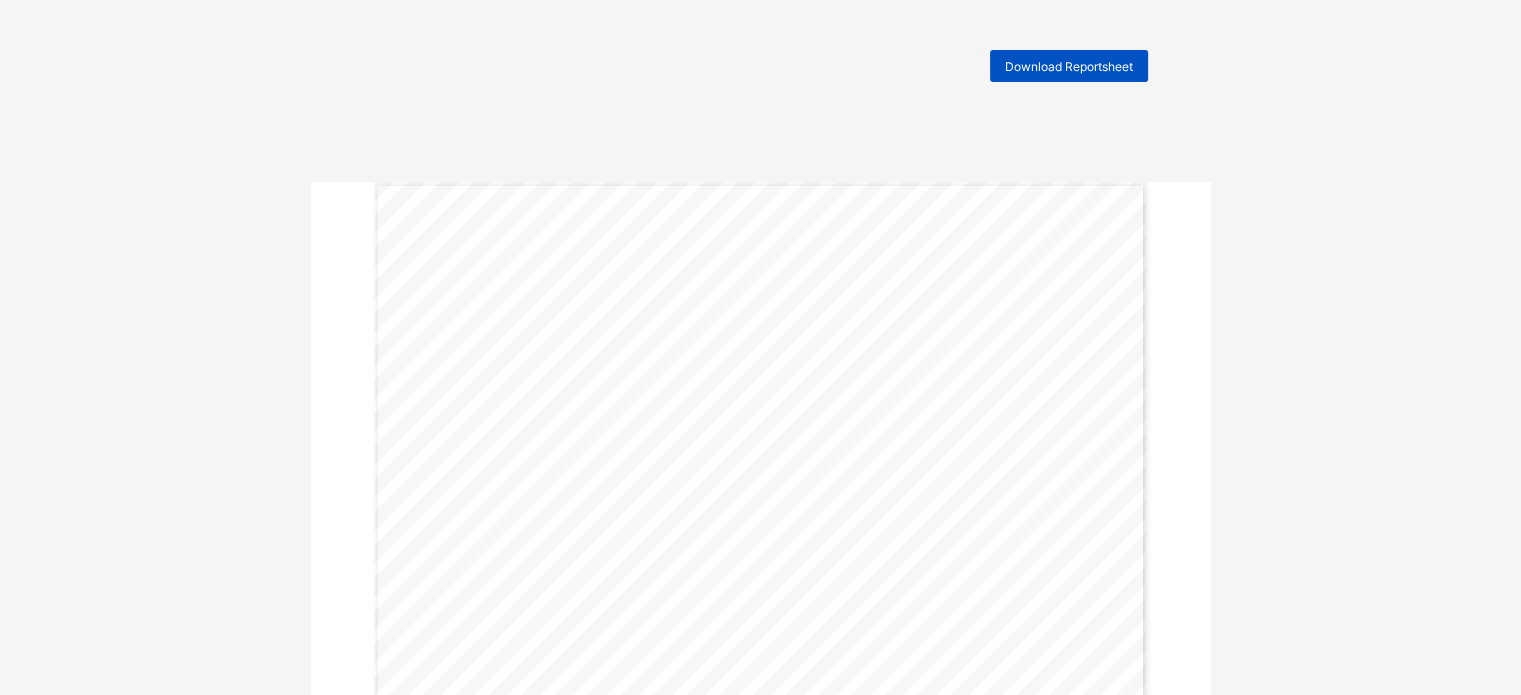 click on "Download Reportsheet" at bounding box center (1069, 66) 